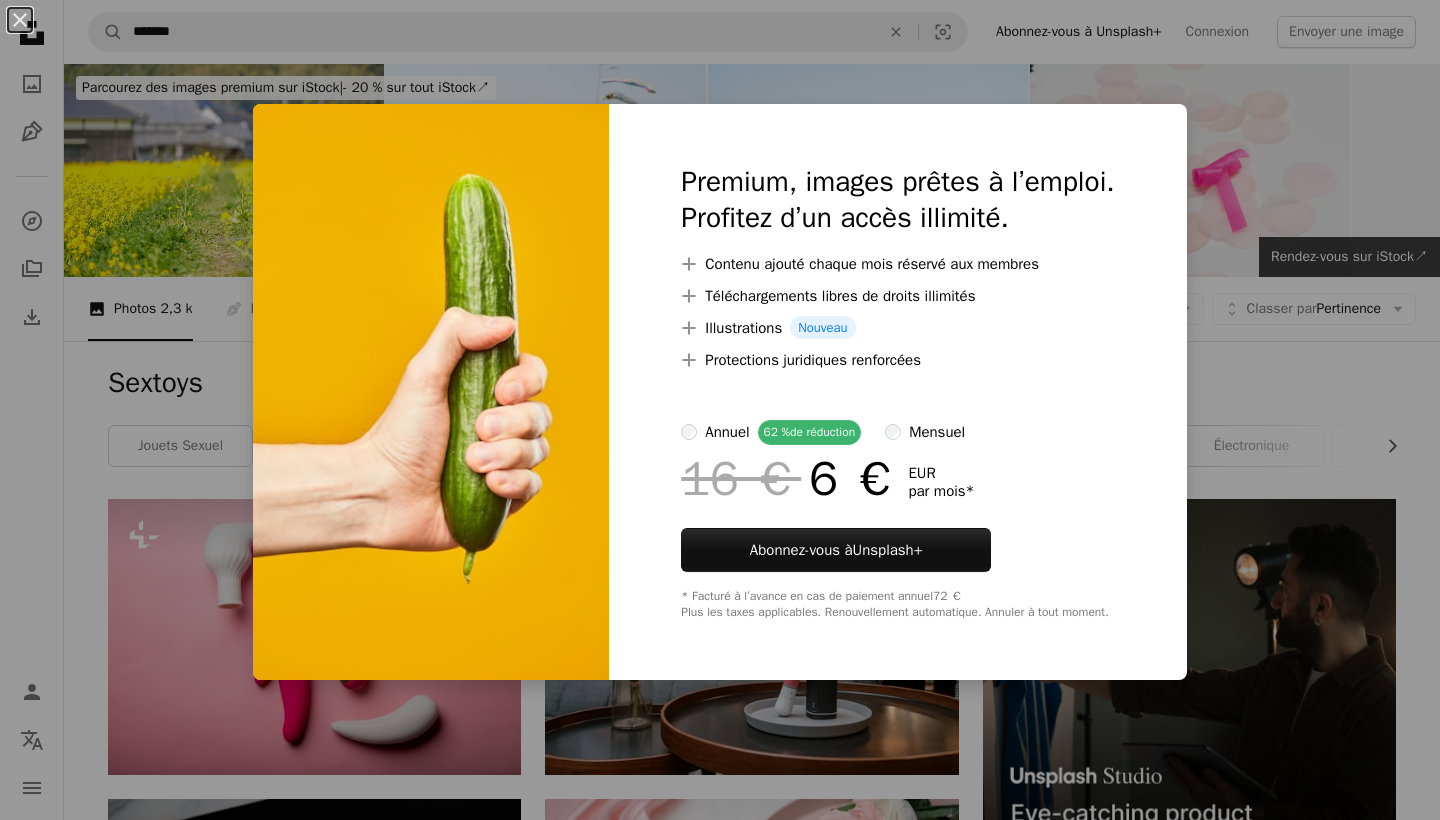 scroll, scrollTop: 5298, scrollLeft: 0, axis: vertical 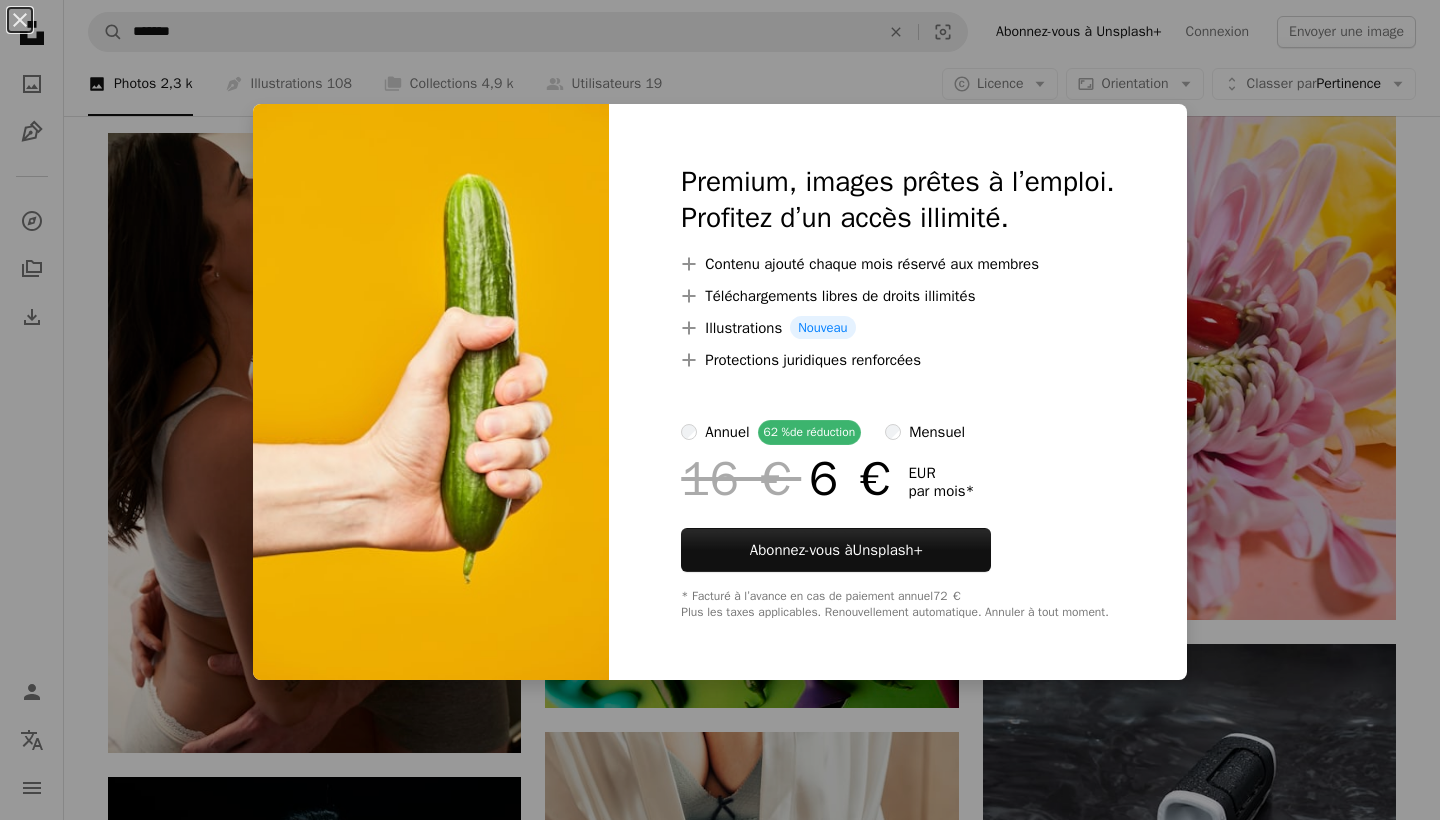 click on "An X shape Premium, images prêtes à l’emploi. Profitez d’un accès illimité. A plus sign Contenu ajouté chaque mois réservé aux membres A plus sign Téléchargements libres de droits illimités A plus sign Illustrations  Nouveau A plus sign Protections juridiques renforcées annuel 62 %  de réduction mensuel 16 €   6 € EUR par mois * Abonnez-vous à  Unsplash+ * Facturé à l’avance en cas de paiement annuel  72 € Plus les taxes applicables. Renouvellement automatique. Annuler à tout moment." at bounding box center (720, 410) 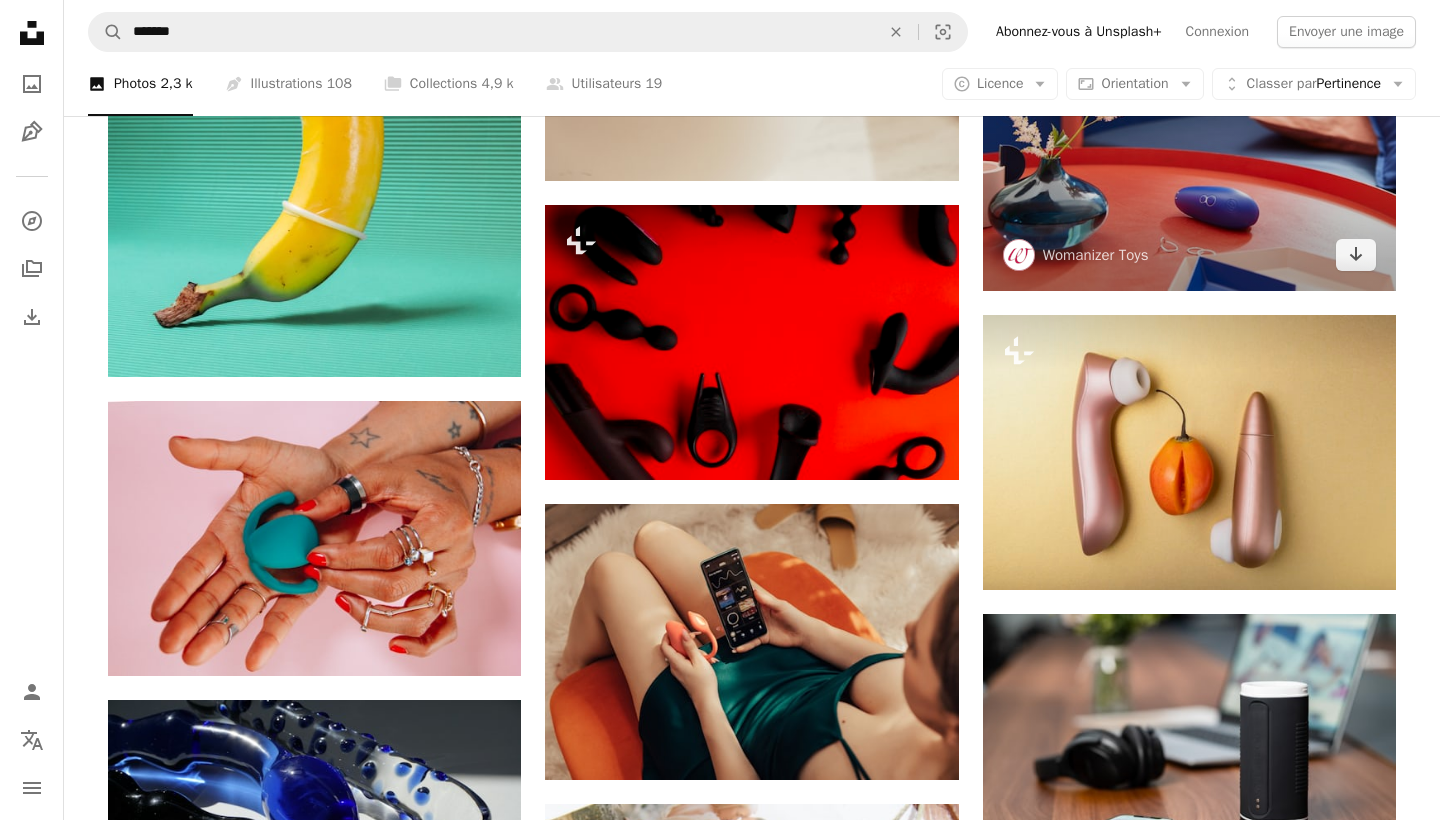 scroll, scrollTop: 6617, scrollLeft: 0, axis: vertical 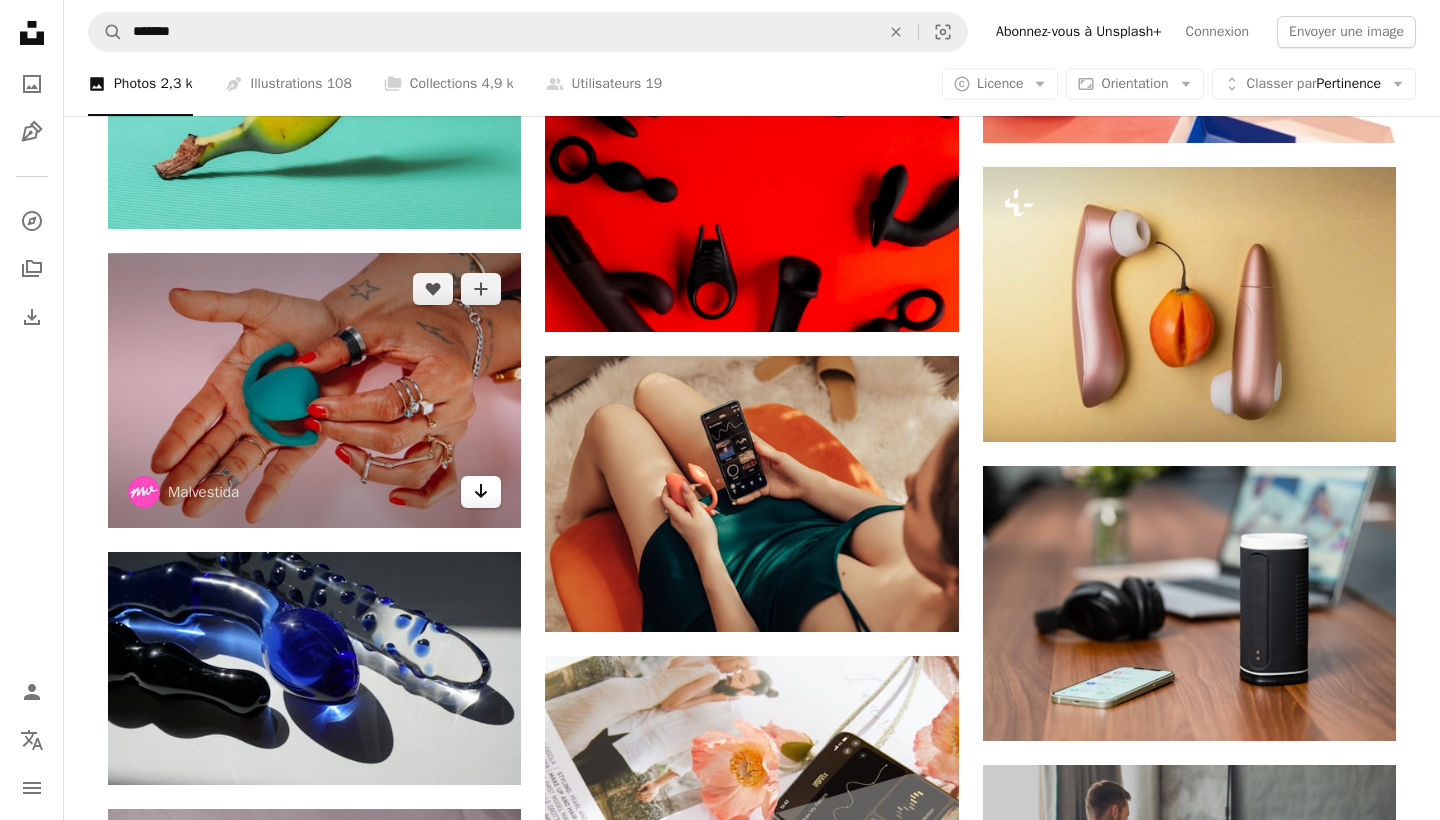 click on "Arrow pointing down" 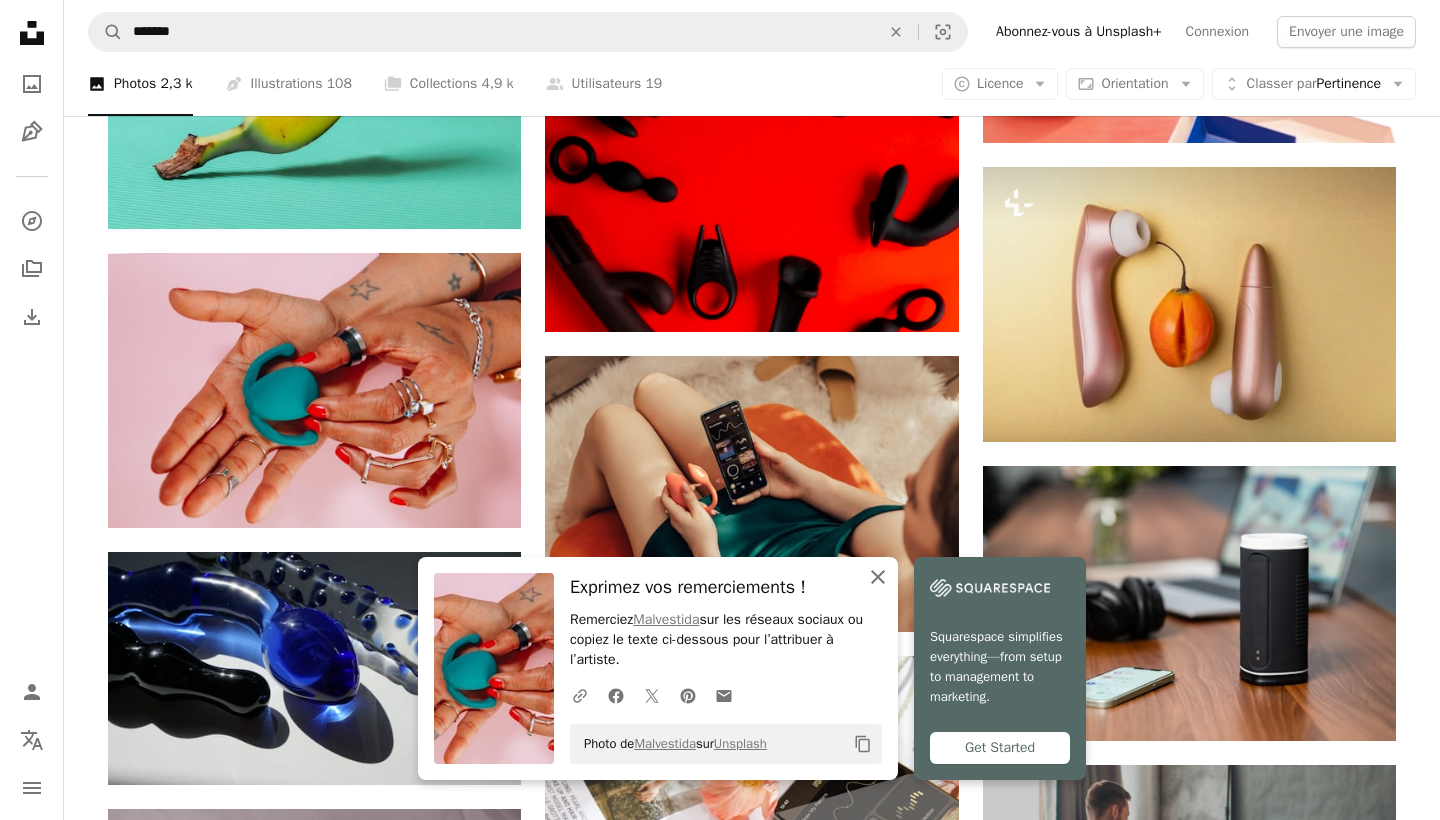 click on "An X shape" 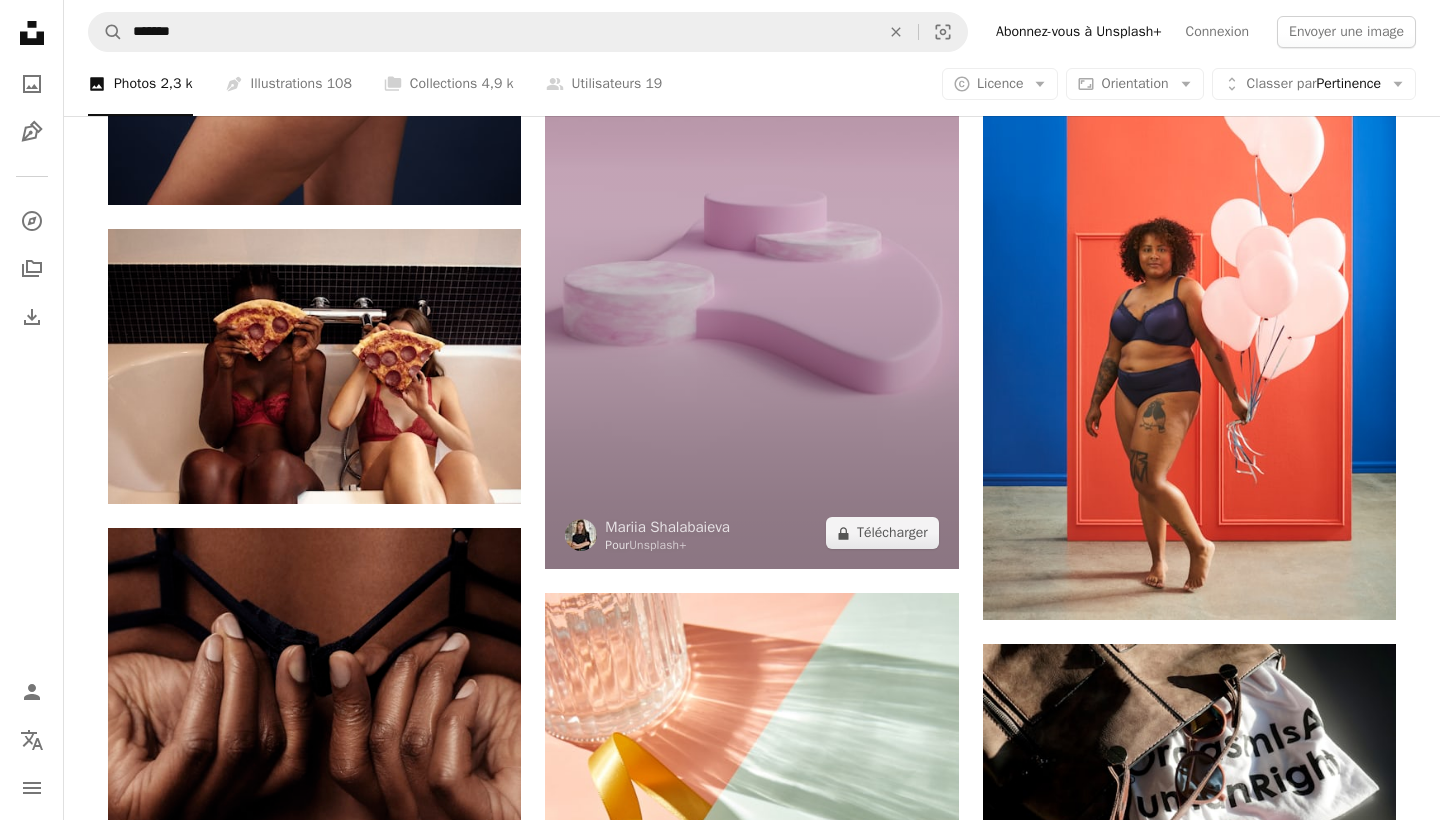 scroll, scrollTop: 12501, scrollLeft: 0, axis: vertical 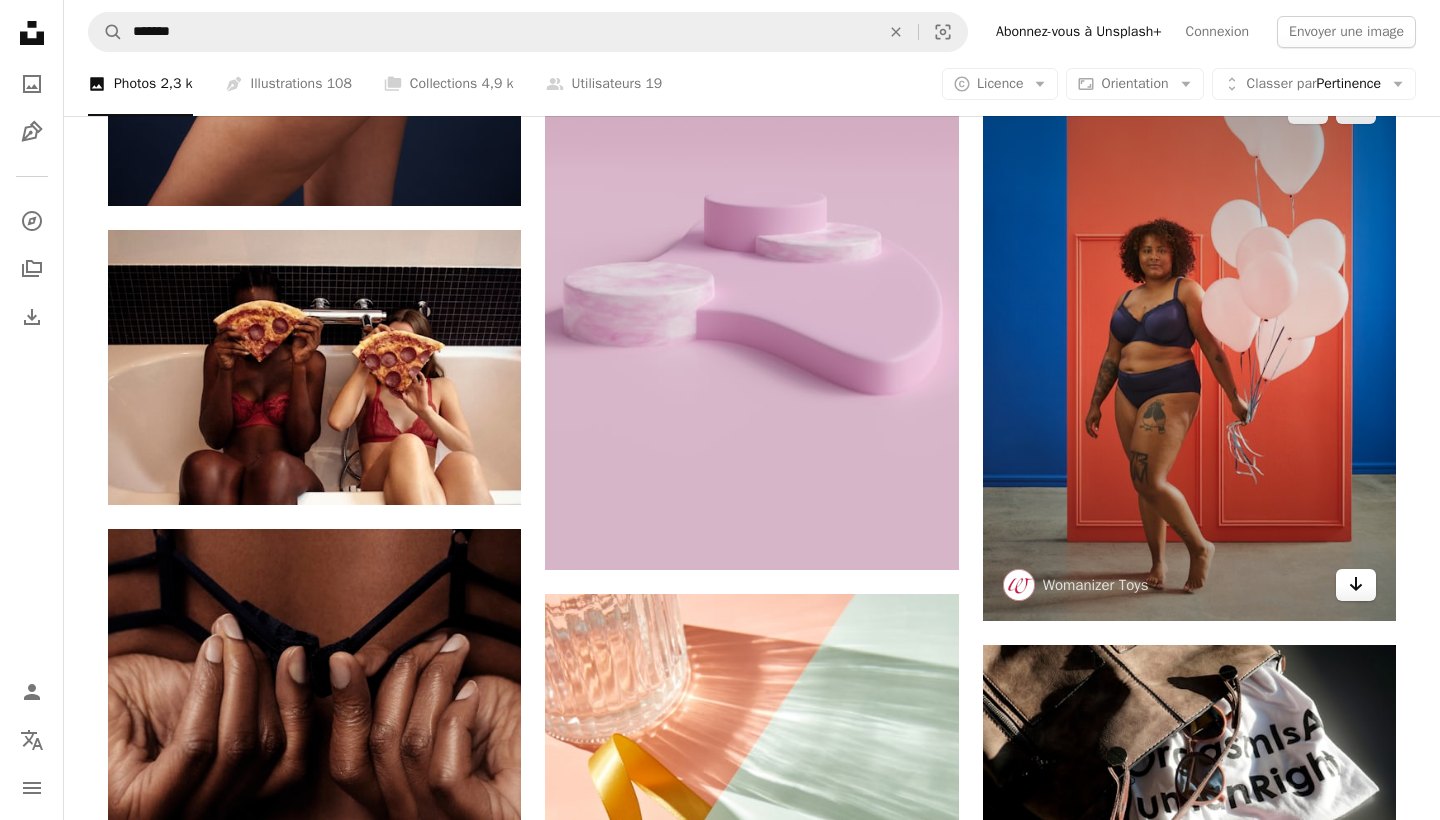 click 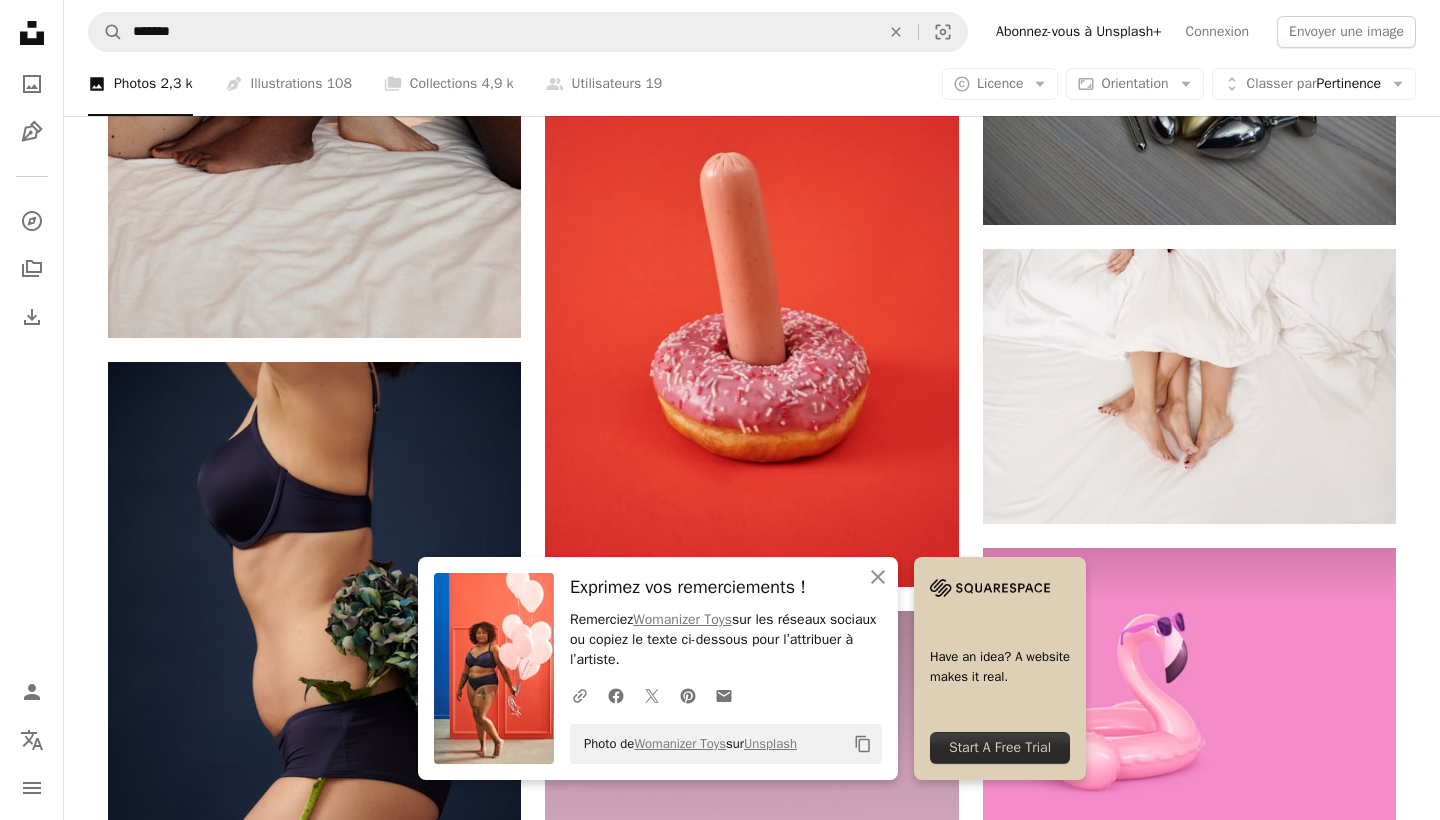scroll, scrollTop: 11724, scrollLeft: 0, axis: vertical 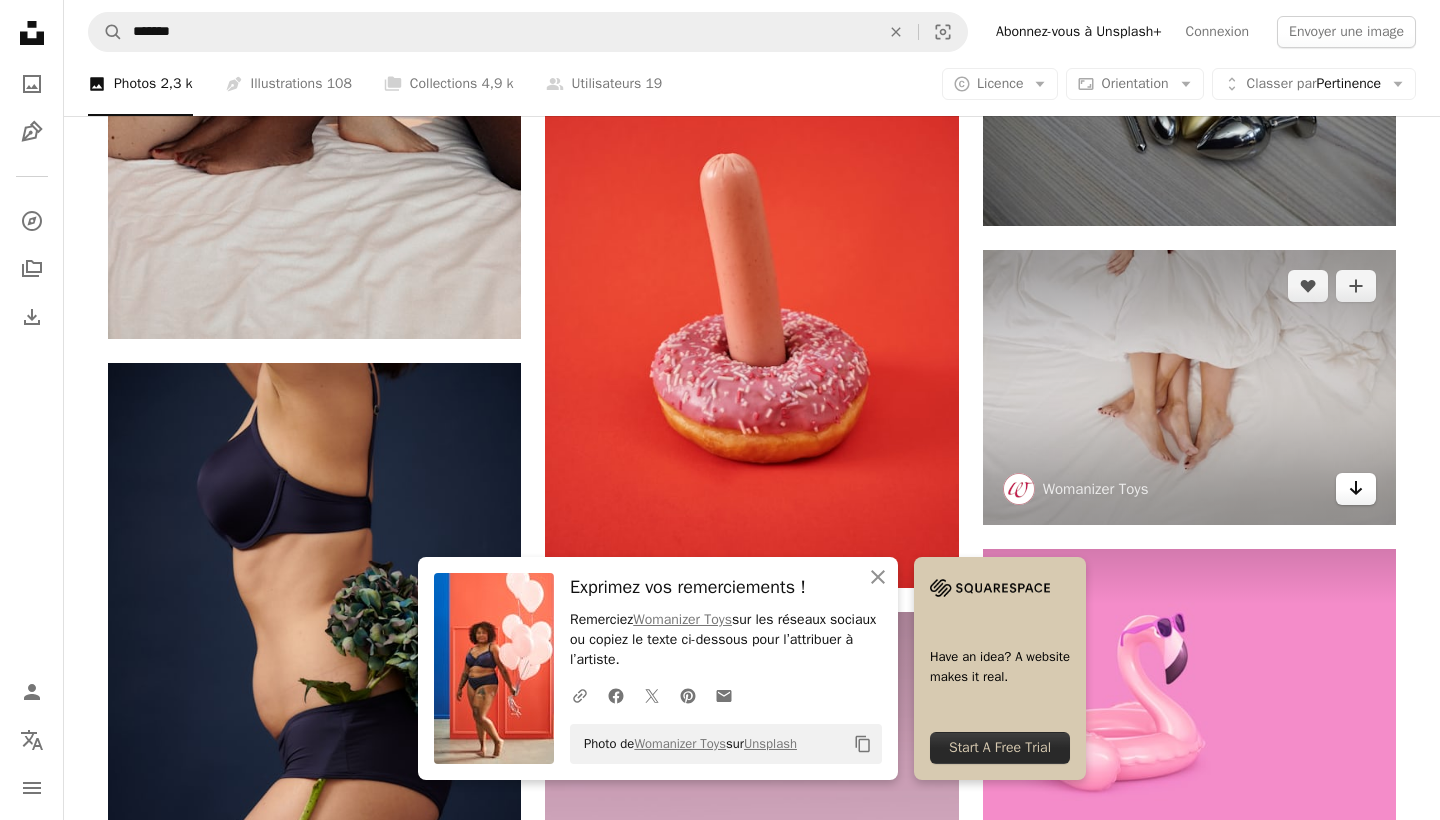 click on "Arrow pointing down" 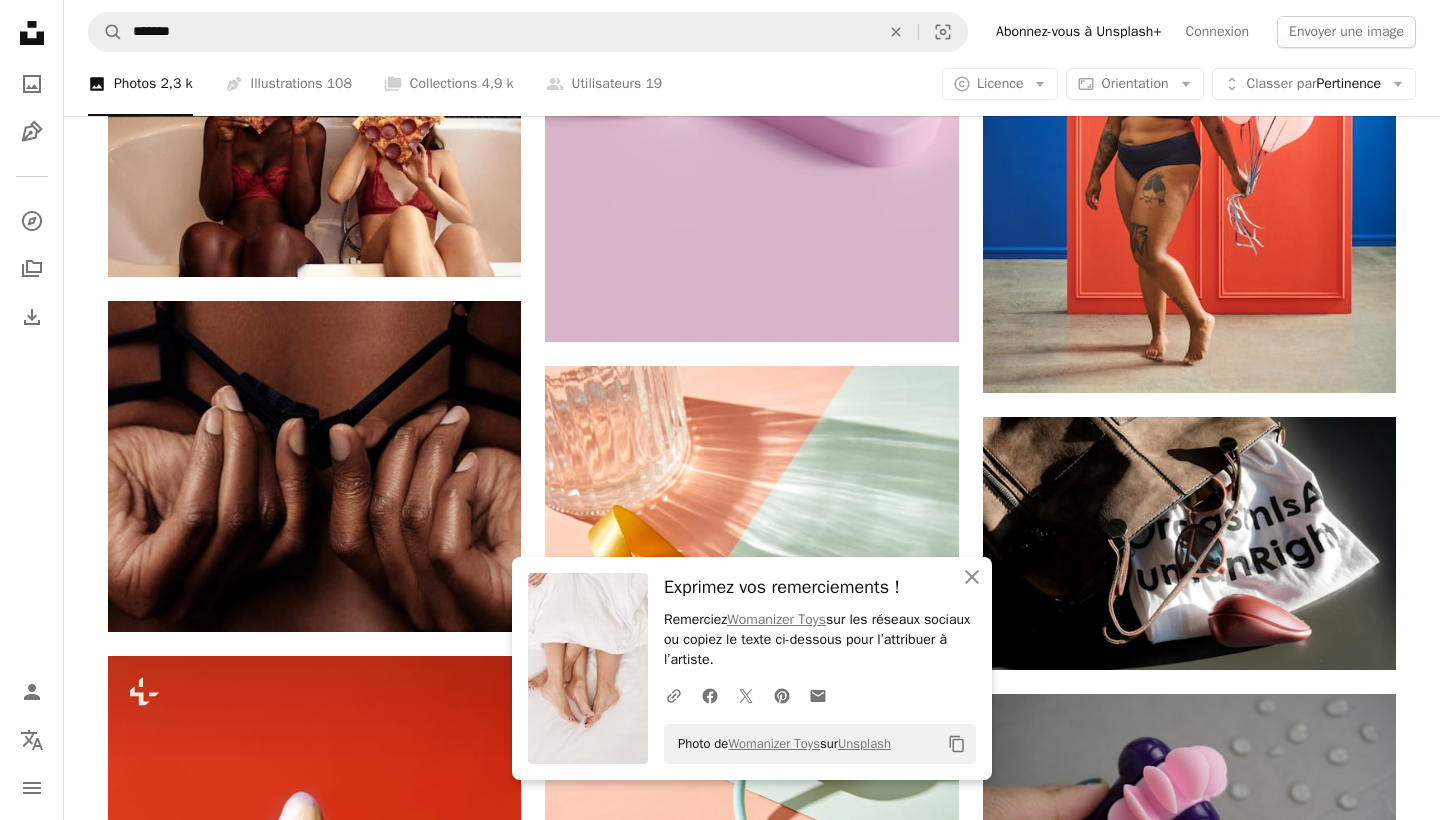 scroll, scrollTop: 12731, scrollLeft: 0, axis: vertical 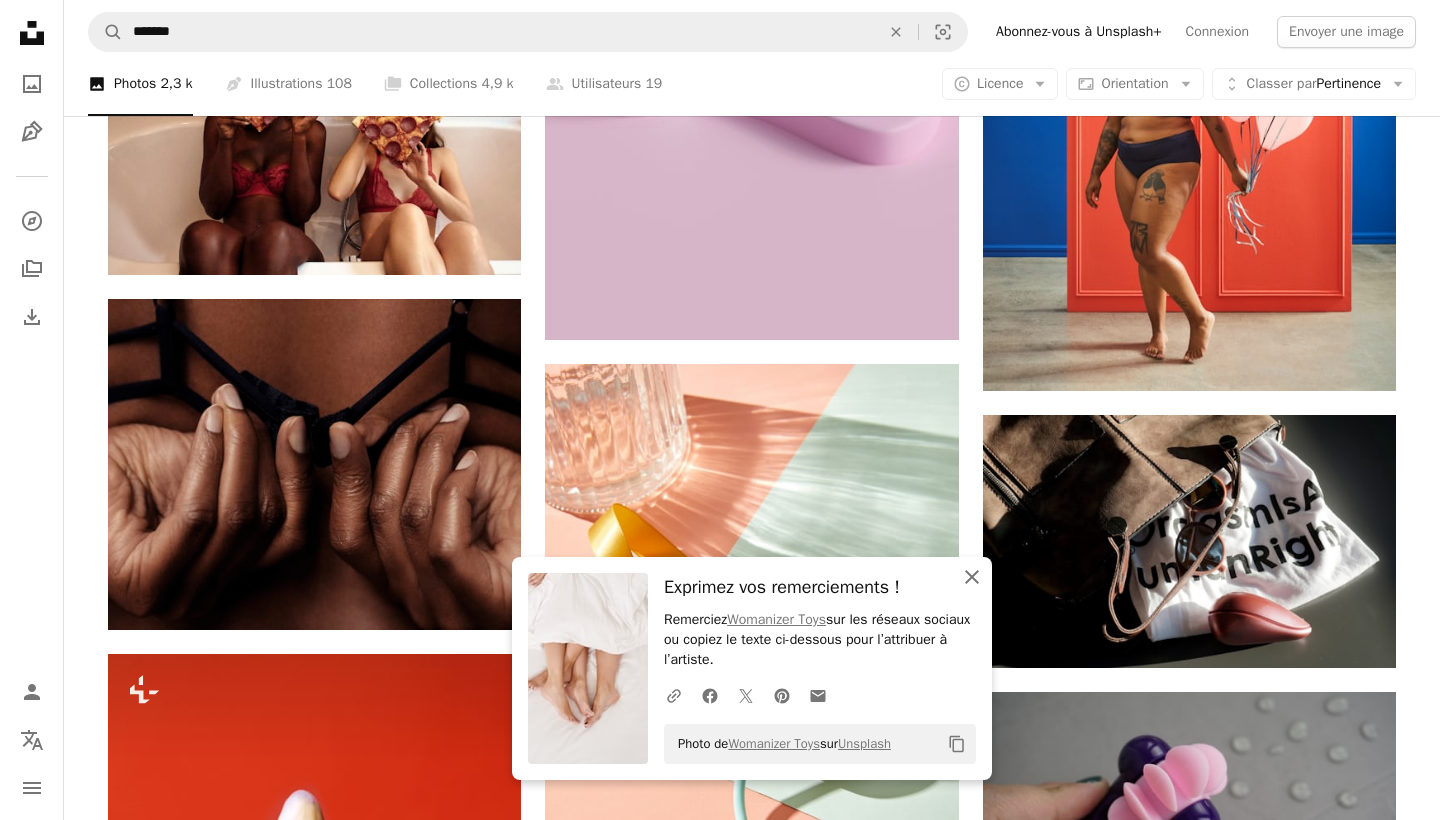 click 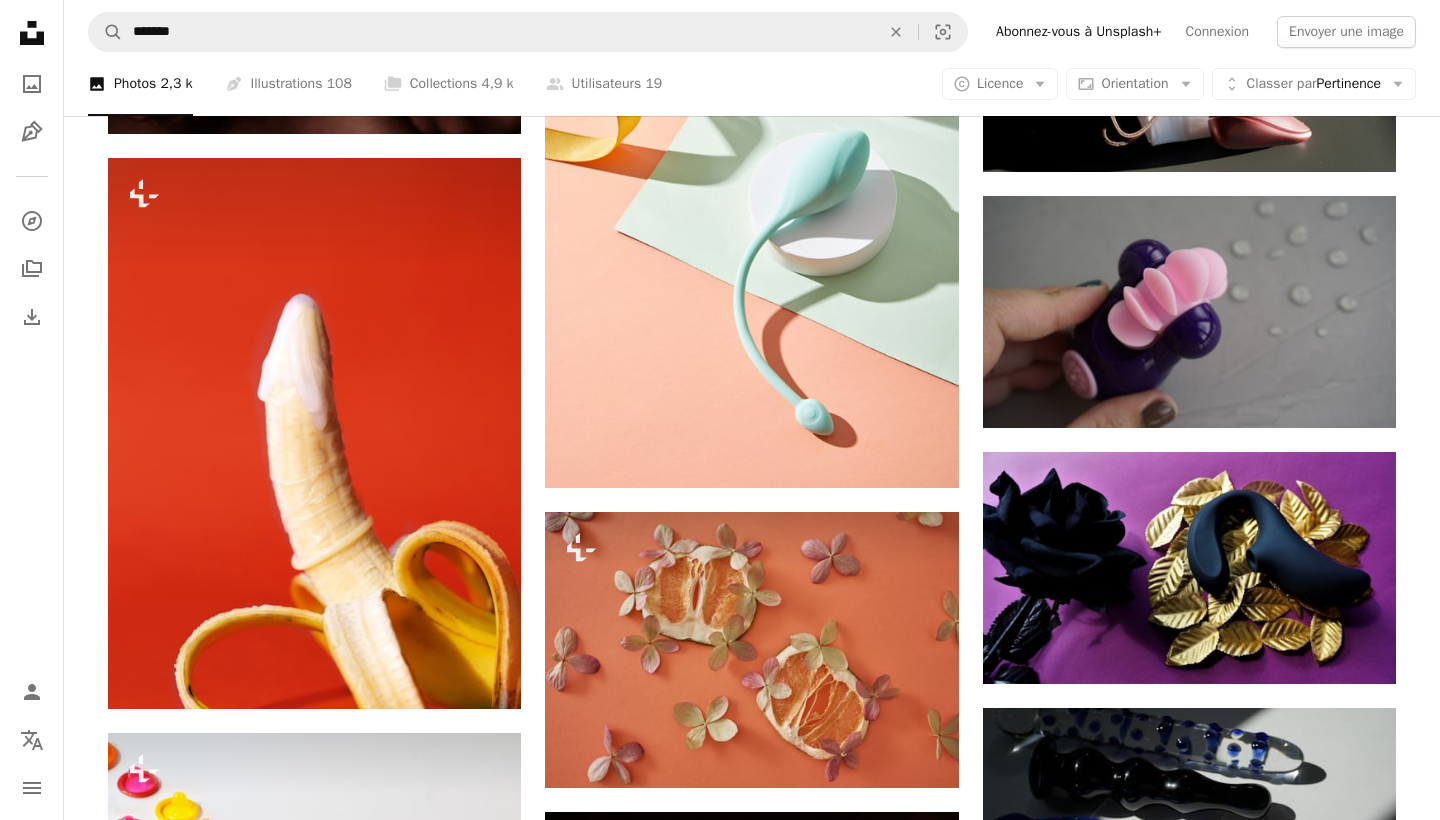 scroll, scrollTop: 13226, scrollLeft: 0, axis: vertical 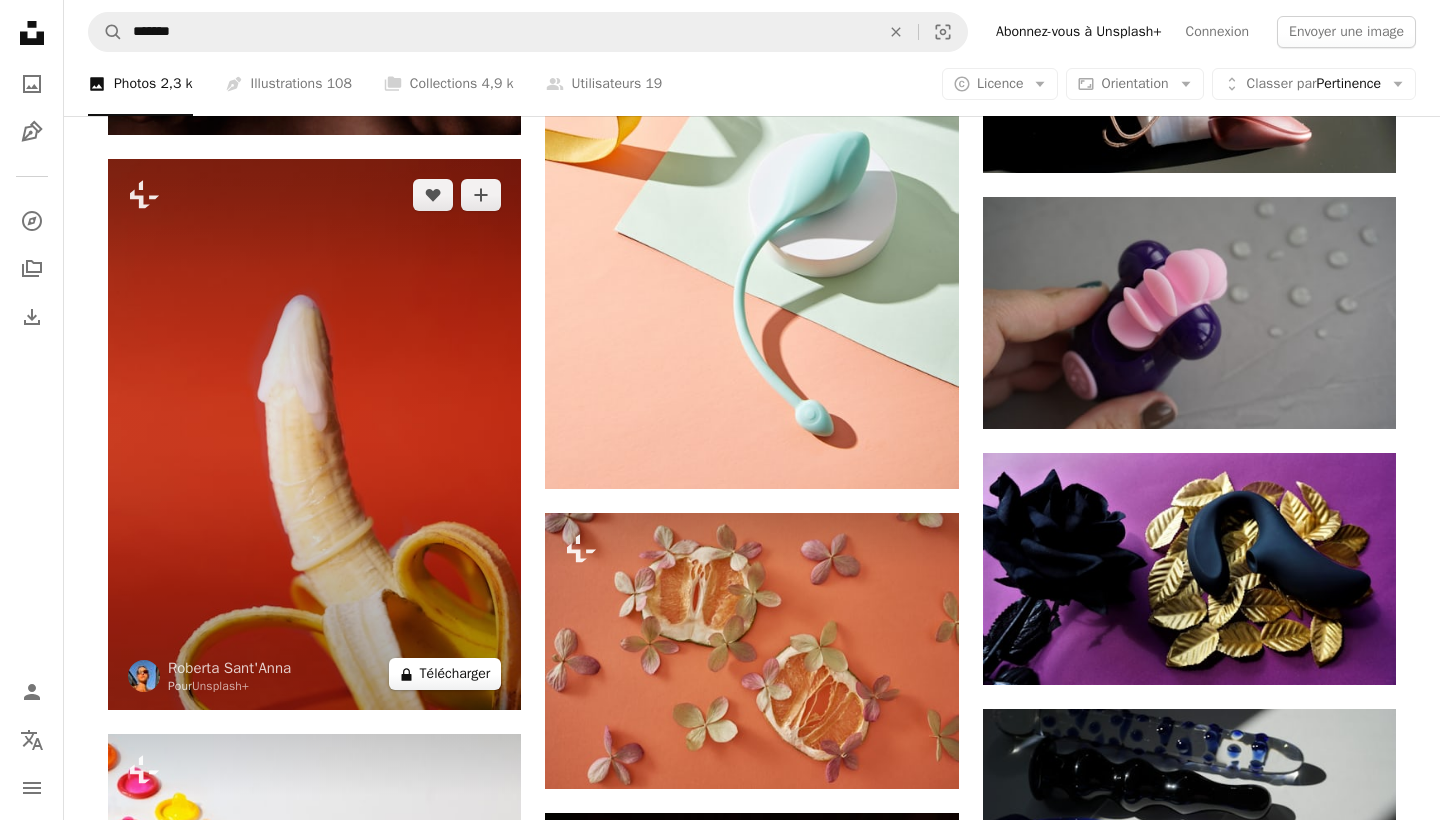 click on "A lock Télécharger" at bounding box center (445, 674) 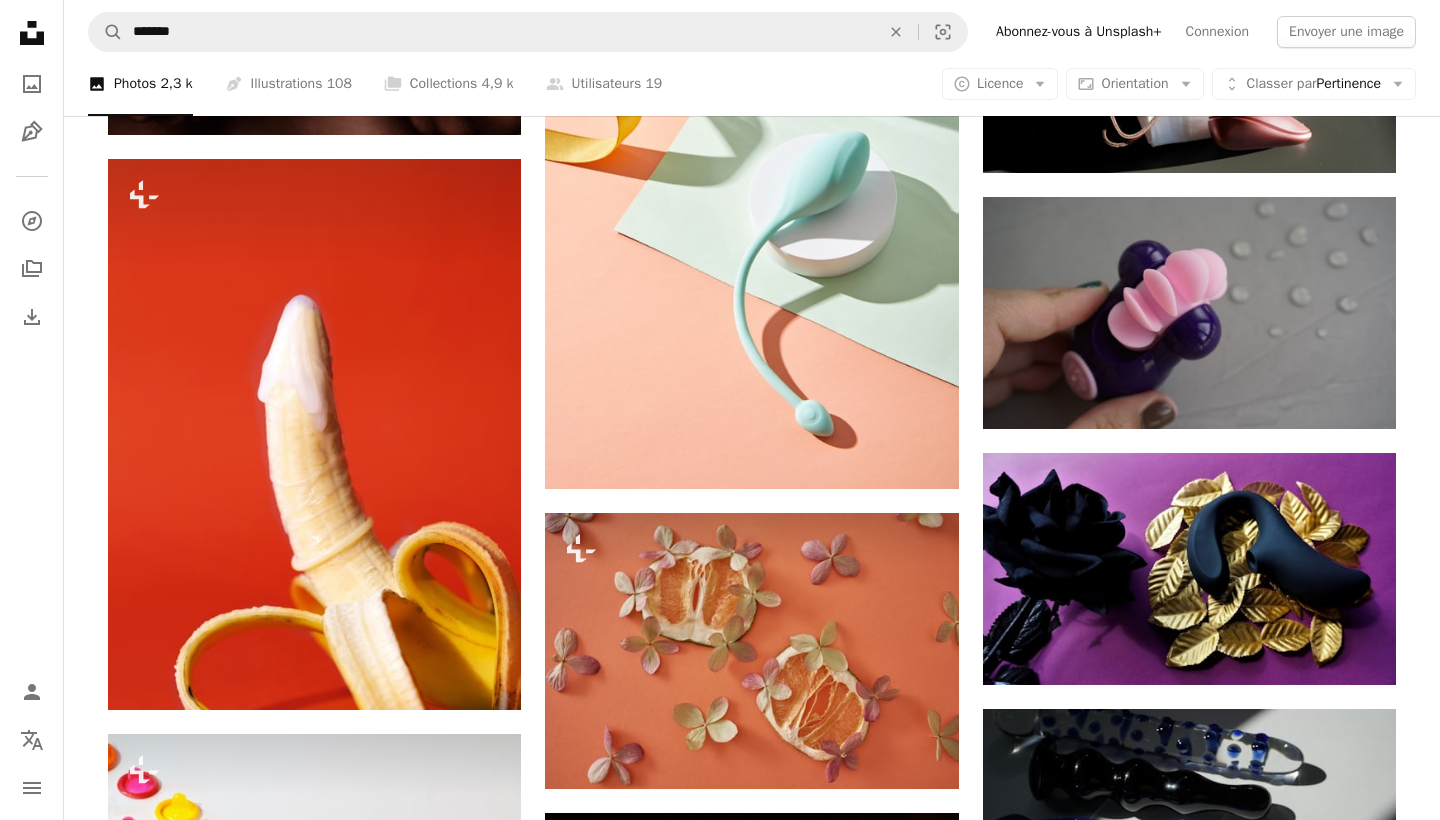 click on "An X shape Premium, images prêtes à l’emploi. Profitez d’un accès illimité. A plus sign Contenu ajouté chaque mois réservé aux membres A plus sign Téléchargements libres de droits illimités A plus sign Illustrations  Nouveau A plus sign Protections juridiques renforcées annuel 62 %  de réduction mensuel 16 €   6 € EUR par mois * Abonnez-vous à  Unsplash+ * Facturé à l’avance en cas de paiement annuel  72 € Plus les taxes applicables. Renouvellement automatique. Annuler à tout moment." at bounding box center [720, 5013] 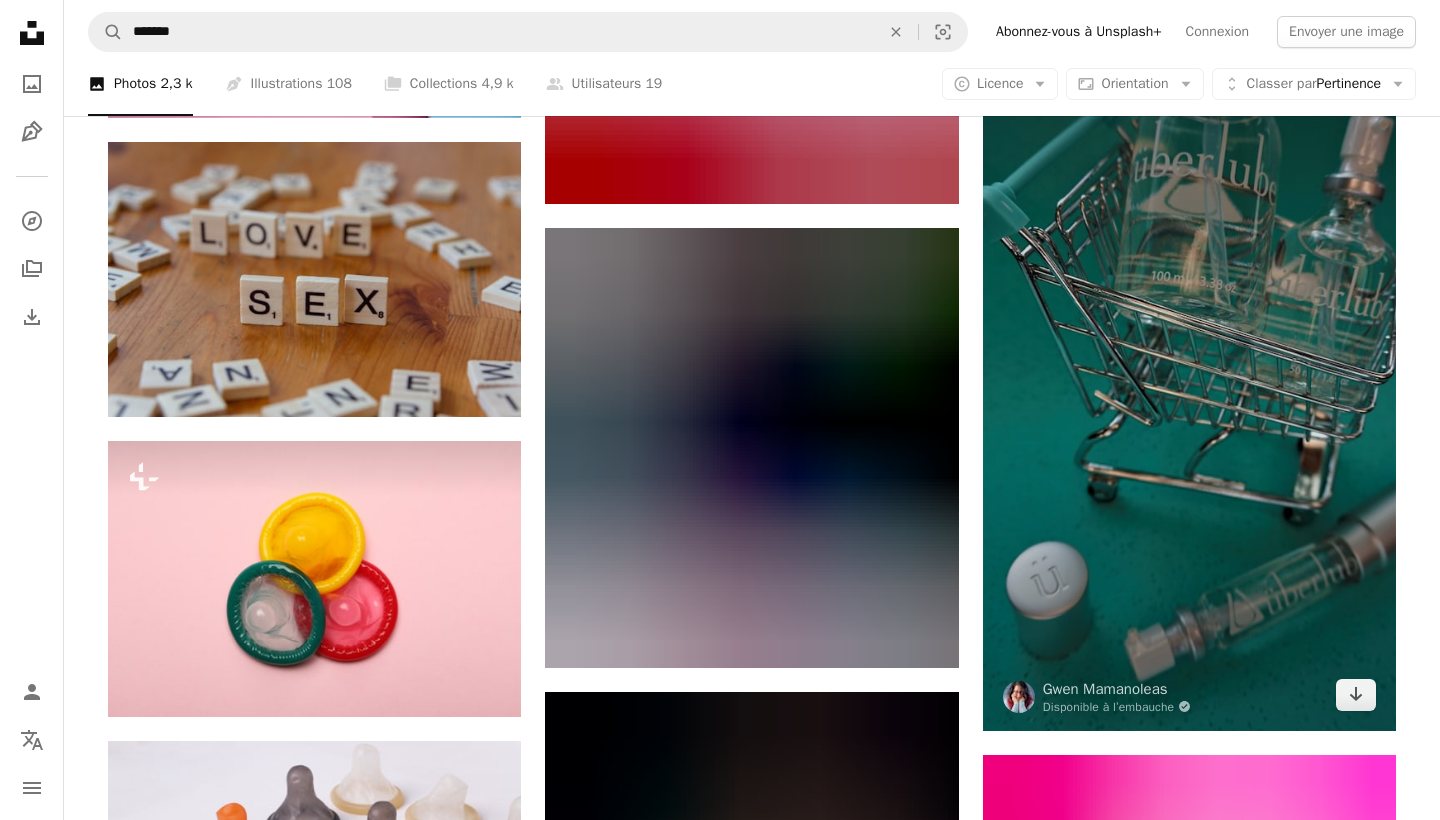 scroll, scrollTop: 14966, scrollLeft: 0, axis: vertical 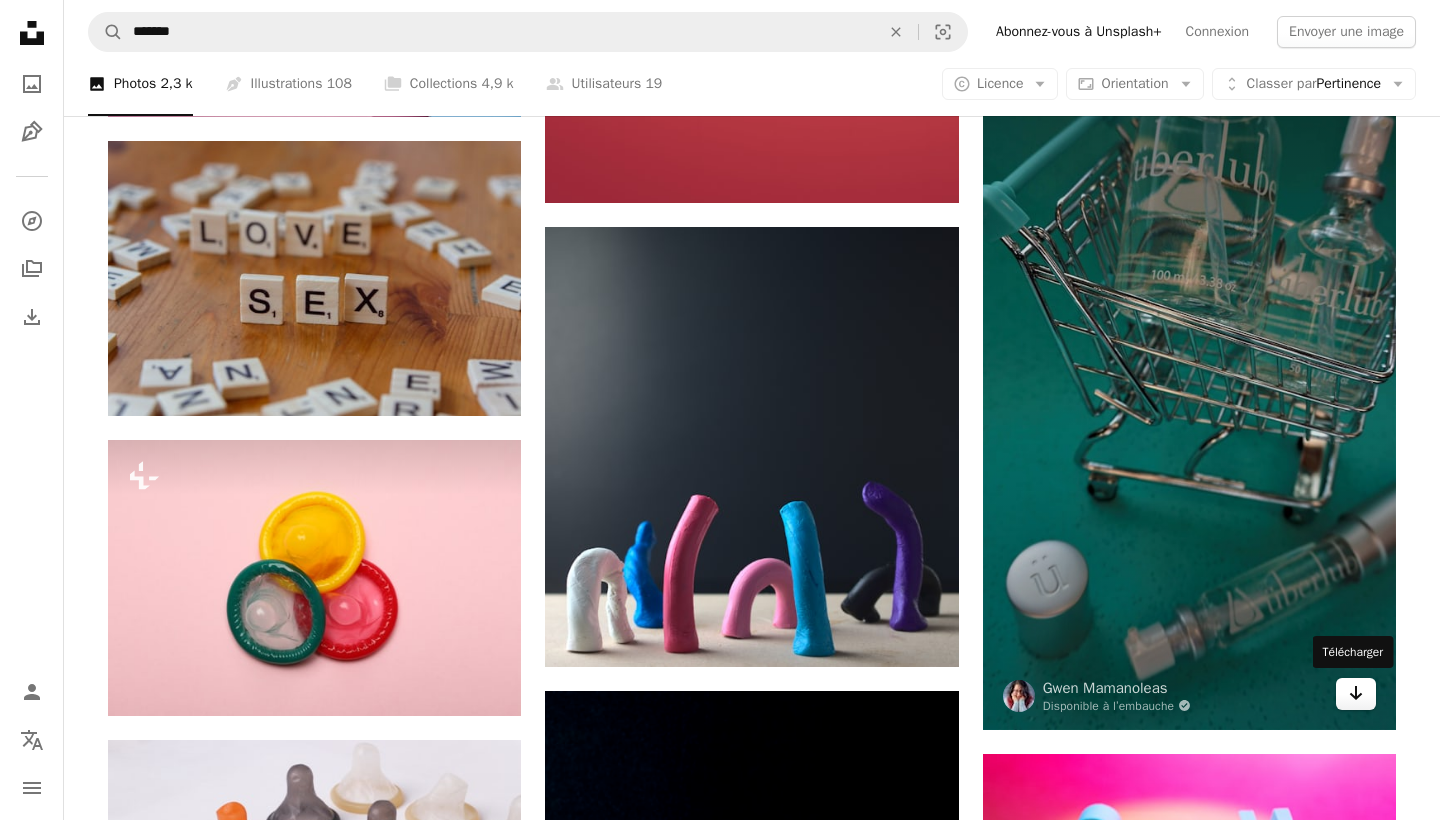 click 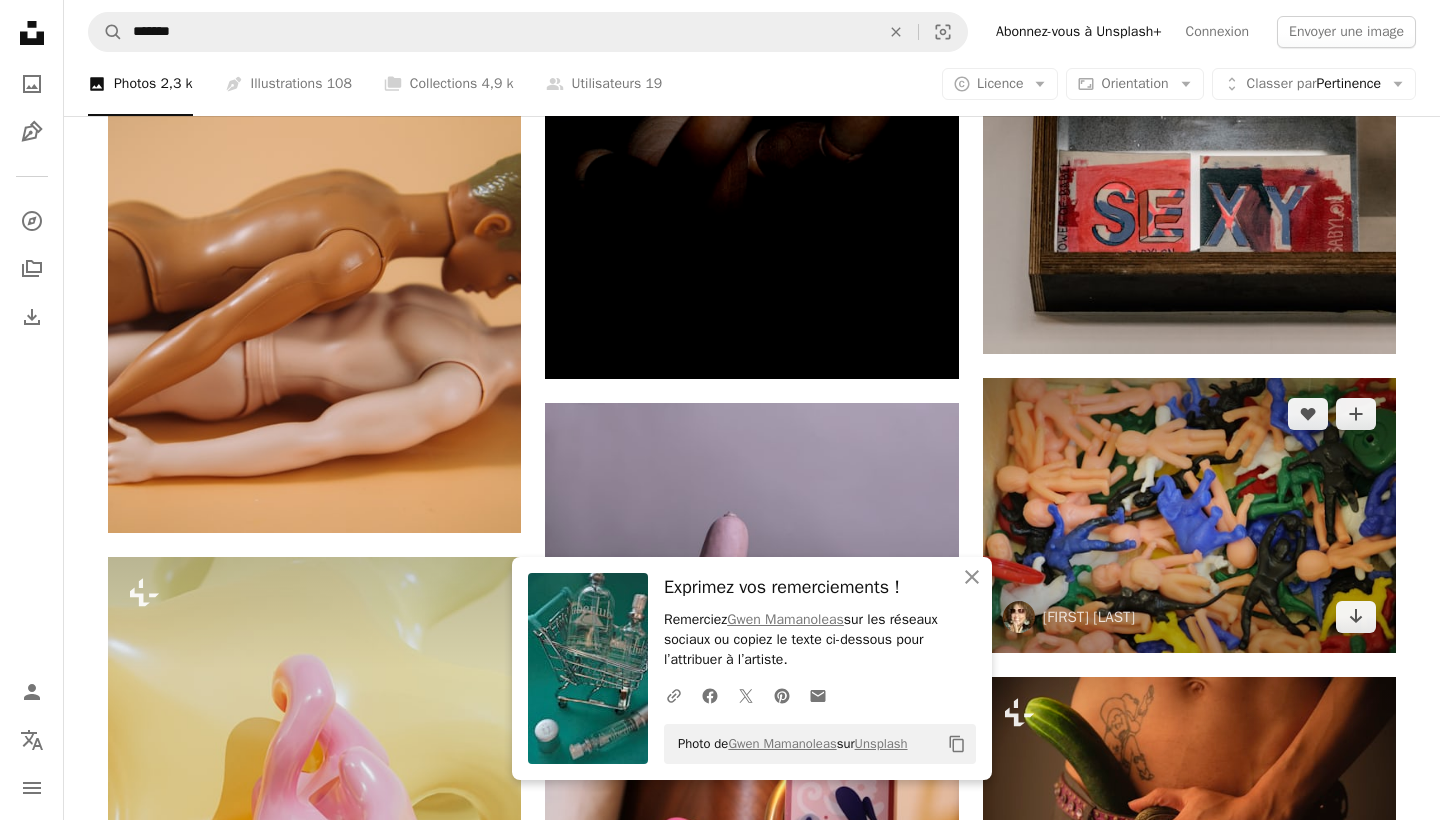 scroll, scrollTop: 15888, scrollLeft: 0, axis: vertical 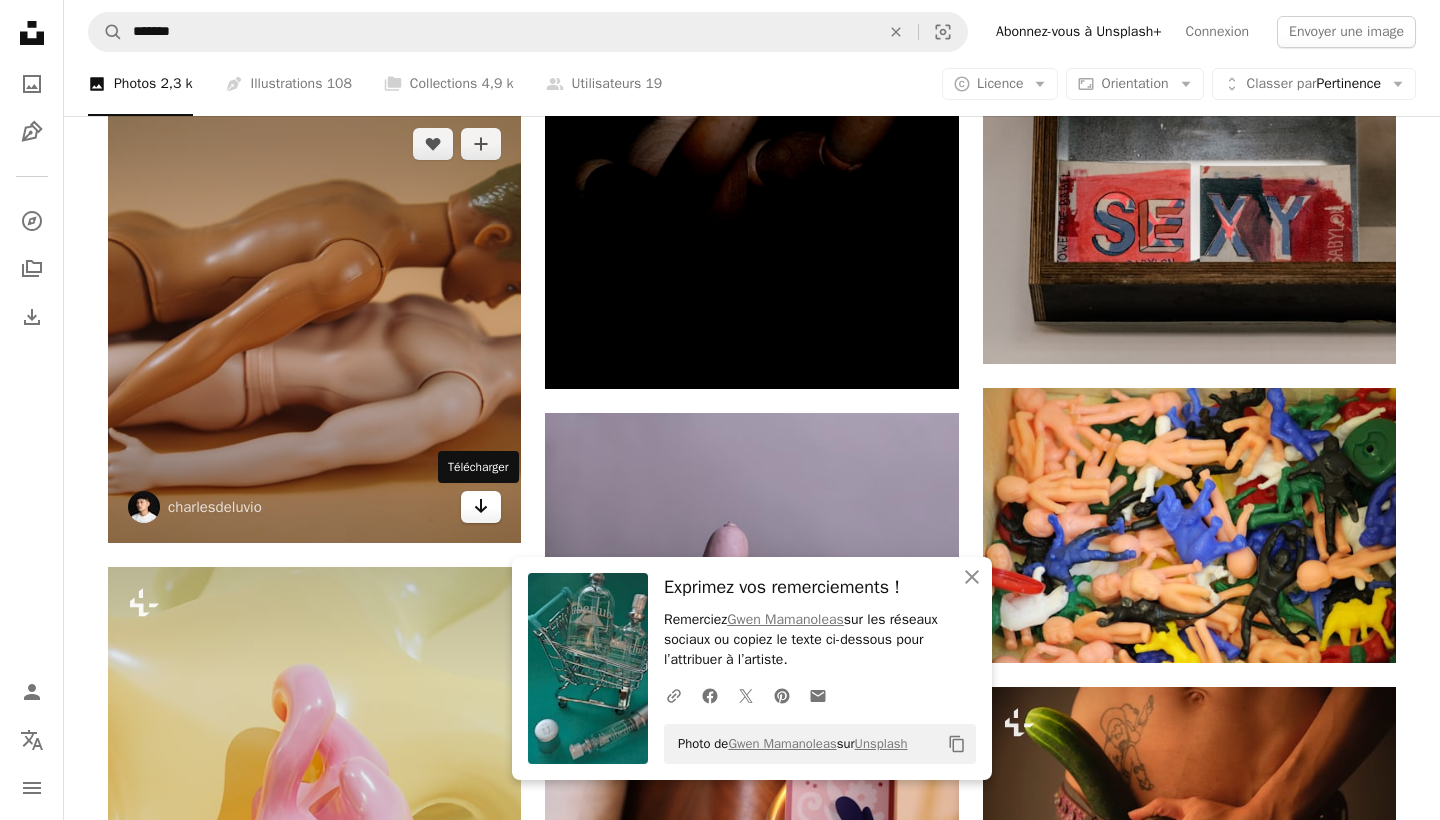 click on "Arrow pointing down" 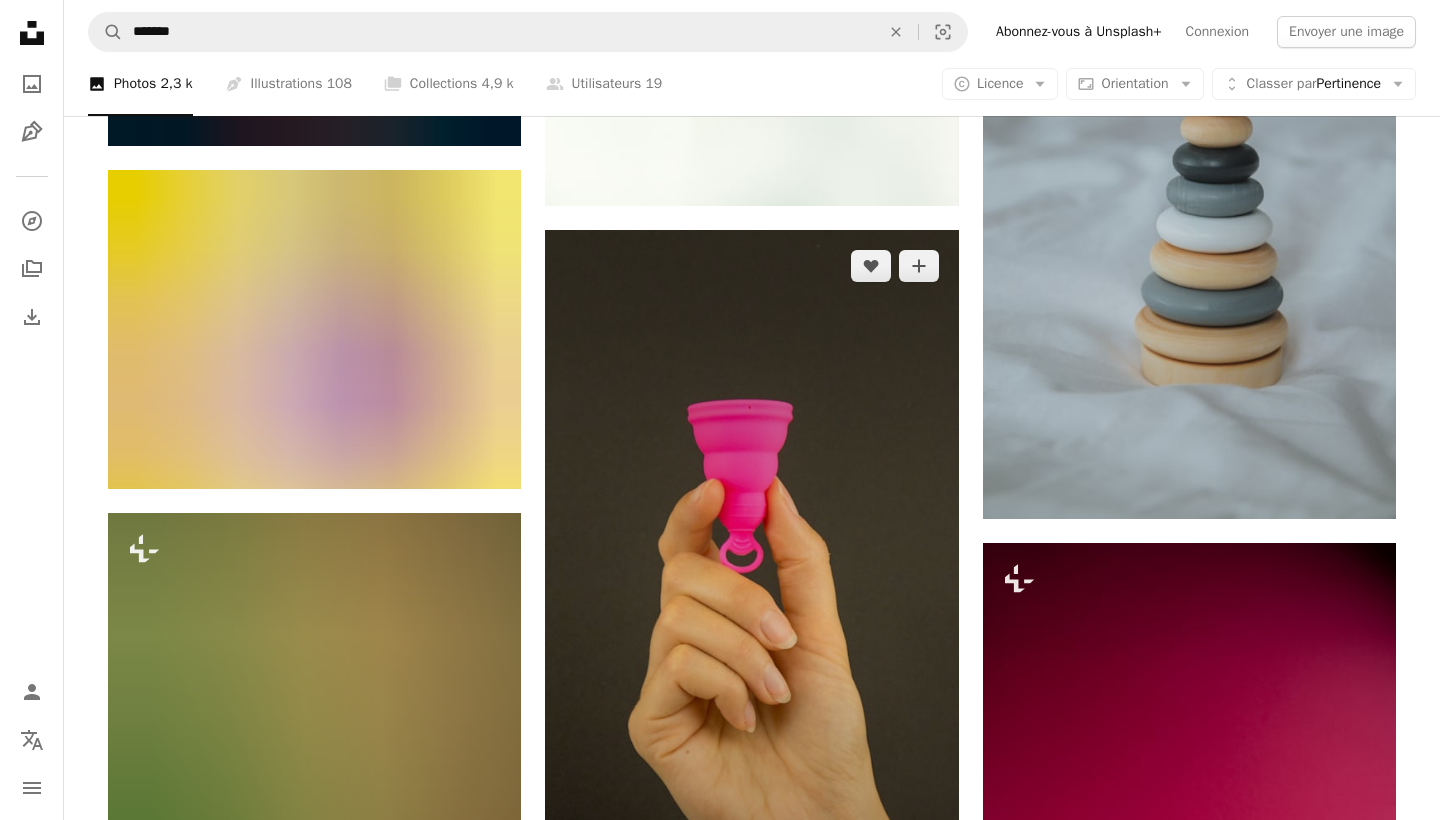 scroll, scrollTop: 17301, scrollLeft: 0, axis: vertical 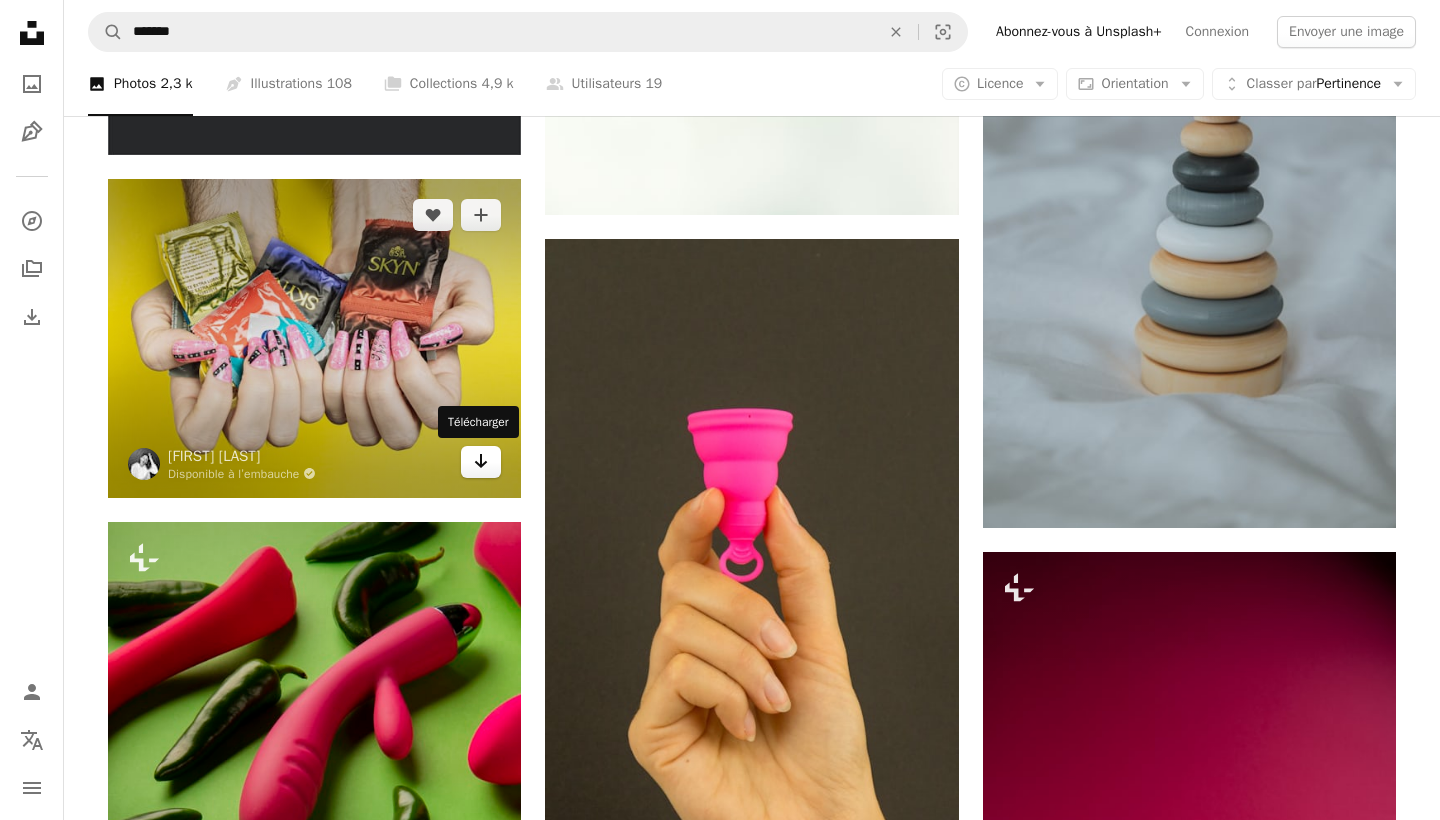 click on "Arrow pointing down" 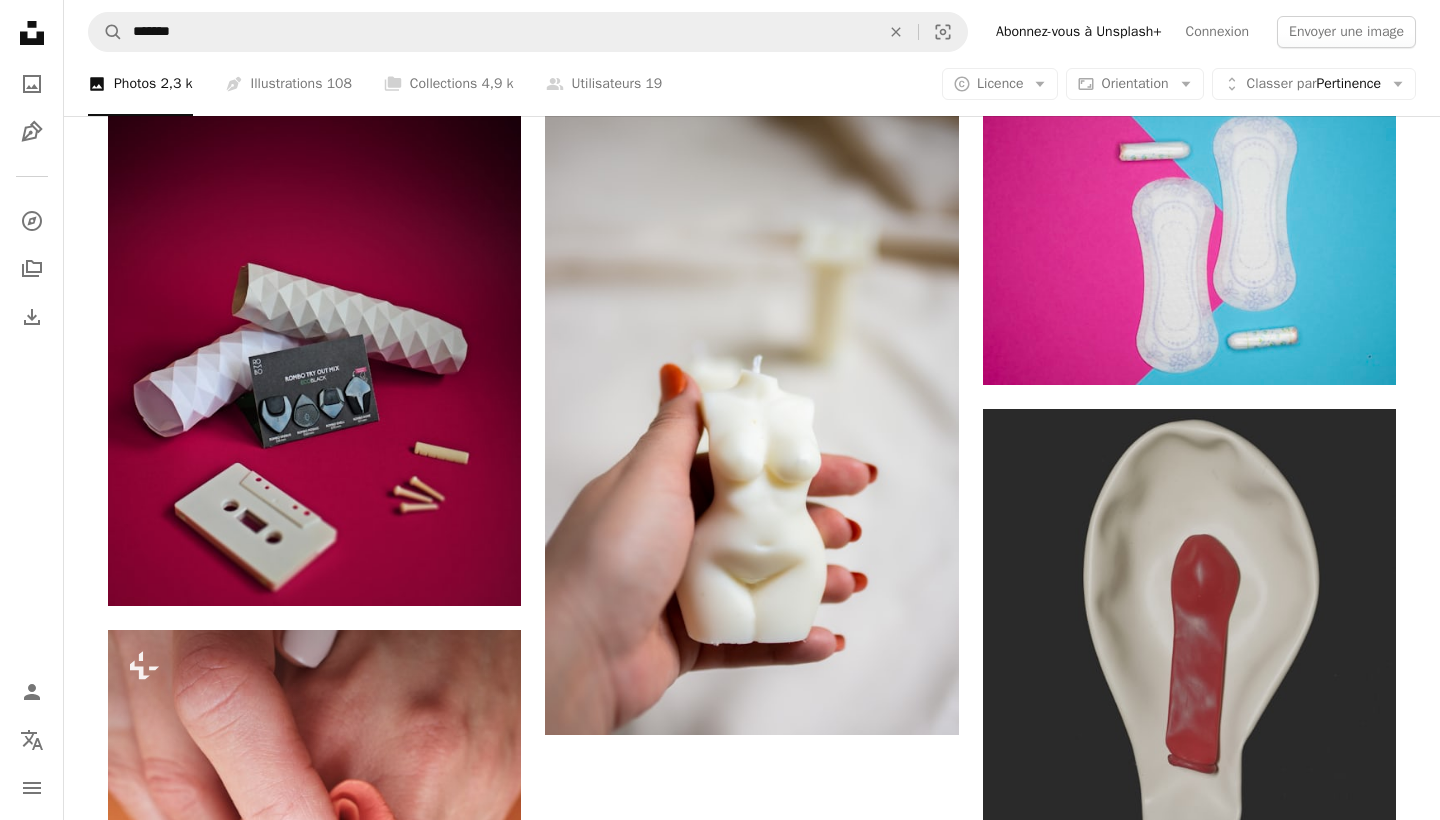 scroll, scrollTop: 21661, scrollLeft: 0, axis: vertical 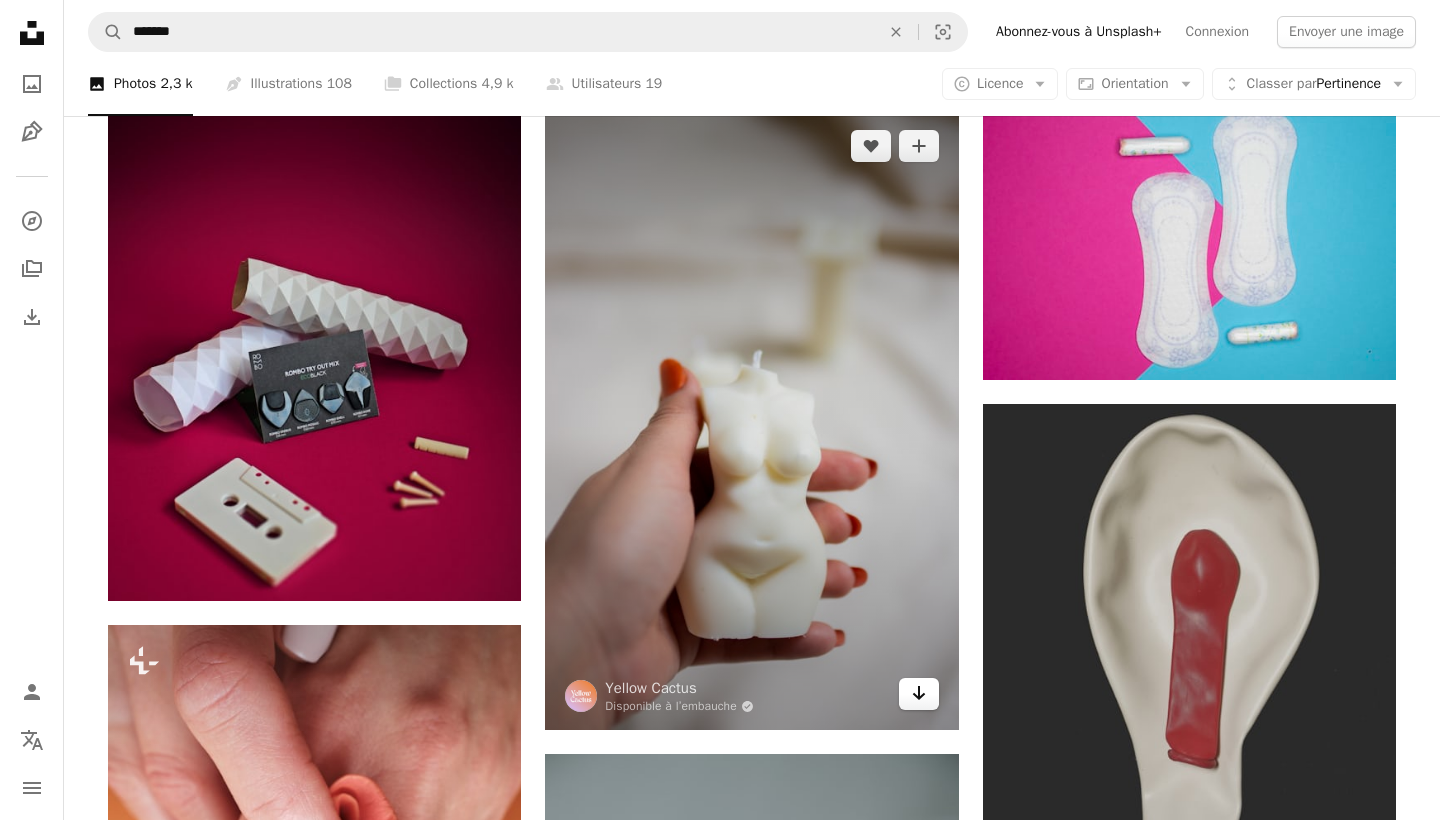 click on "Arrow pointing down" 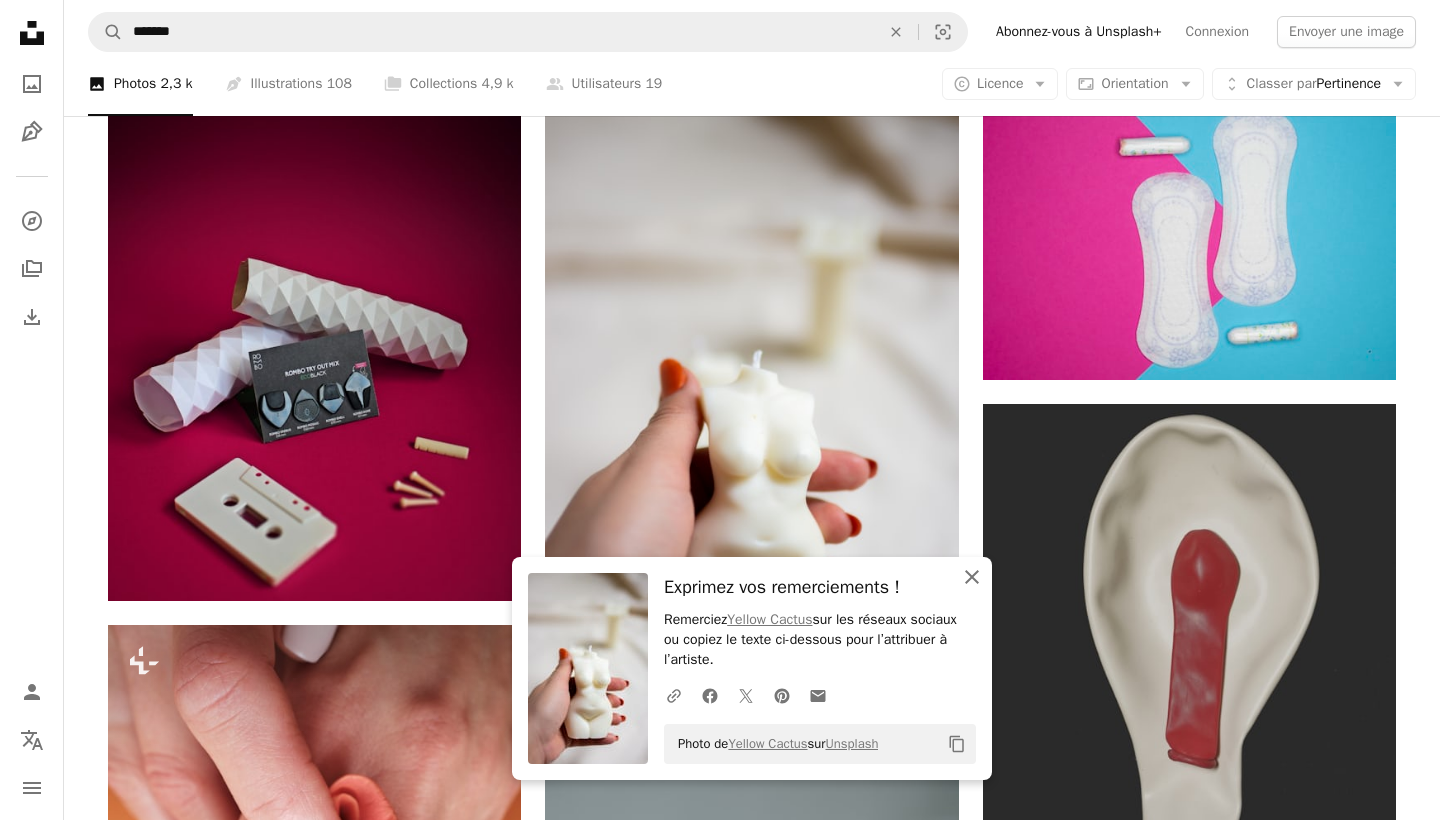 click on "An X shape" 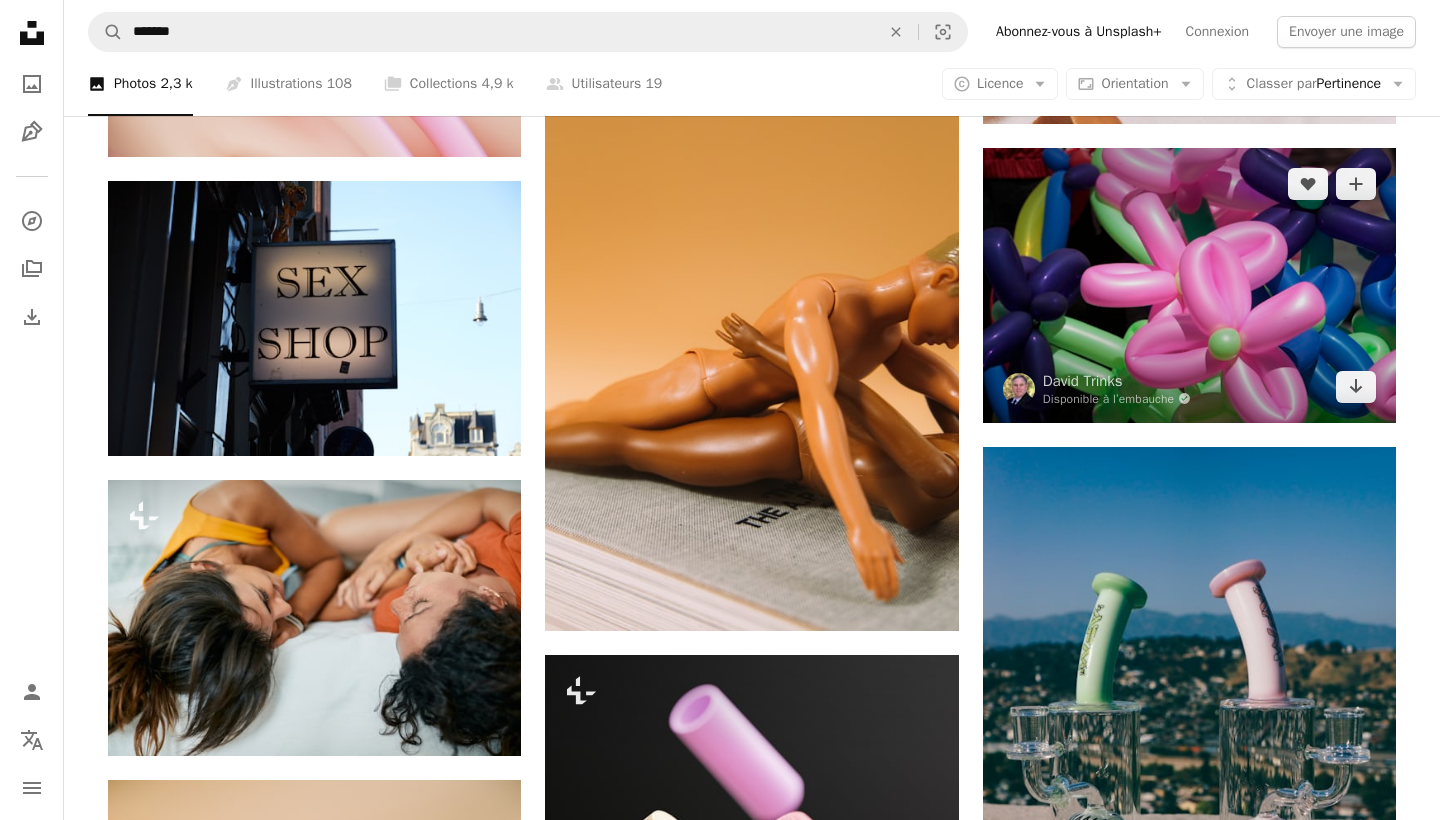 scroll, scrollTop: 23050, scrollLeft: 0, axis: vertical 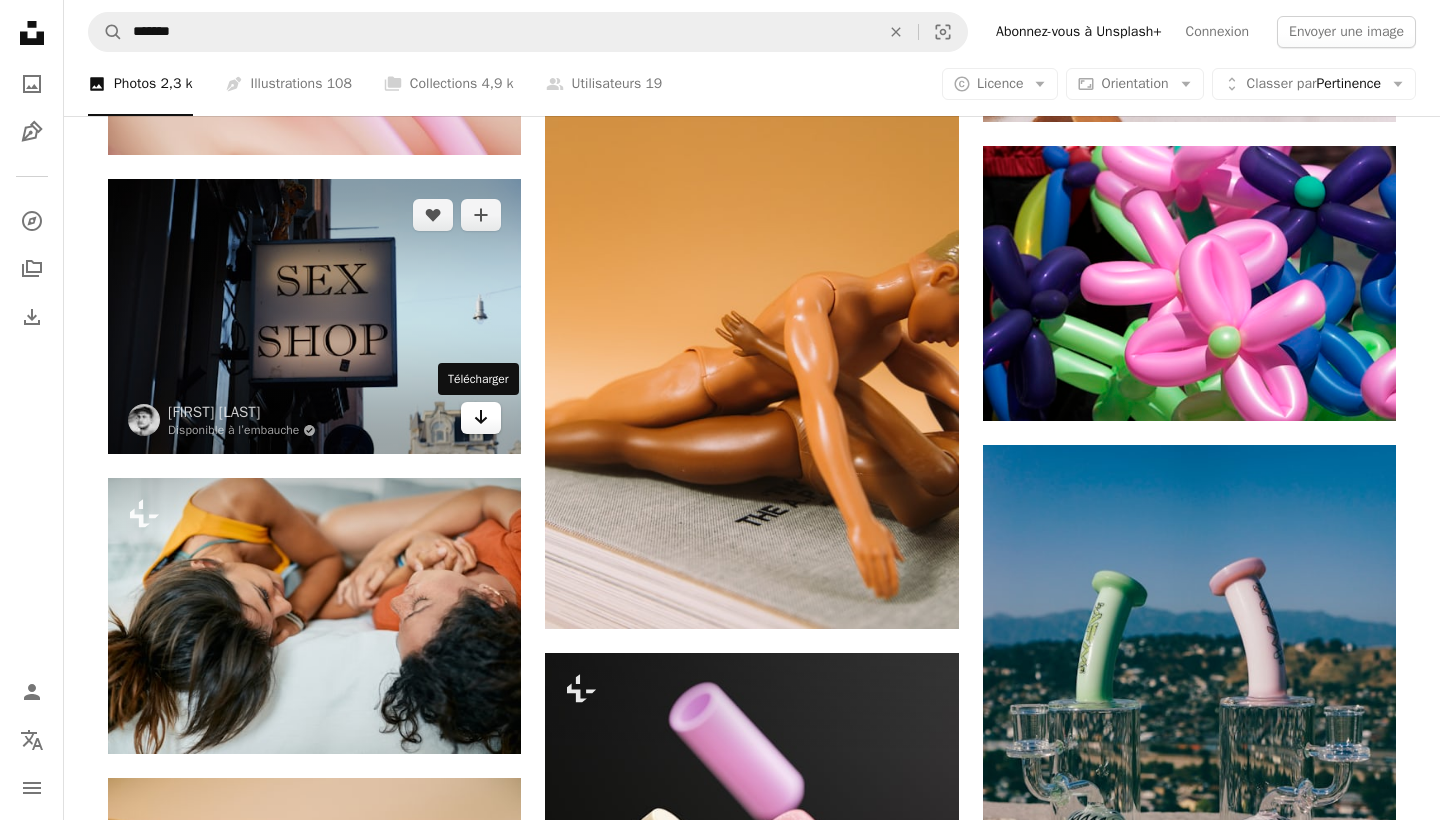 click 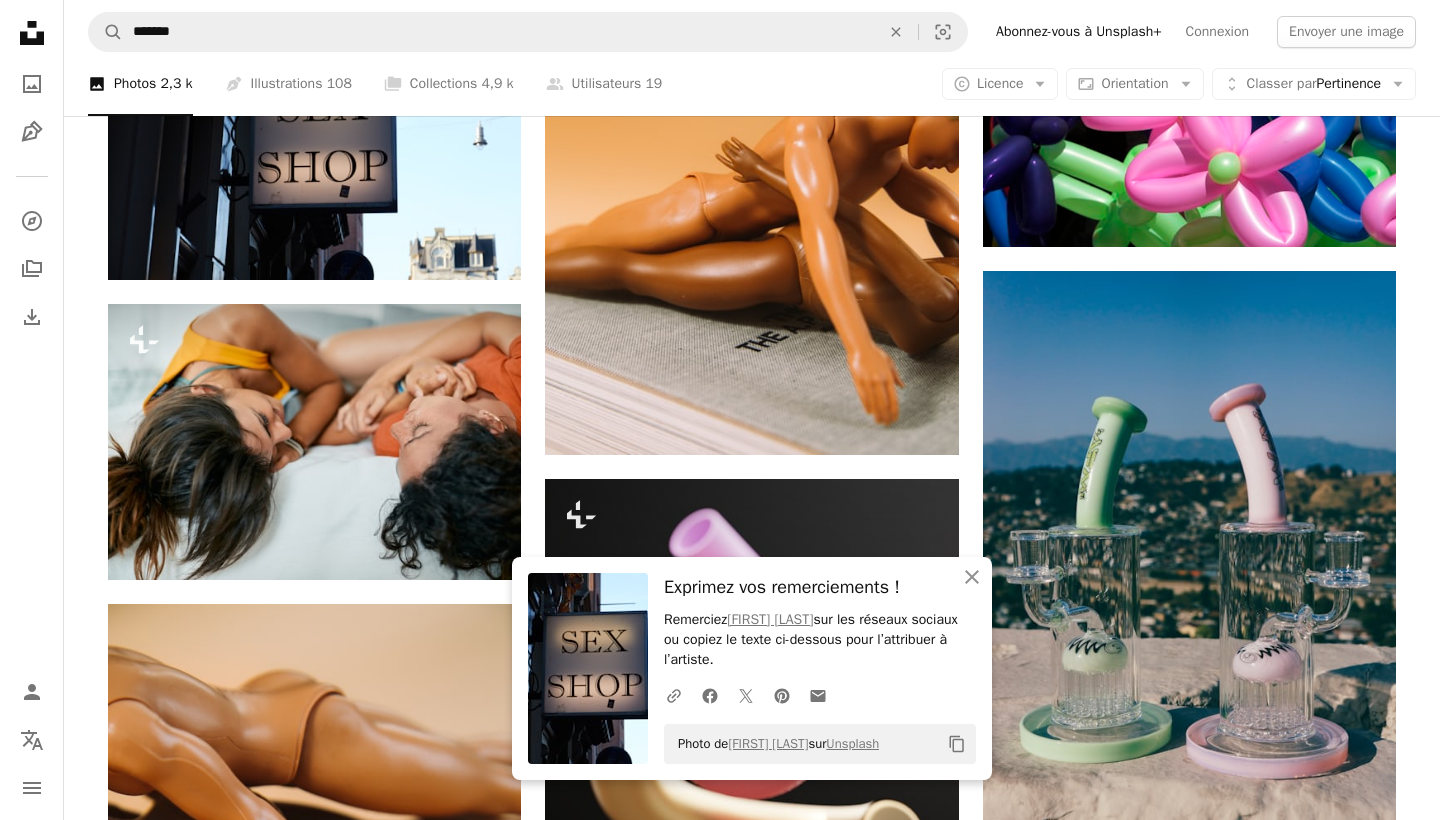 scroll, scrollTop: 23227, scrollLeft: 0, axis: vertical 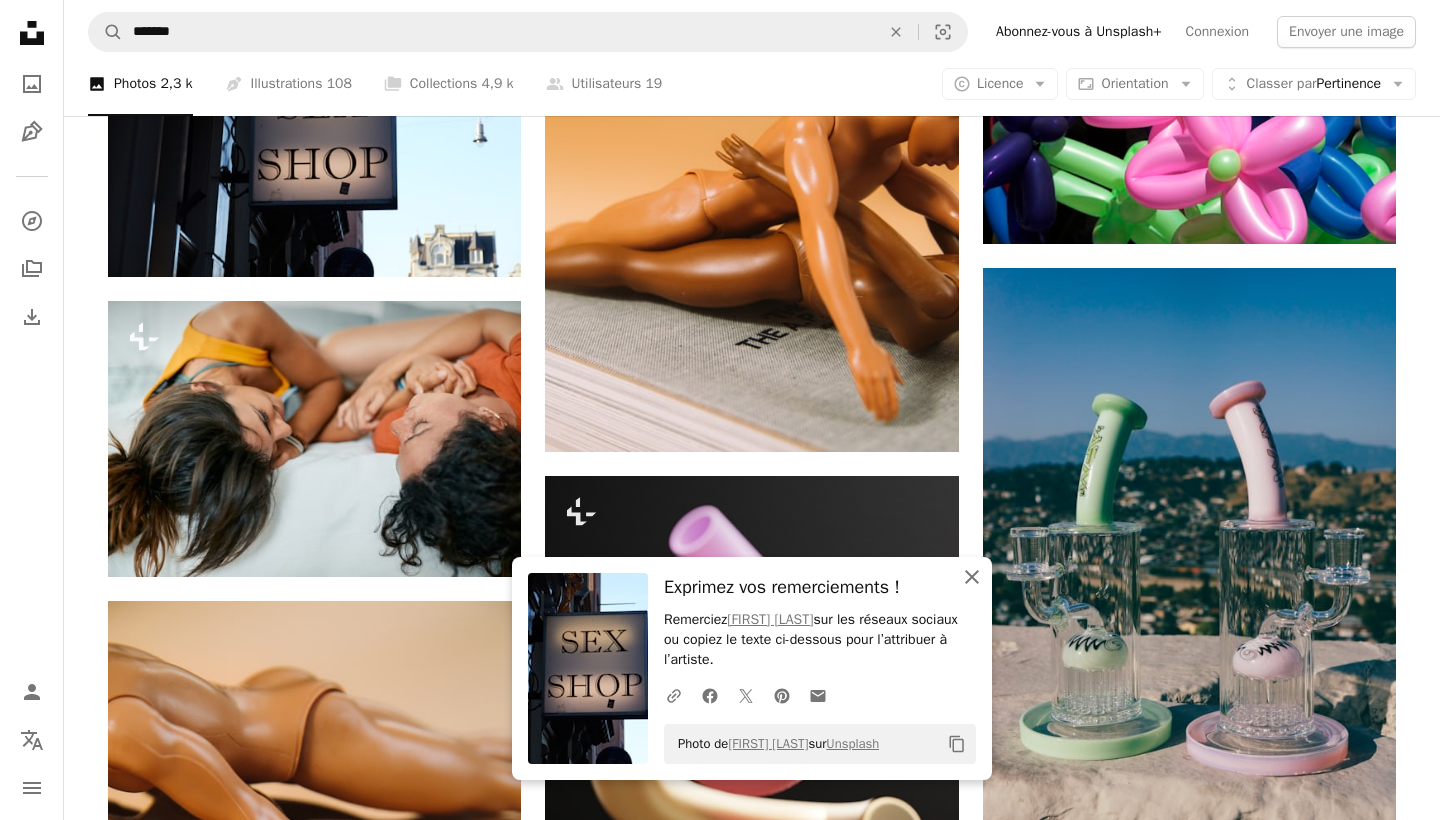 click on "An X shape" 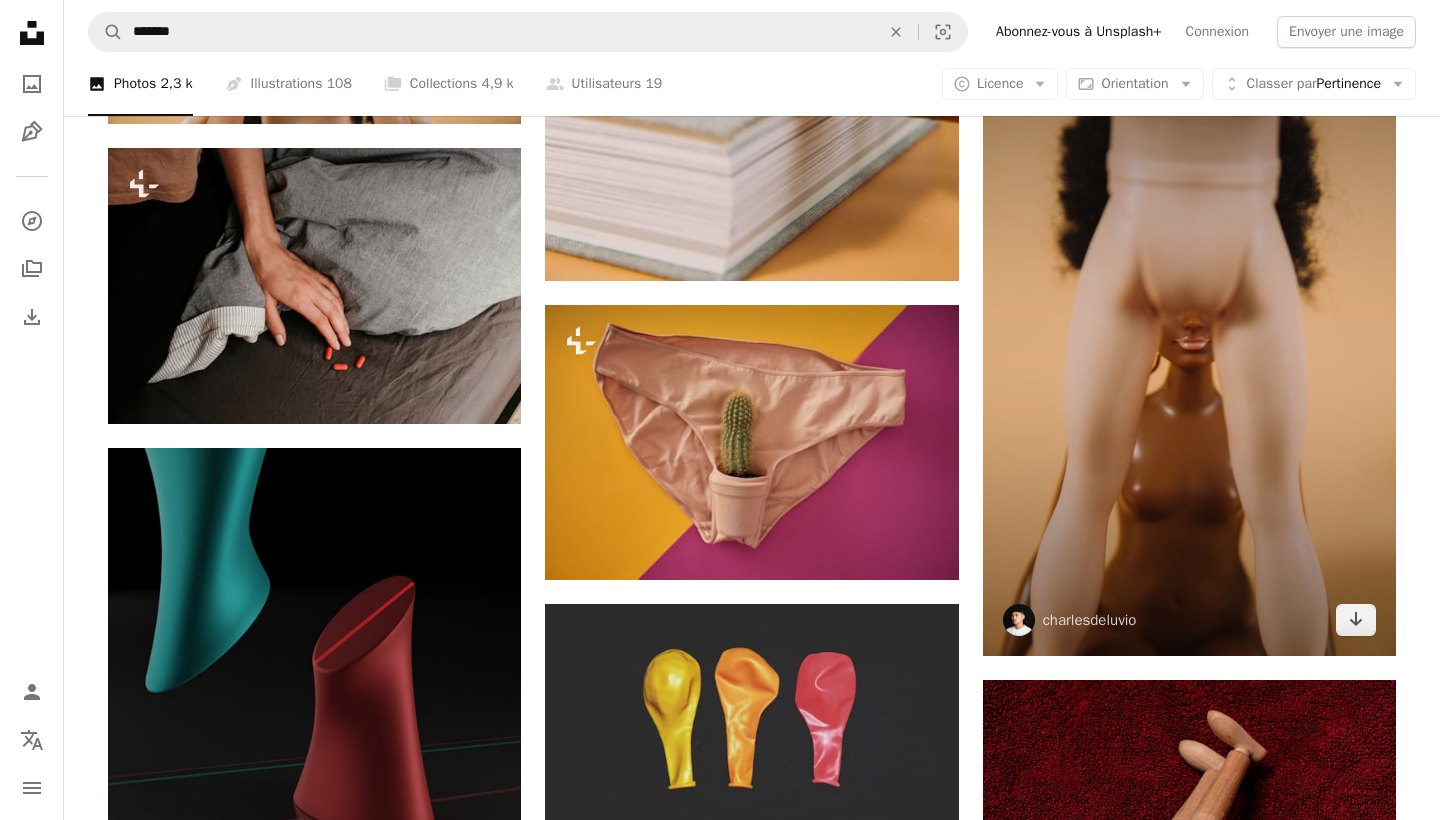 scroll, scrollTop: 26835, scrollLeft: 0, axis: vertical 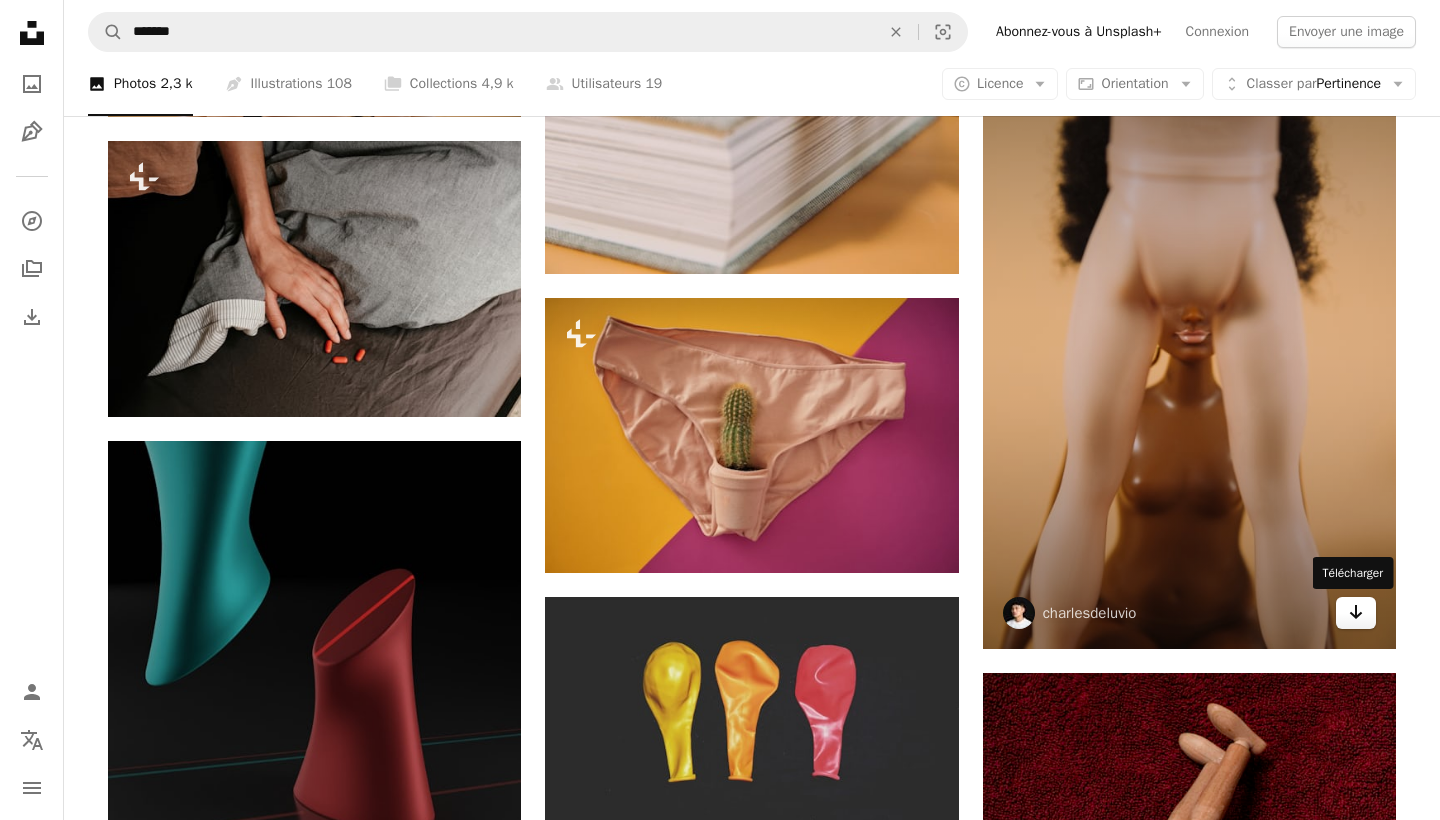 click on "Arrow pointing down" 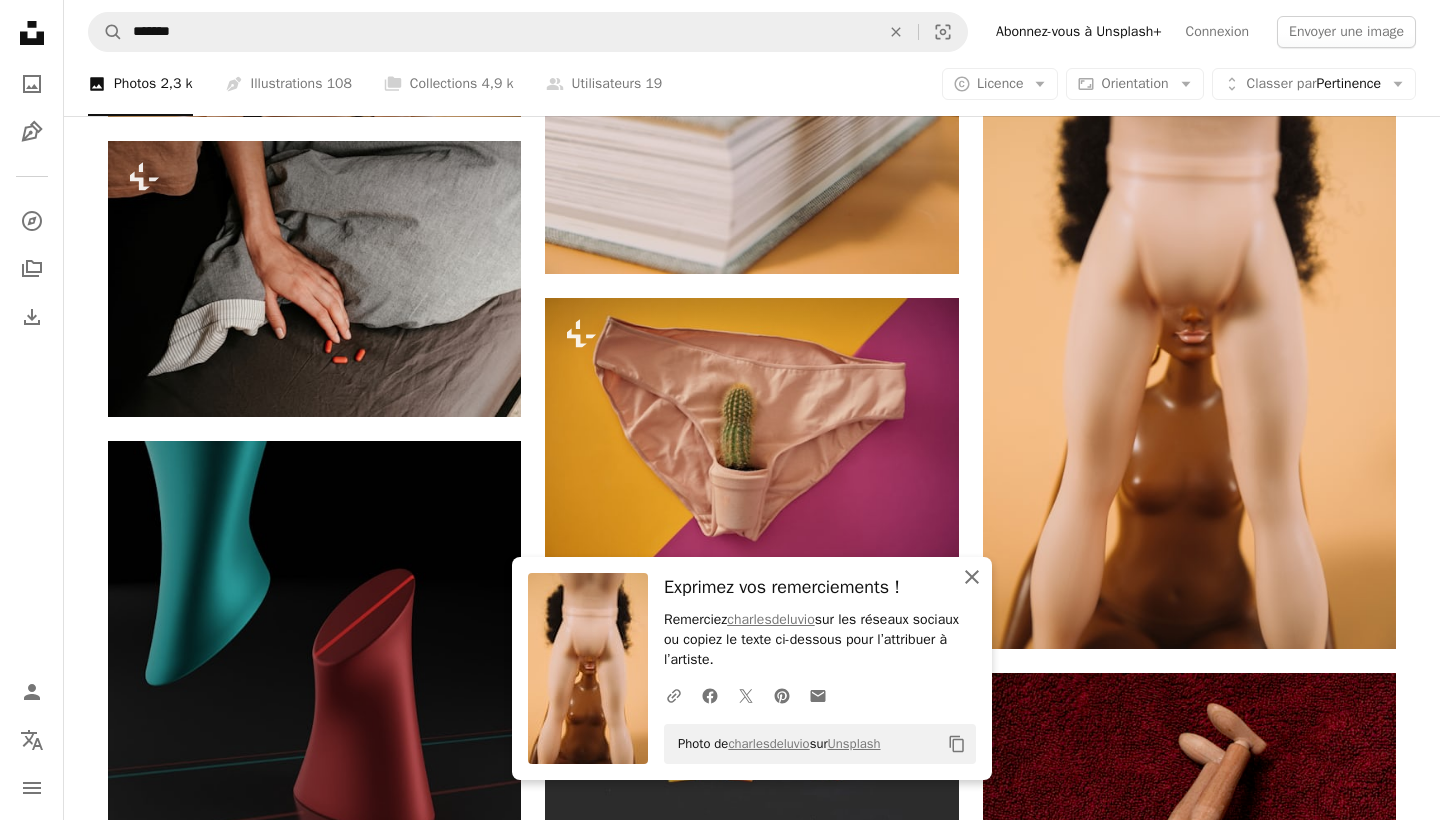 click on "An X shape" 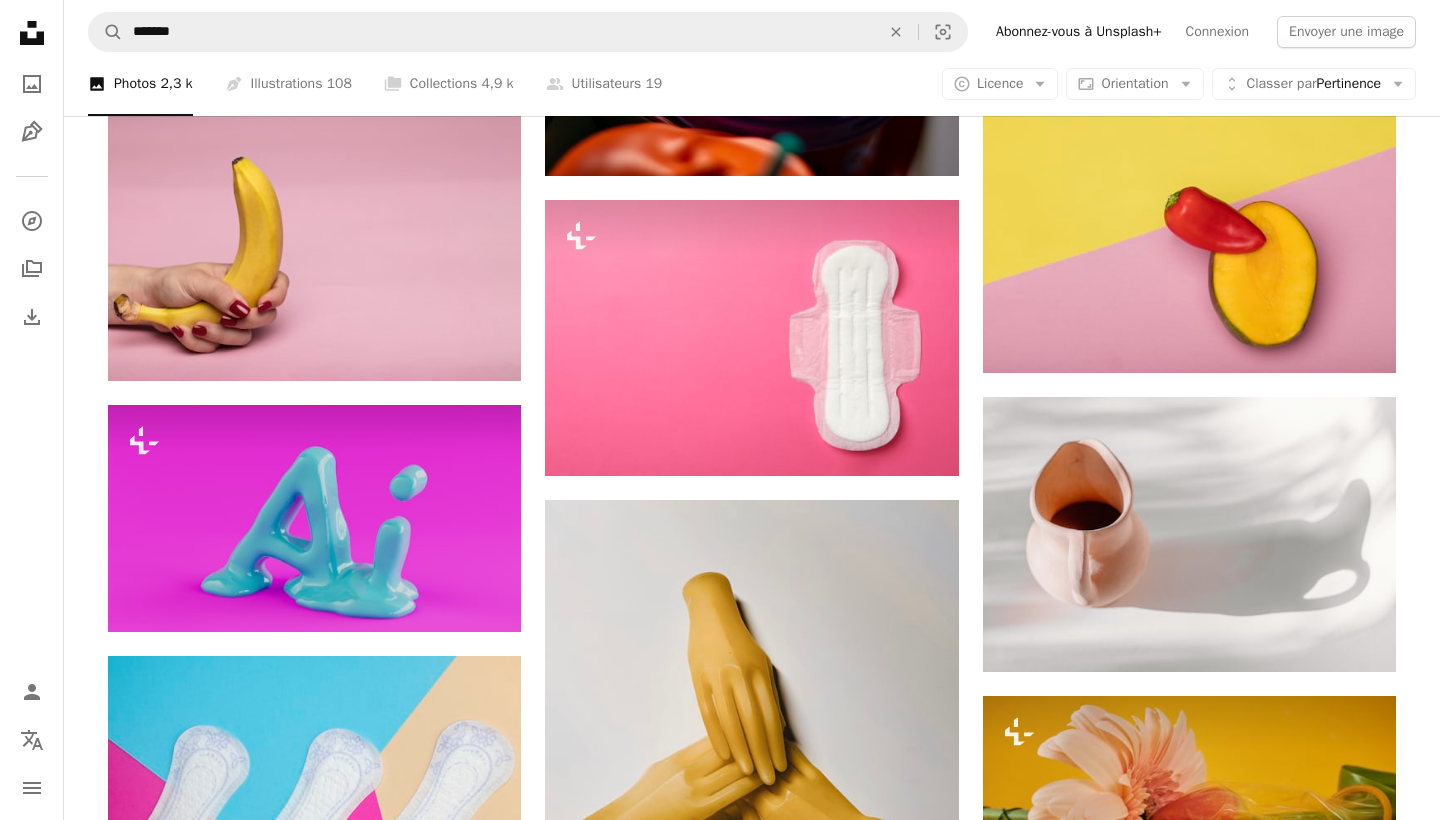 scroll, scrollTop: 31260, scrollLeft: 0, axis: vertical 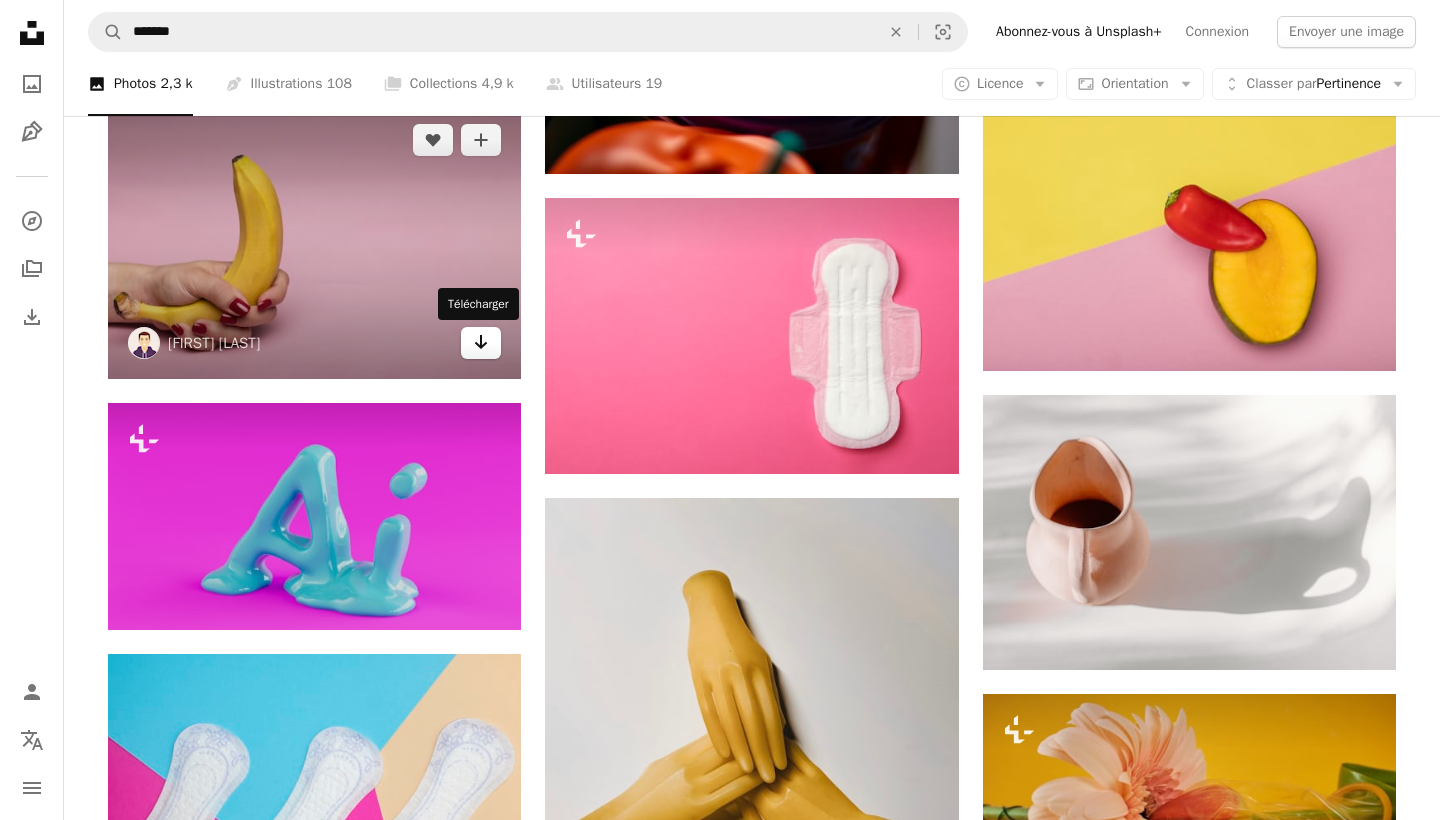 click on "Arrow pointing down" 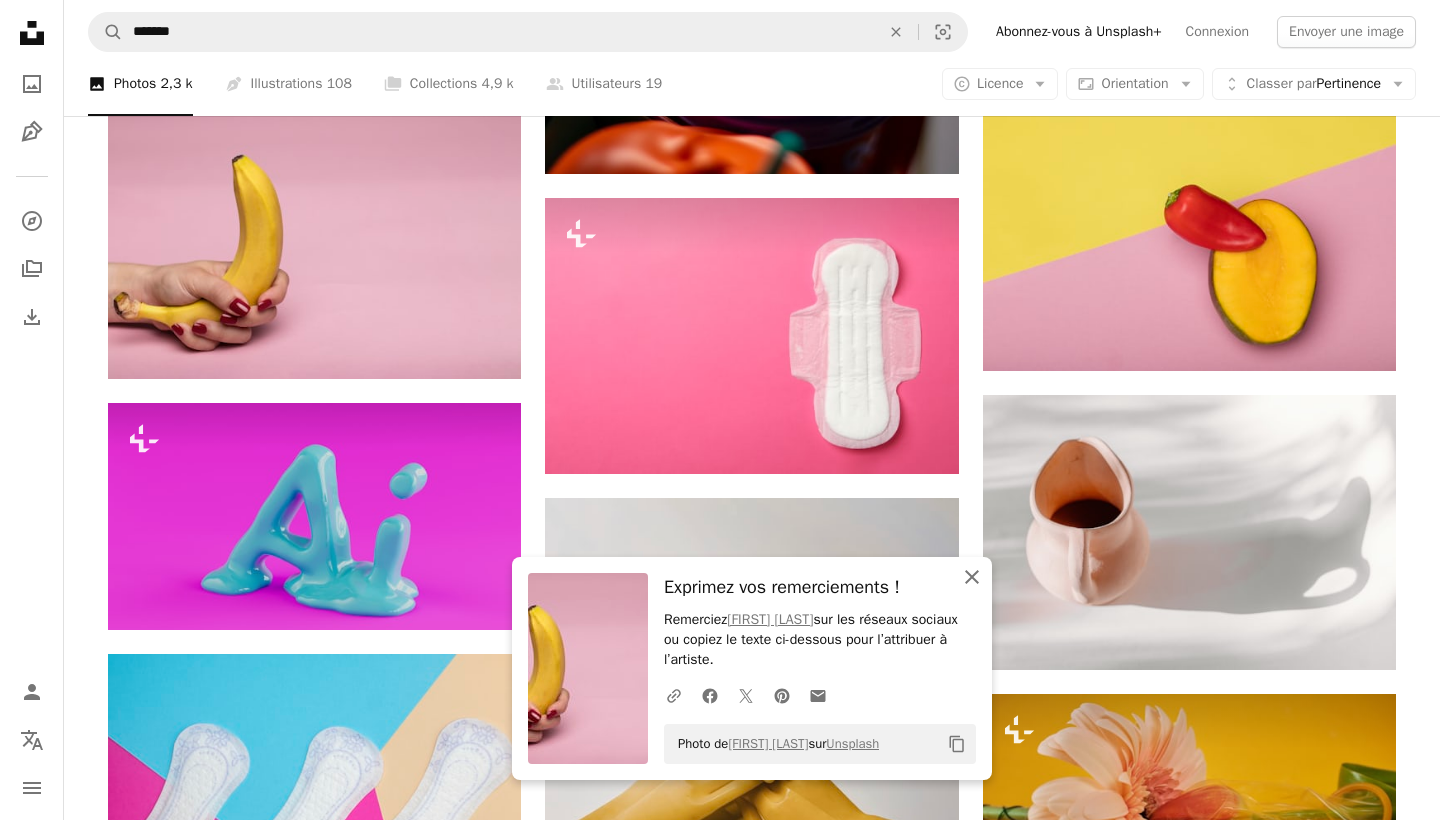 click on "An X shape" 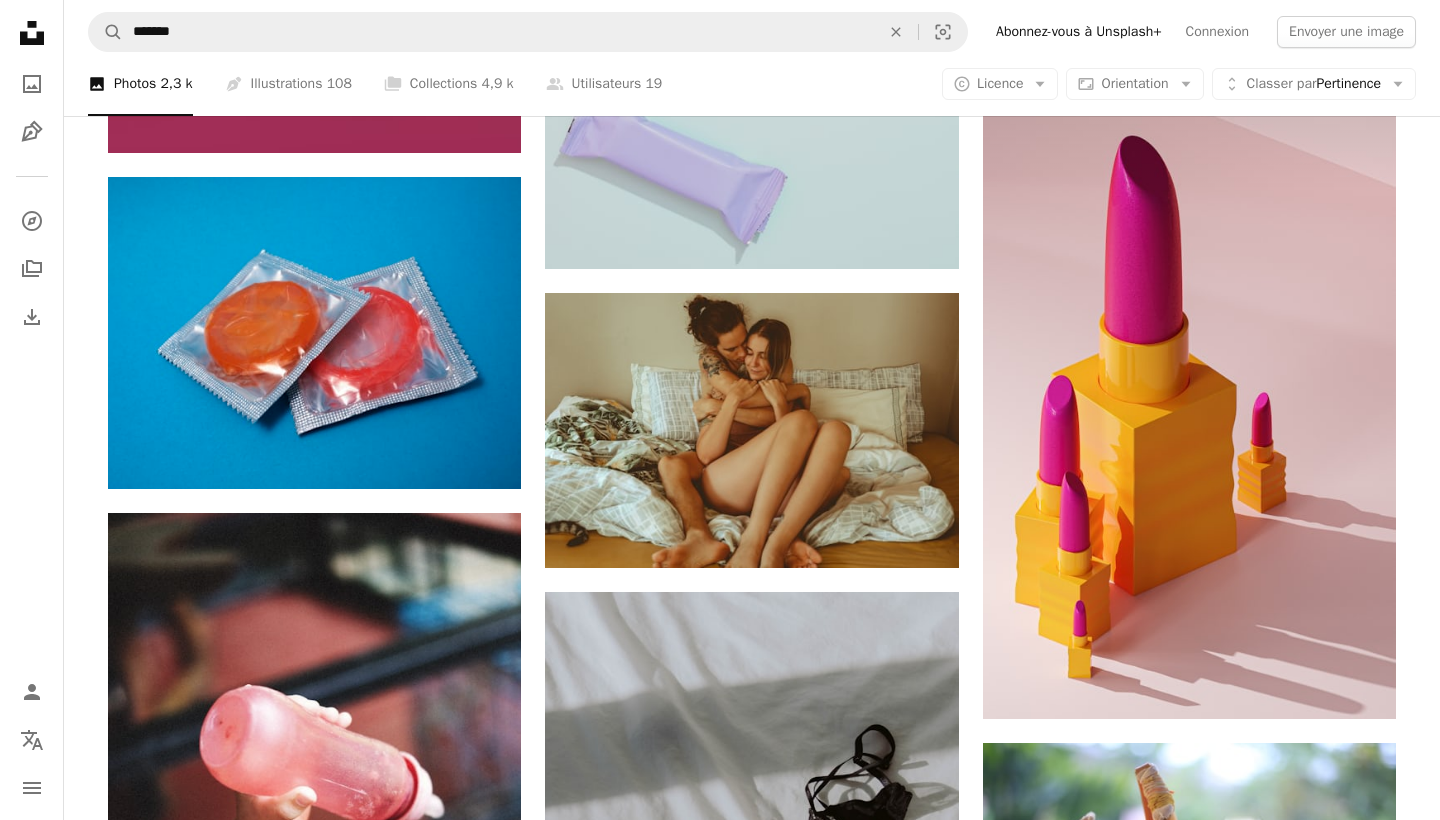 scroll, scrollTop: 38451, scrollLeft: 0, axis: vertical 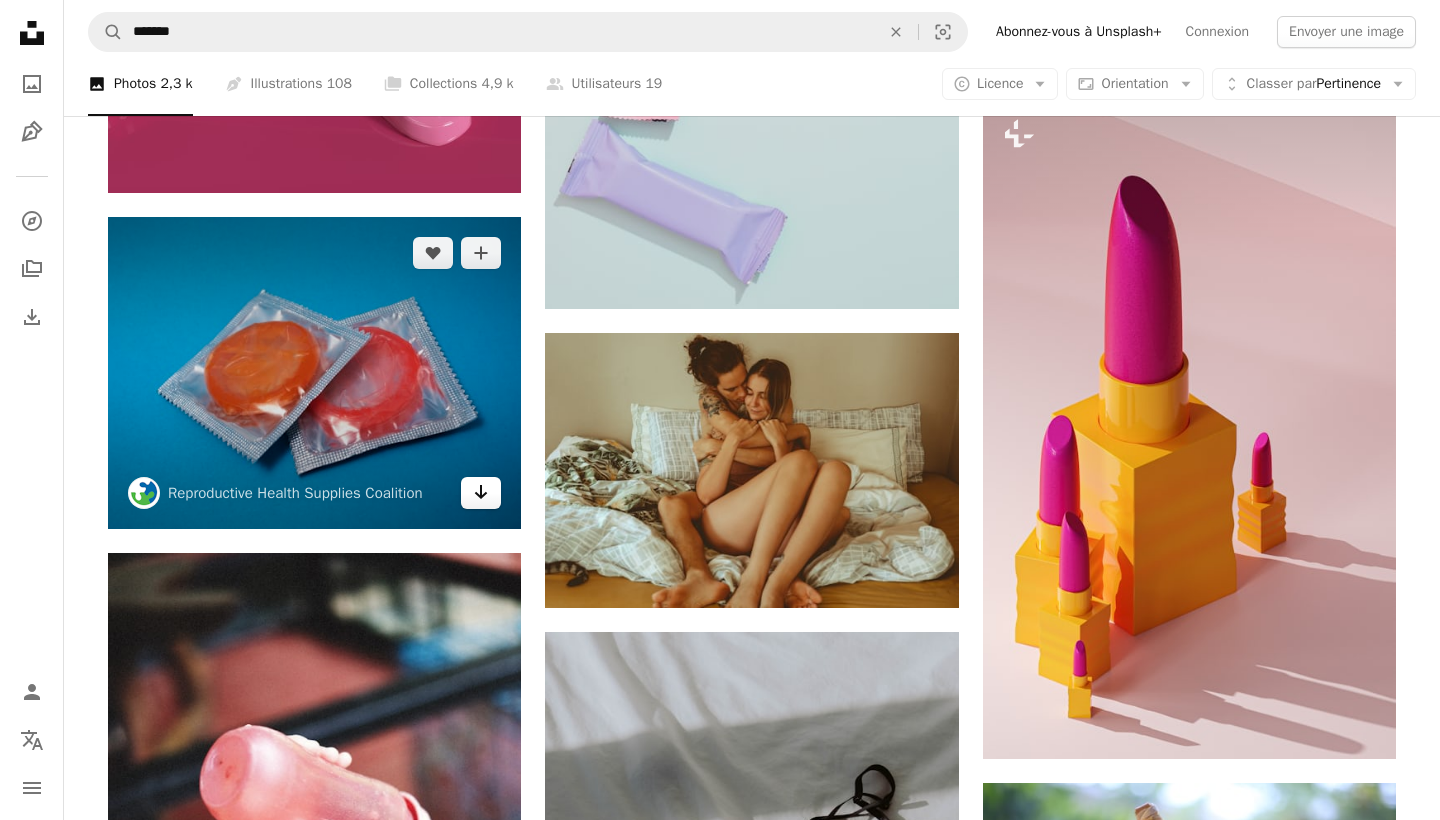 click on "Arrow pointing down" 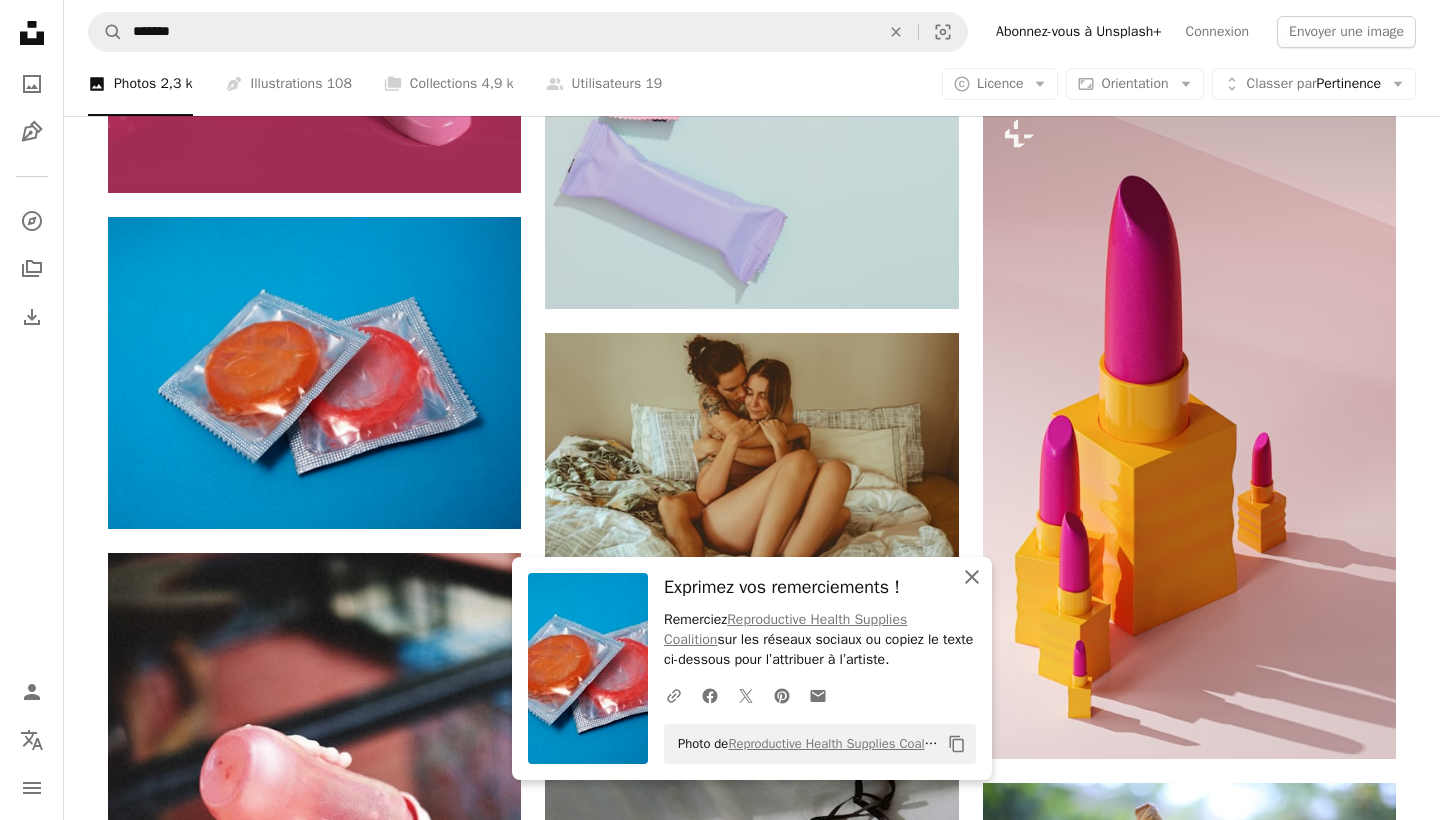 click on "An X shape" 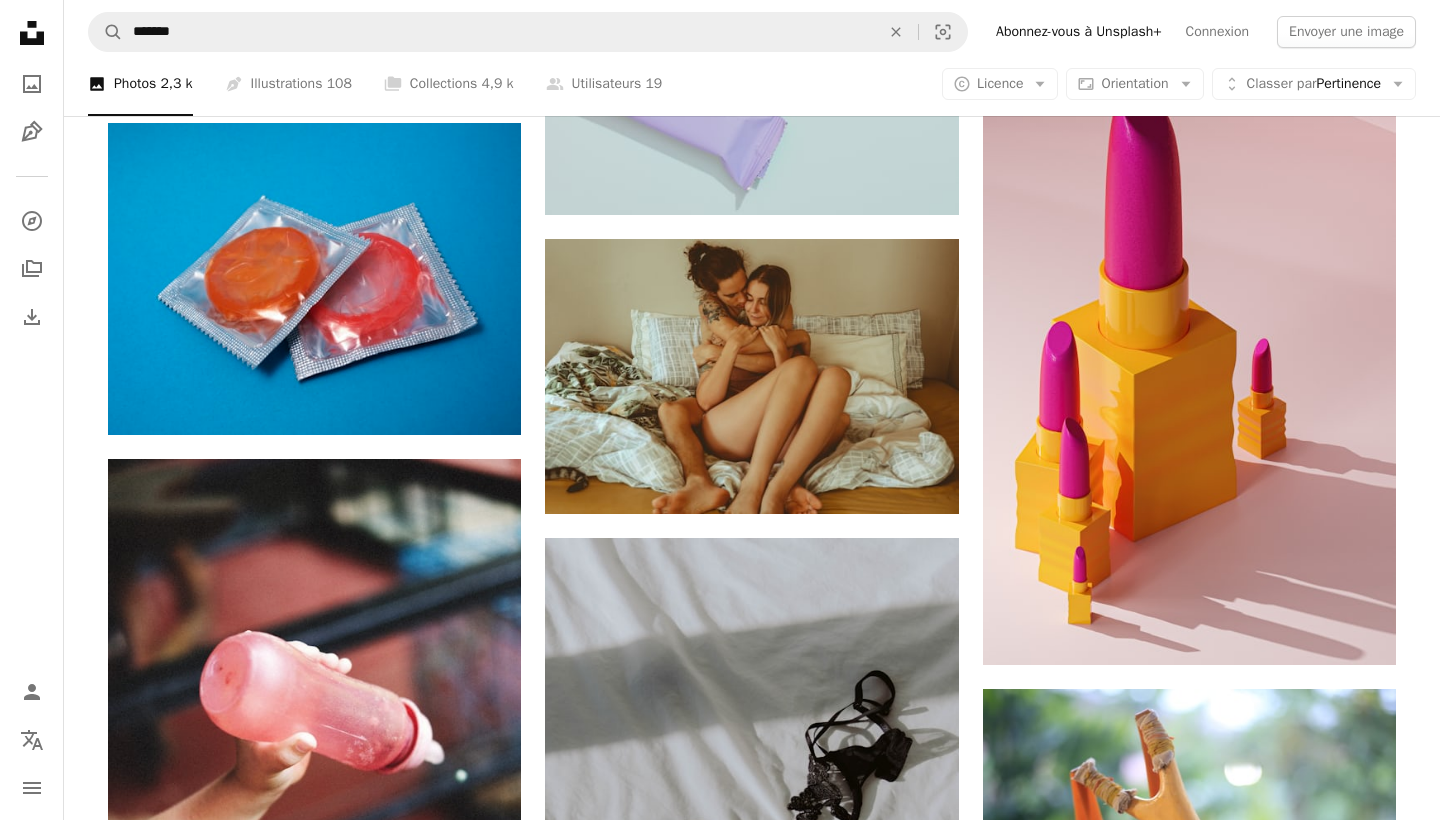 scroll, scrollTop: 38546, scrollLeft: 0, axis: vertical 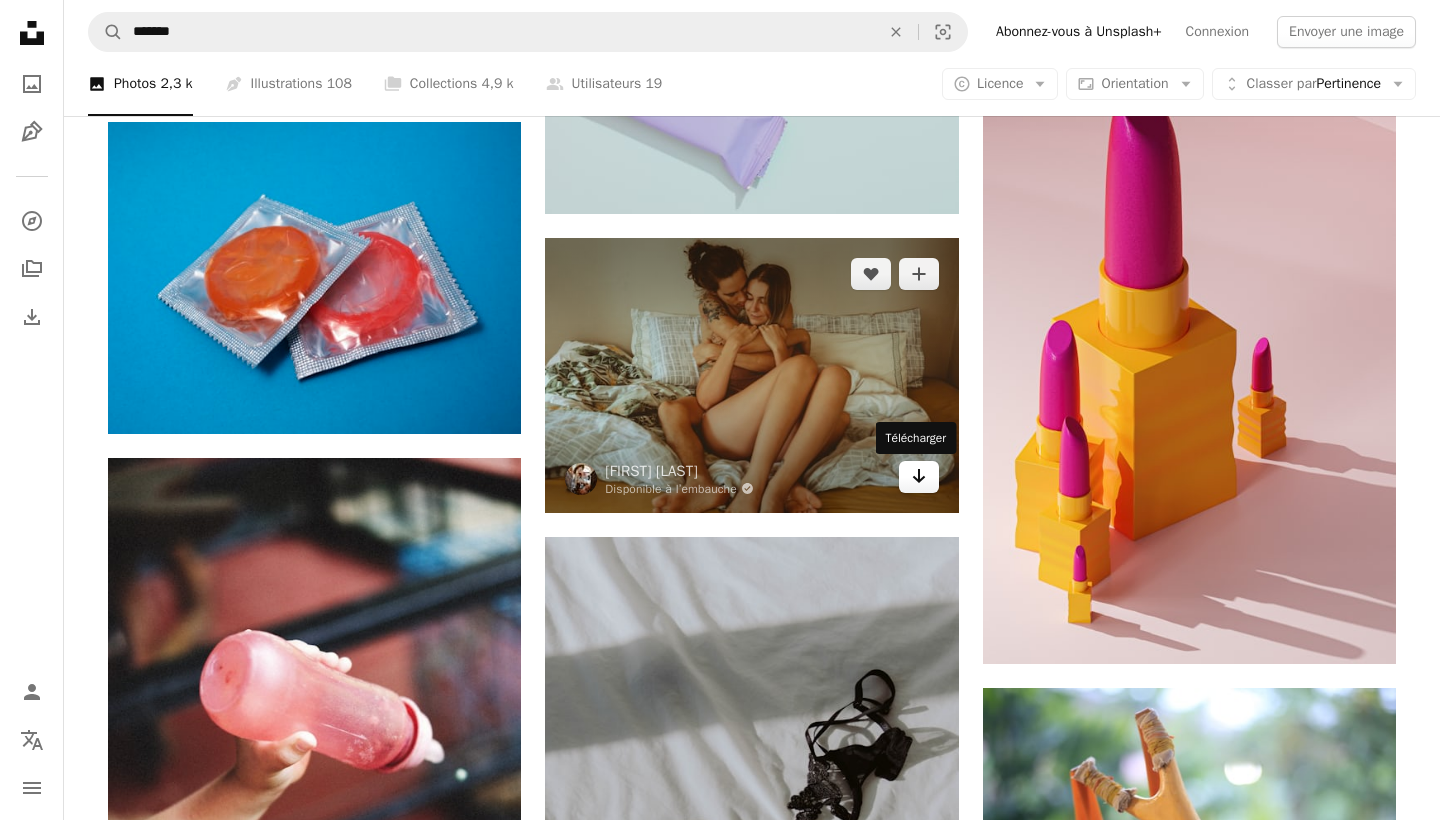 click on "Arrow pointing down" at bounding box center (919, 477) 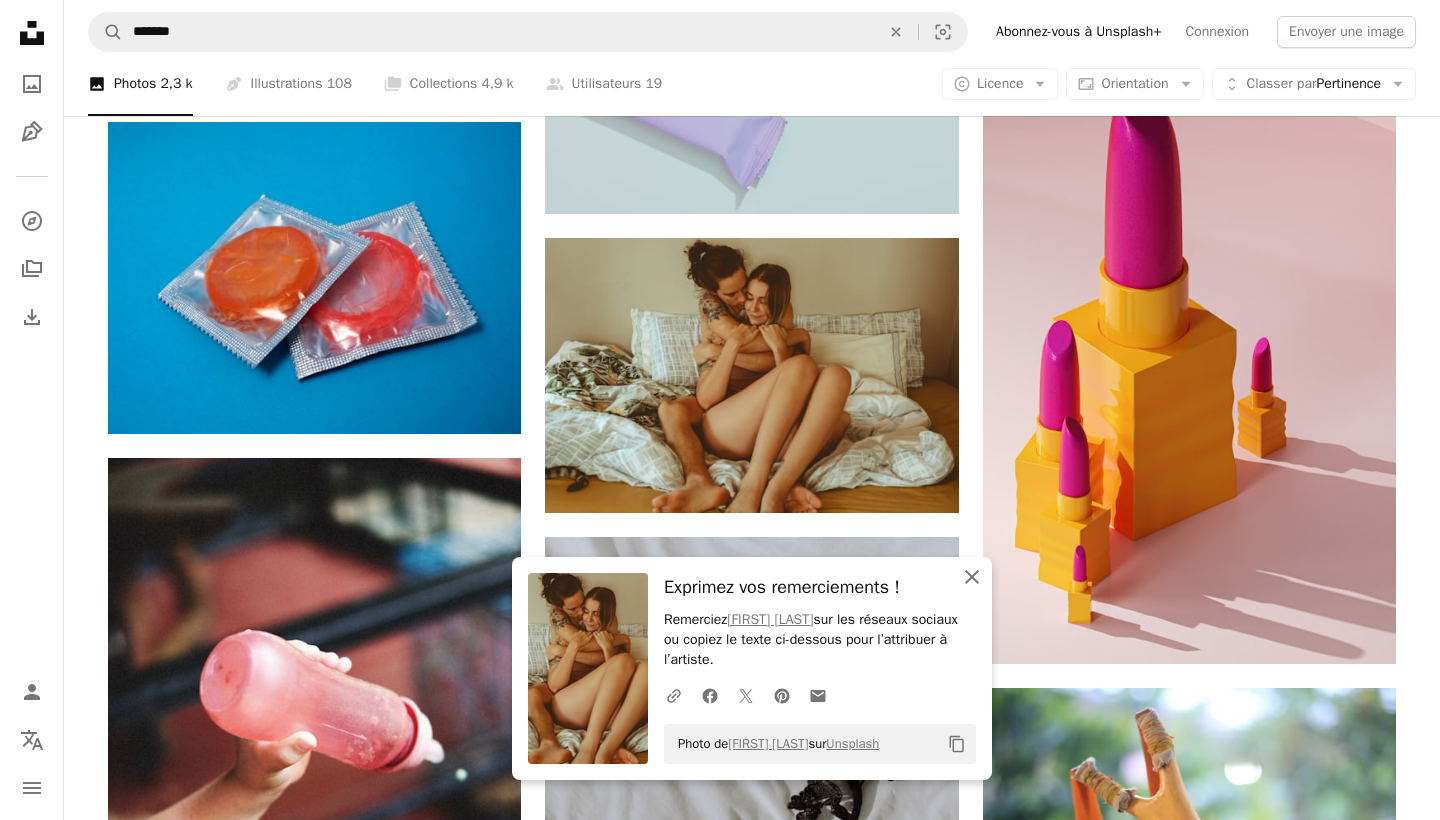 click on "An X shape" 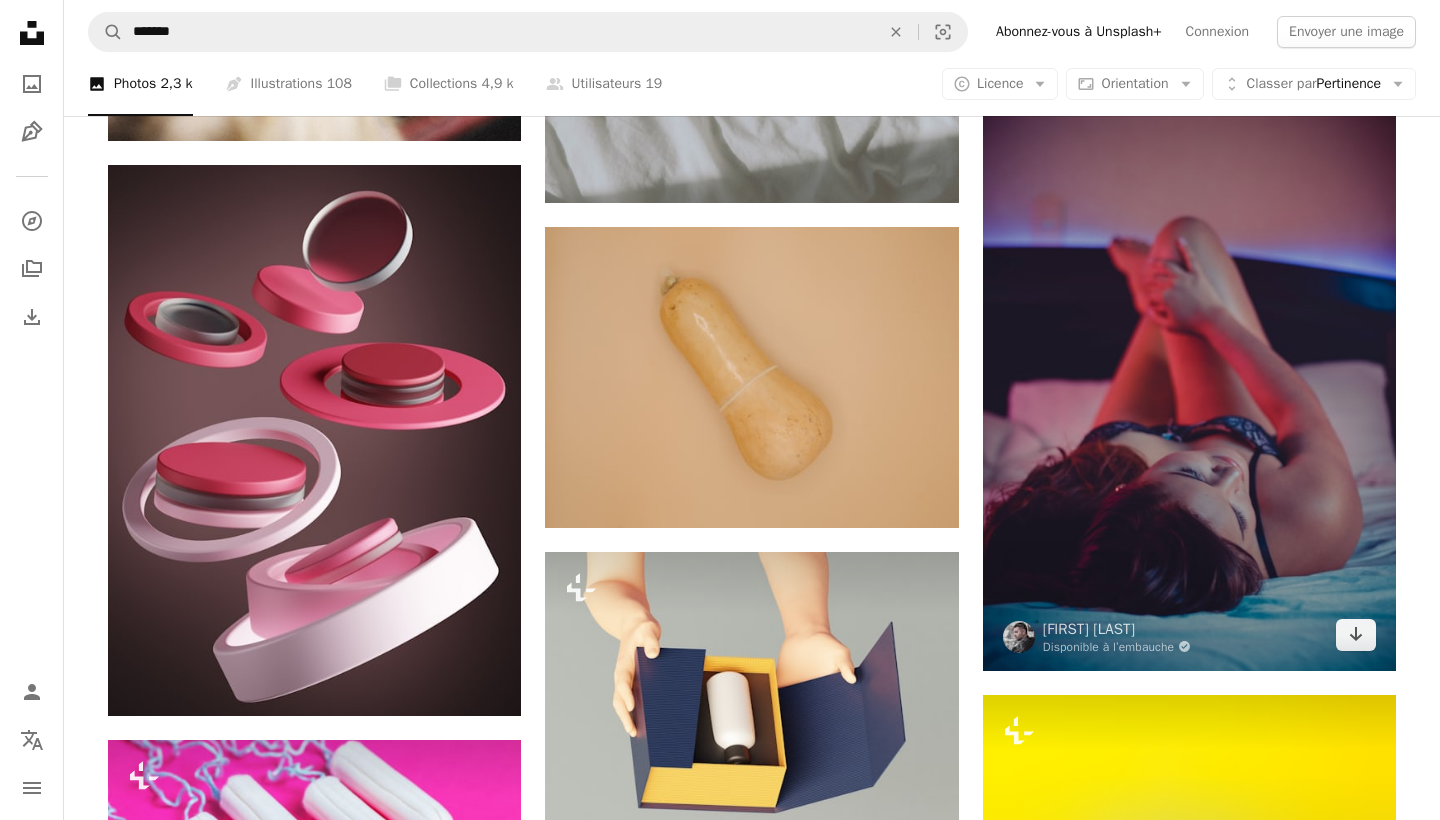 scroll, scrollTop: 39486, scrollLeft: 0, axis: vertical 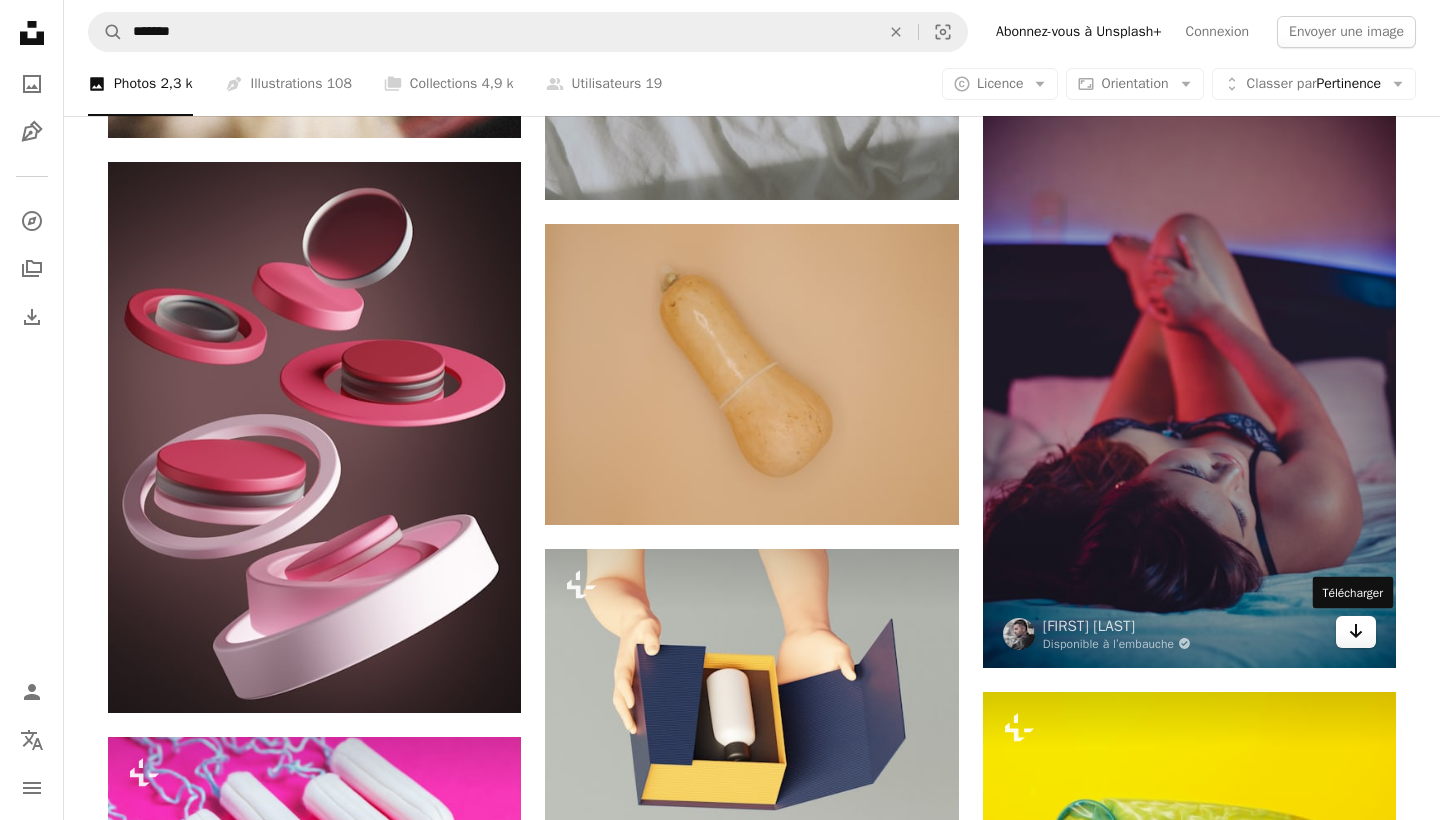 click on "Arrow pointing down" 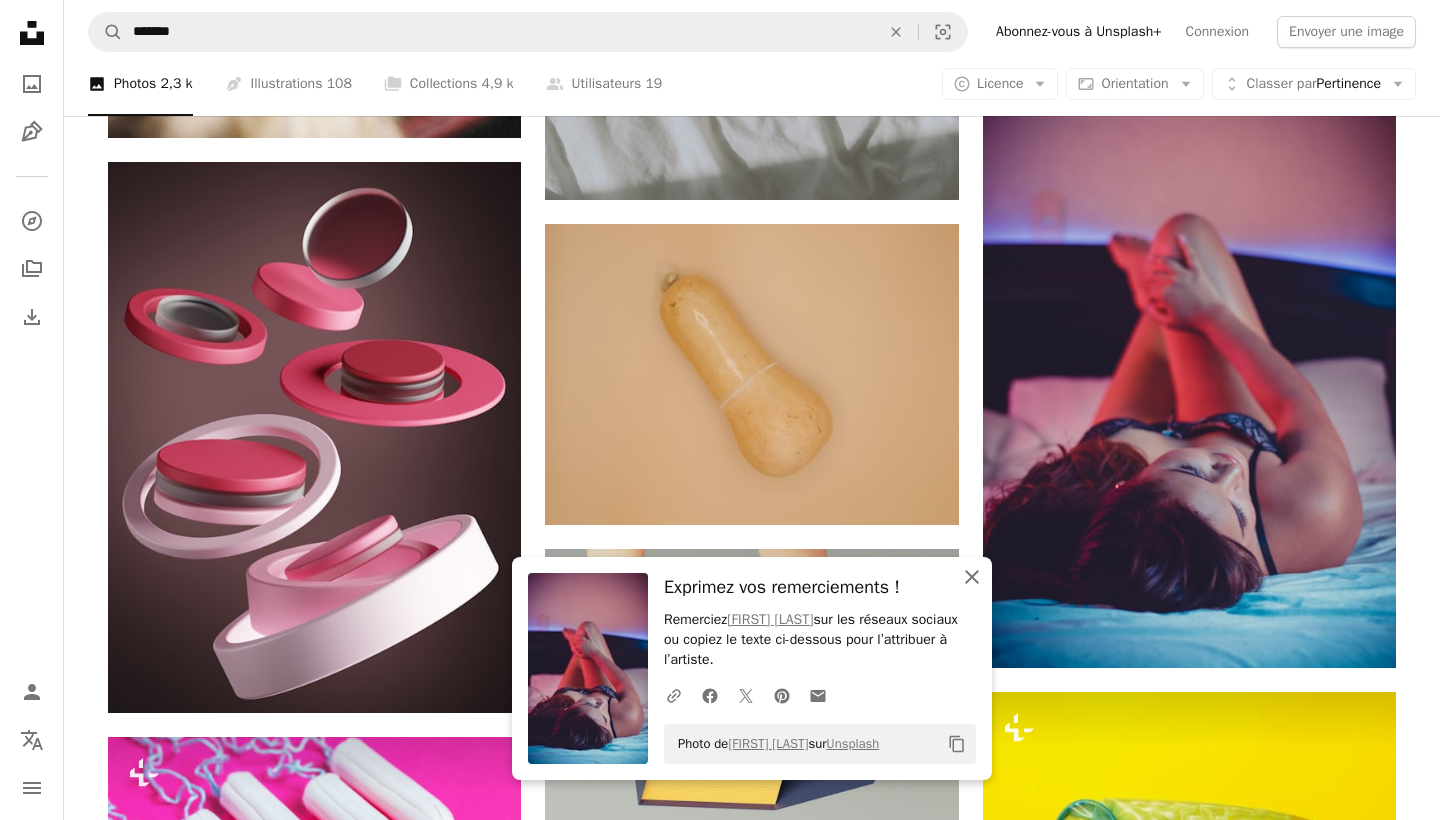 click on "An X shape" 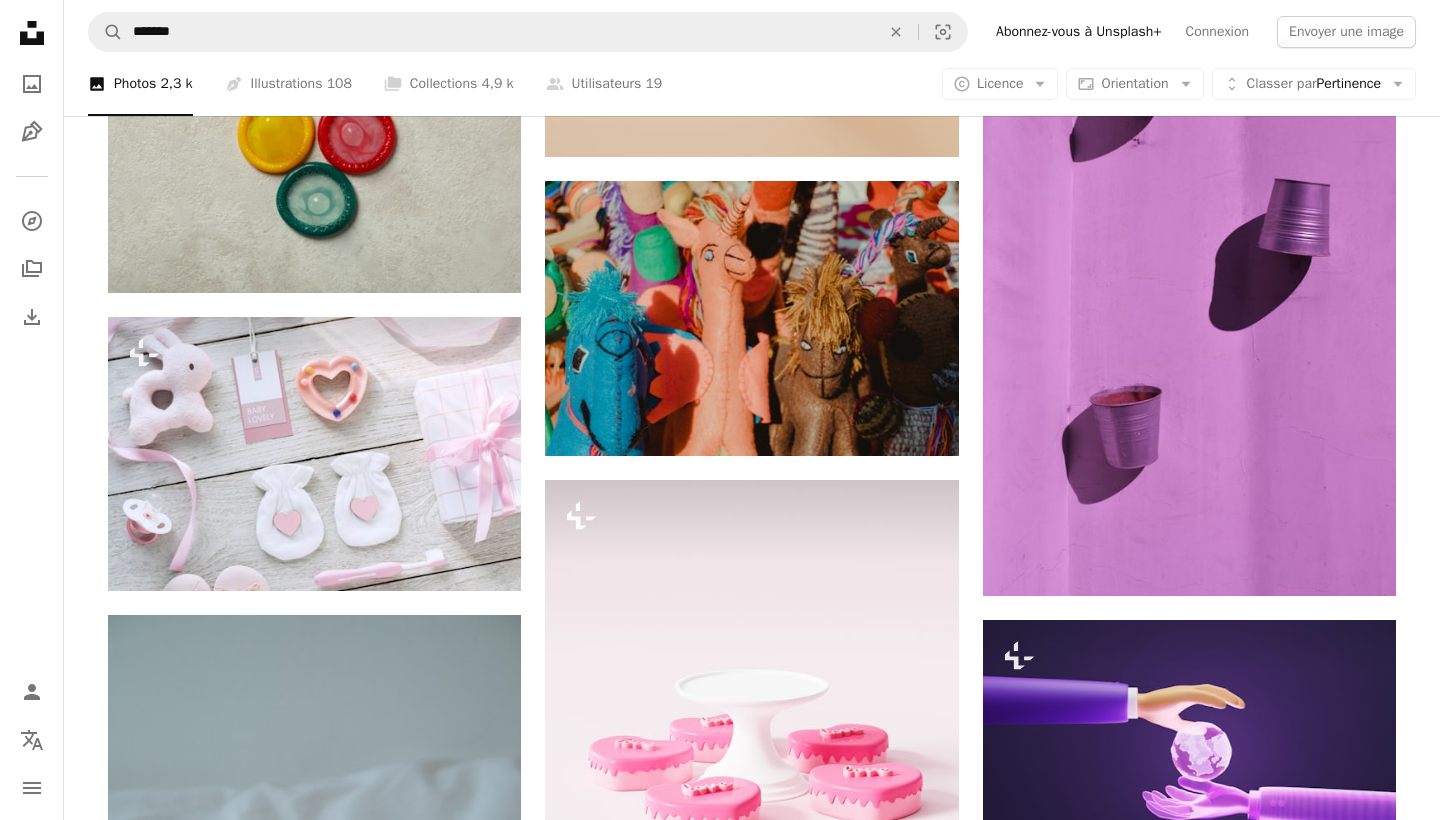 scroll, scrollTop: 40633, scrollLeft: 0, axis: vertical 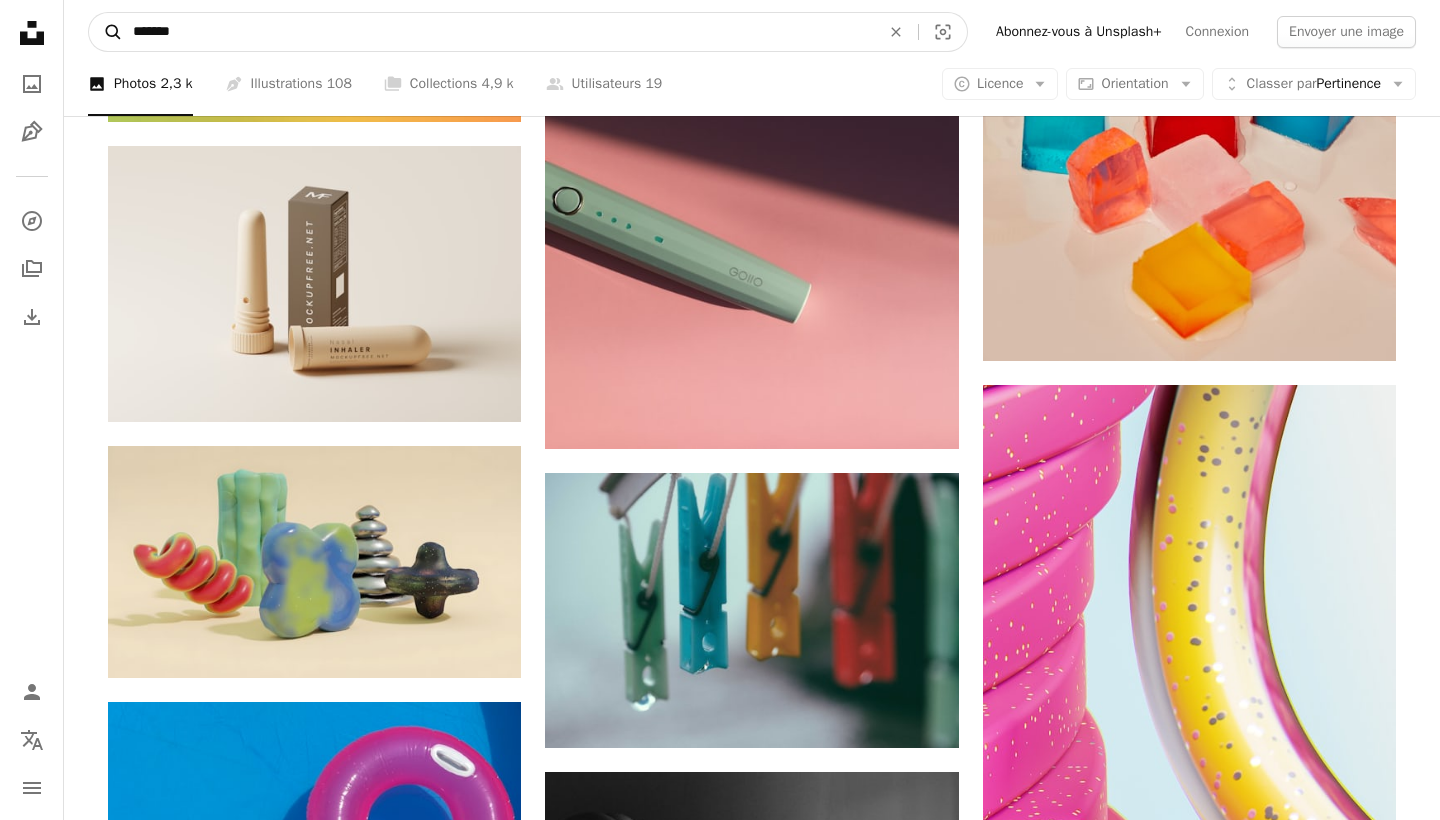 drag, startPoint x: 271, startPoint y: 33, endPoint x: 121, endPoint y: 30, distance: 150.03 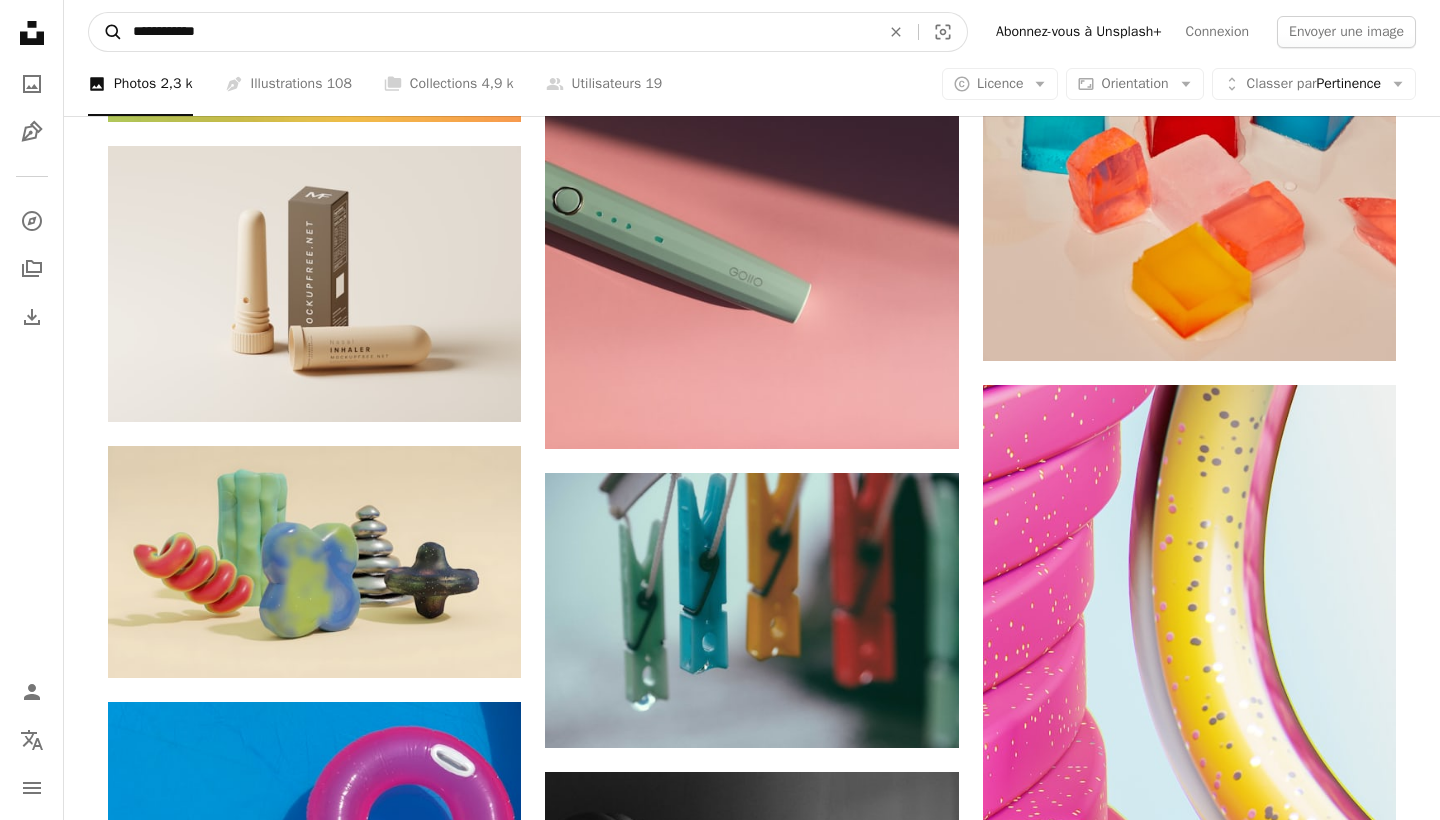 type on "**********" 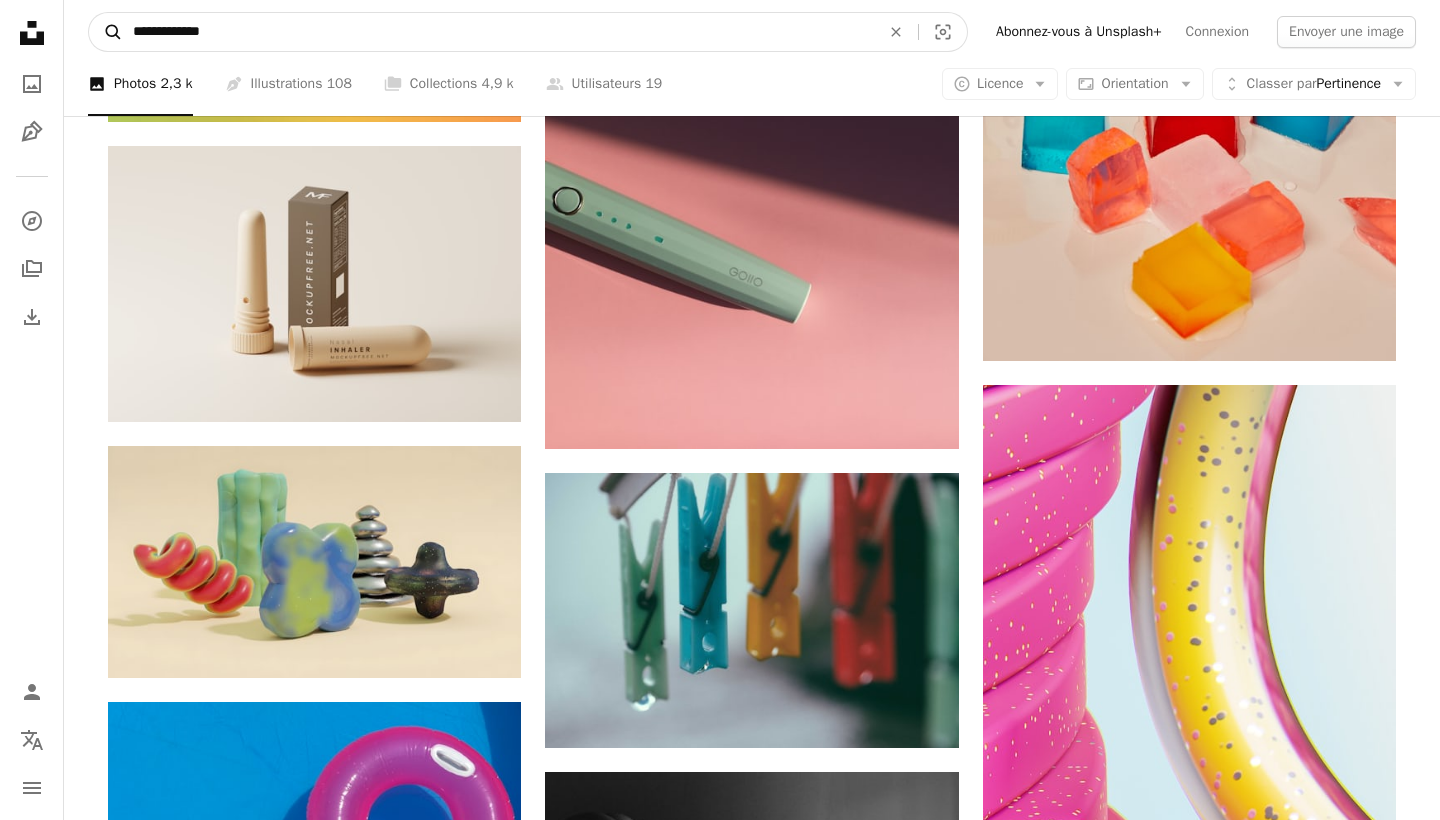 click on "A magnifying glass" at bounding box center [106, 32] 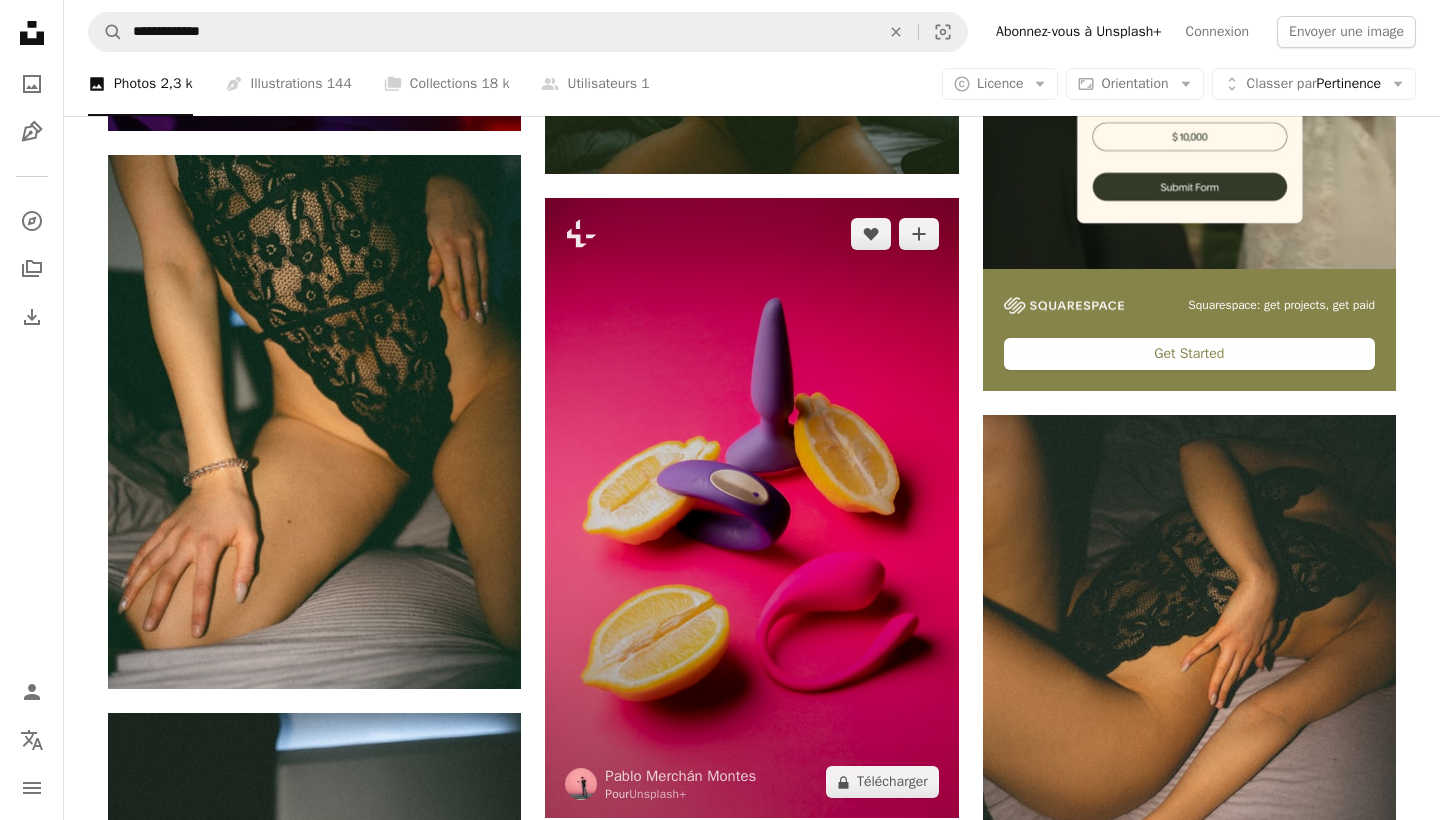 scroll, scrollTop: 643, scrollLeft: 0, axis: vertical 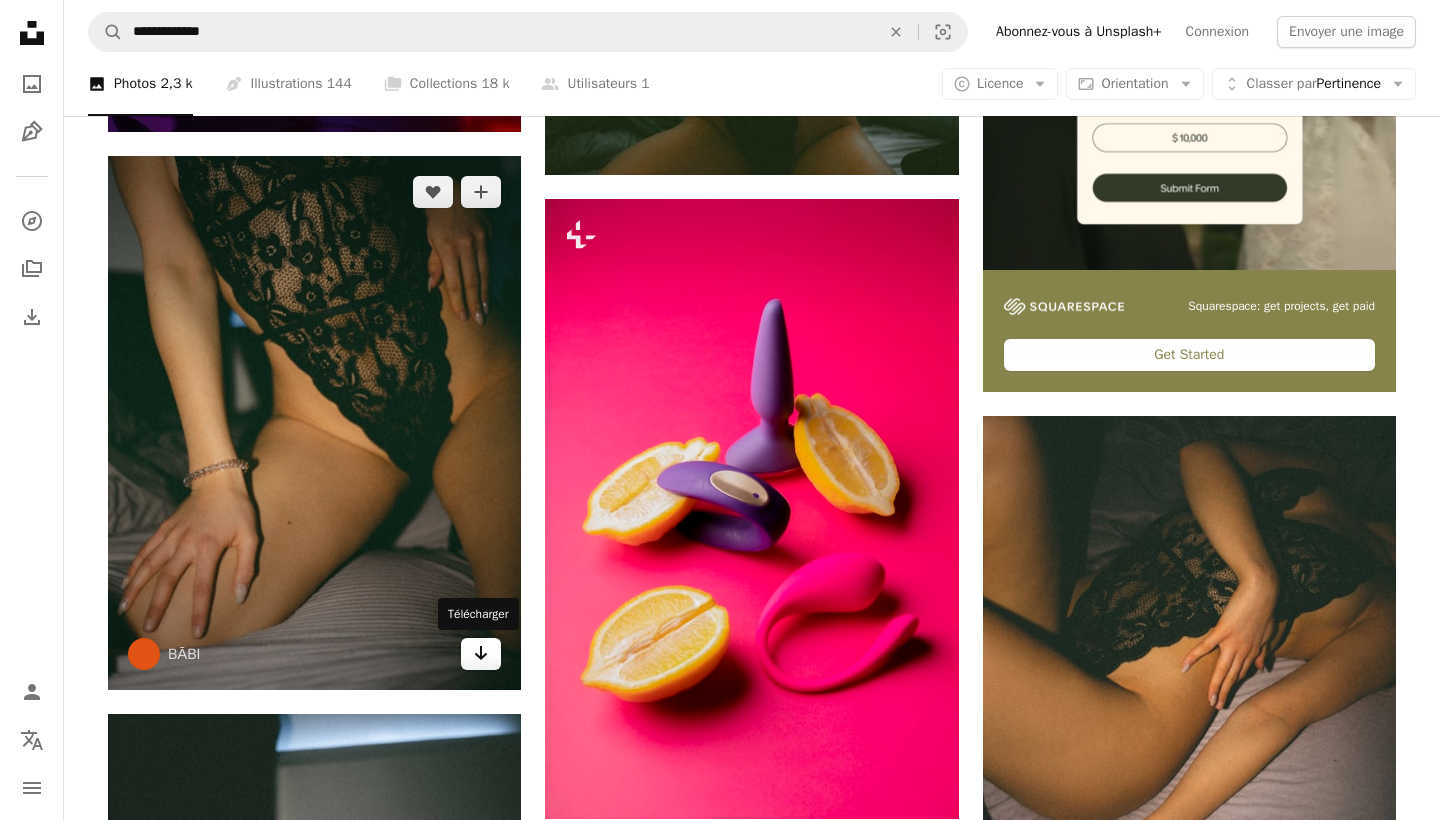 click 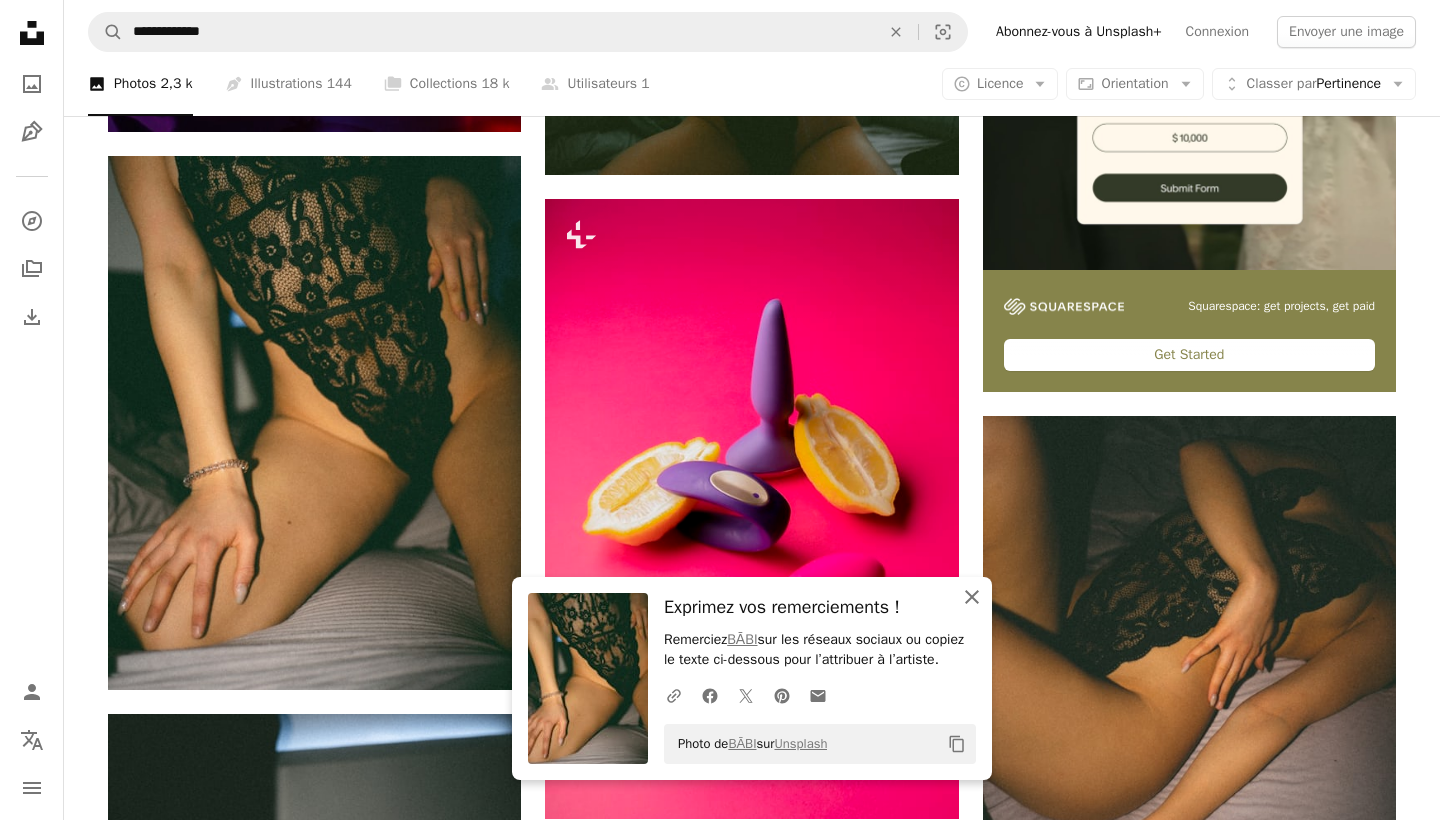 click 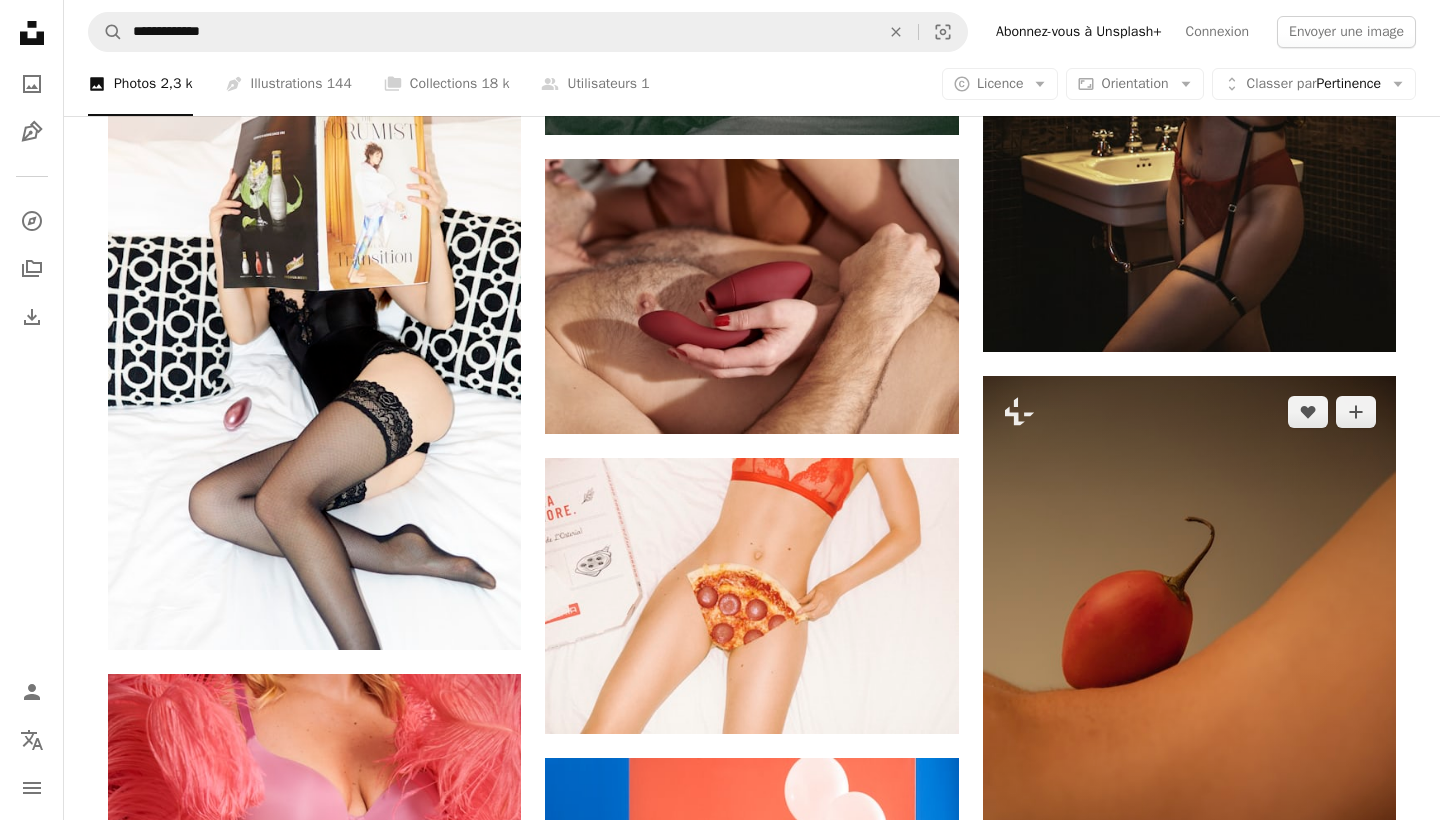 scroll, scrollTop: 2086, scrollLeft: 0, axis: vertical 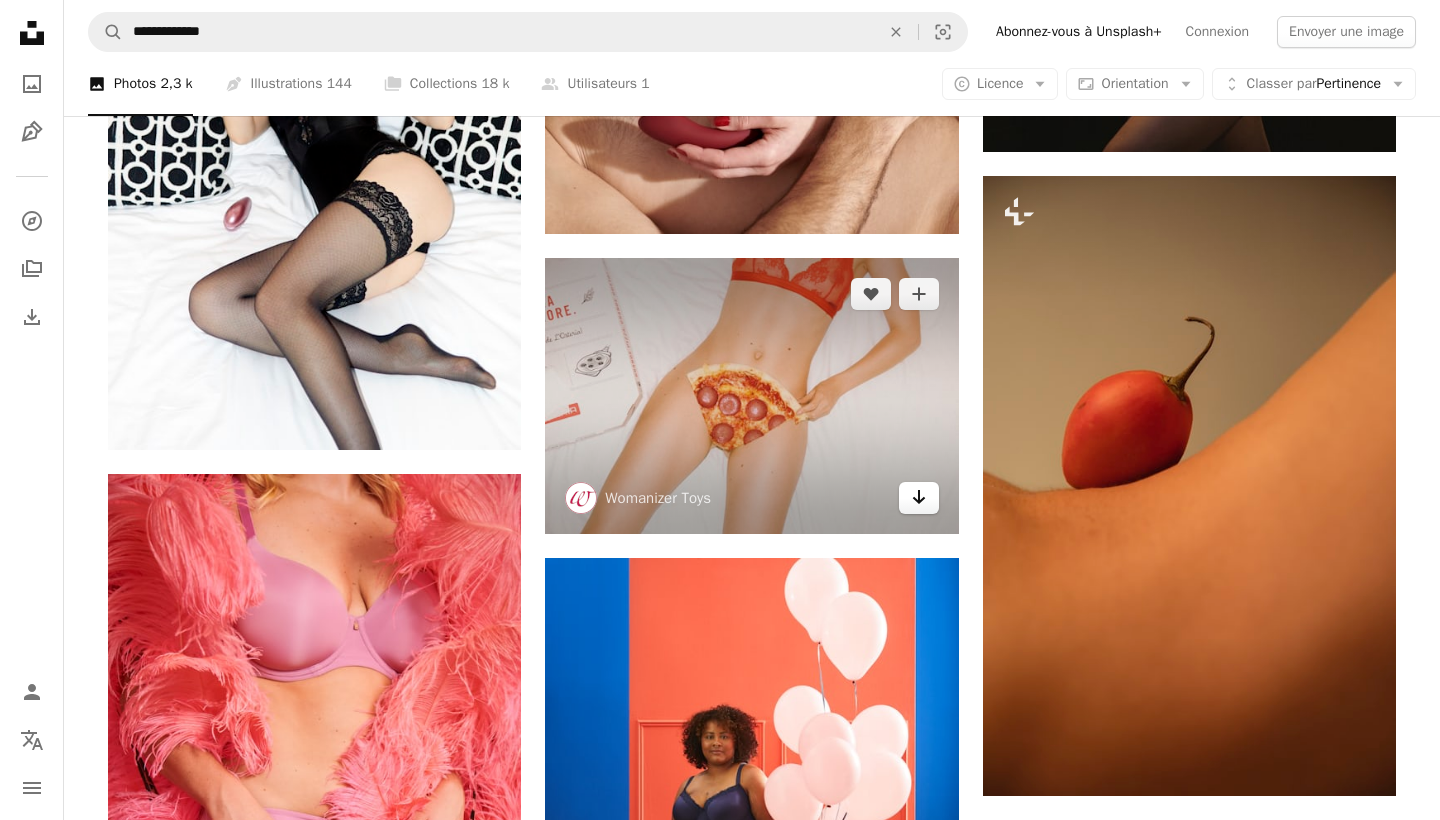 click on "Arrow pointing down" 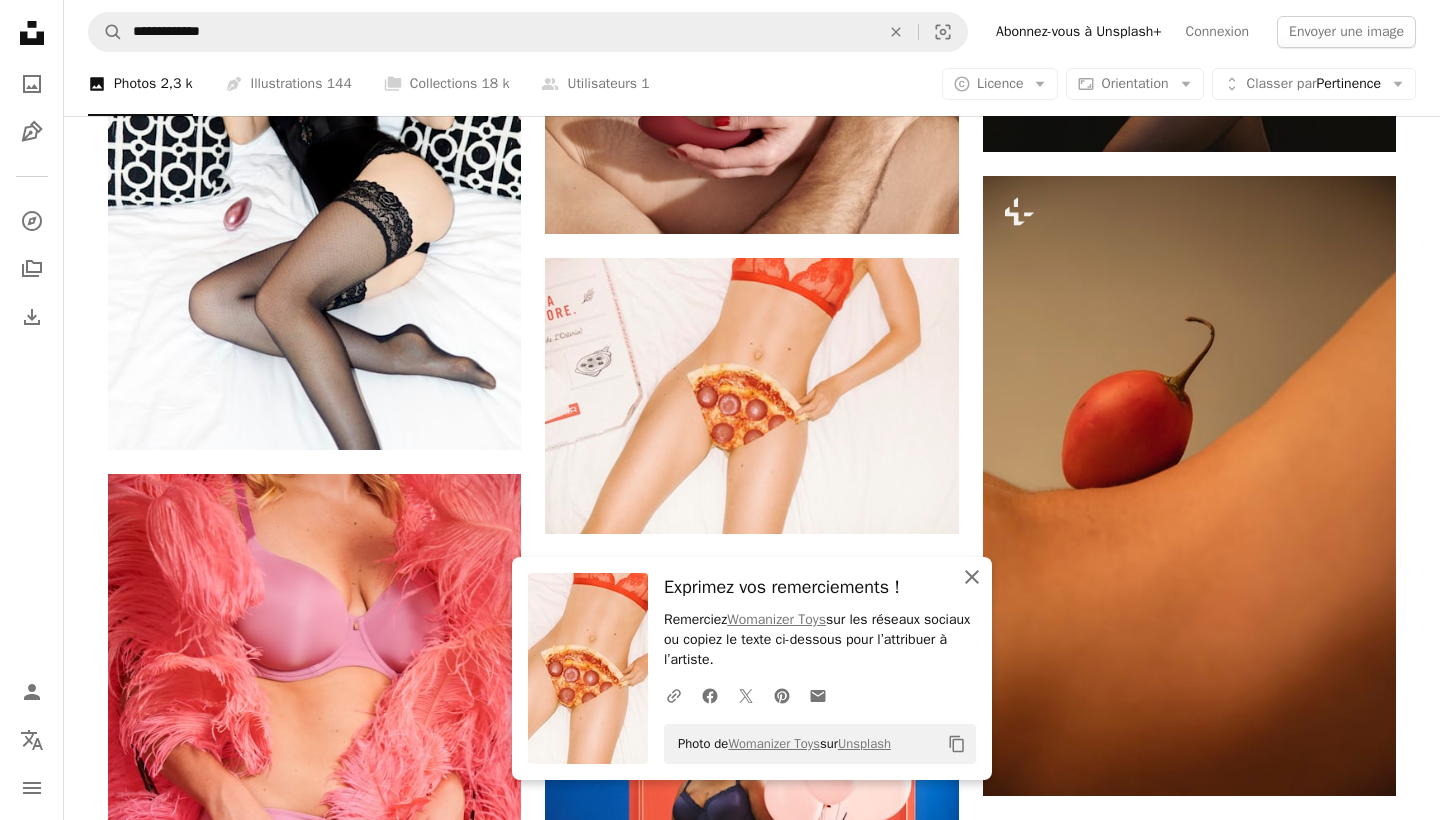 click 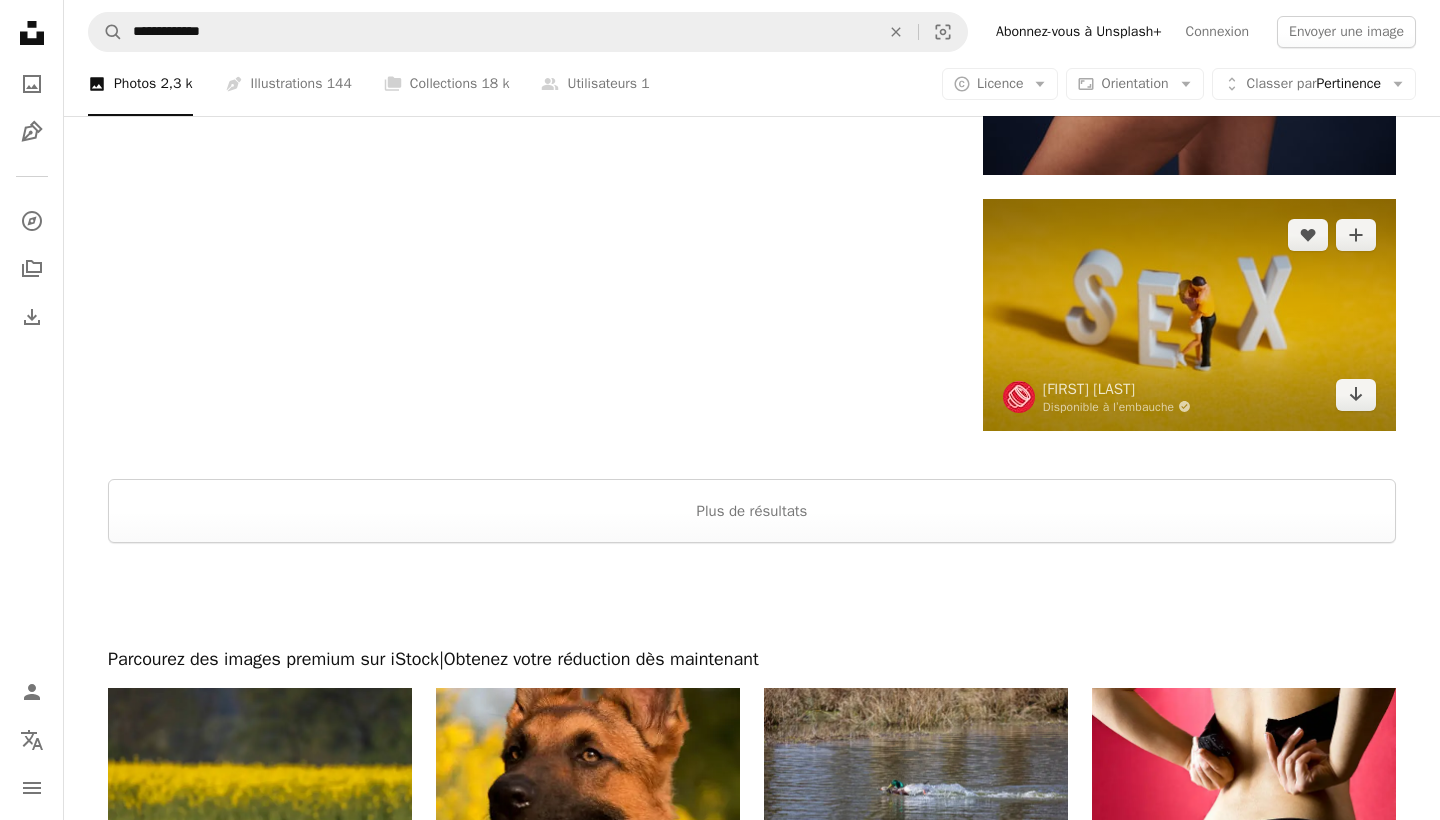 scroll, scrollTop: 3648, scrollLeft: 0, axis: vertical 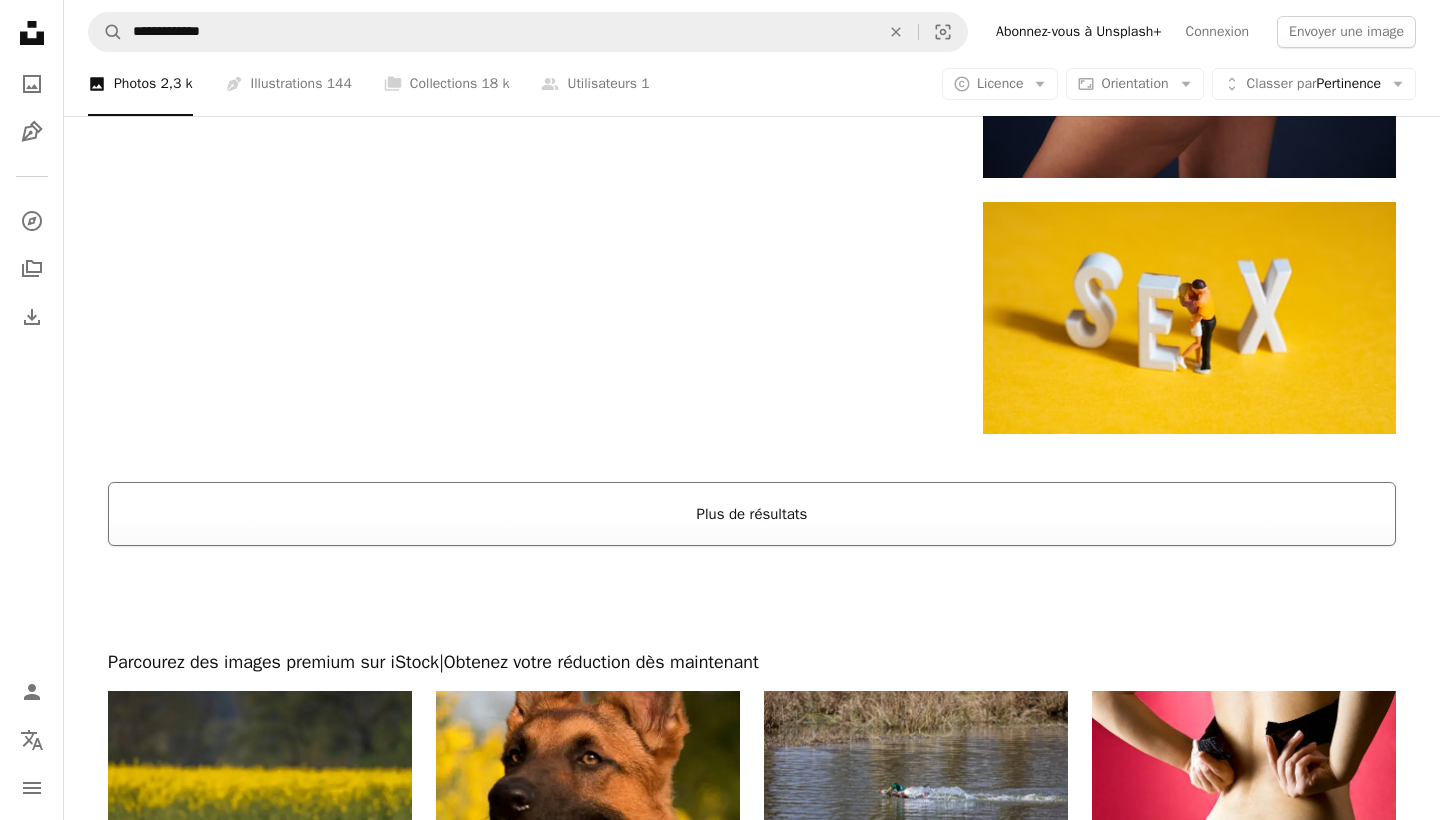 click on "Plus de résultats" at bounding box center [752, 514] 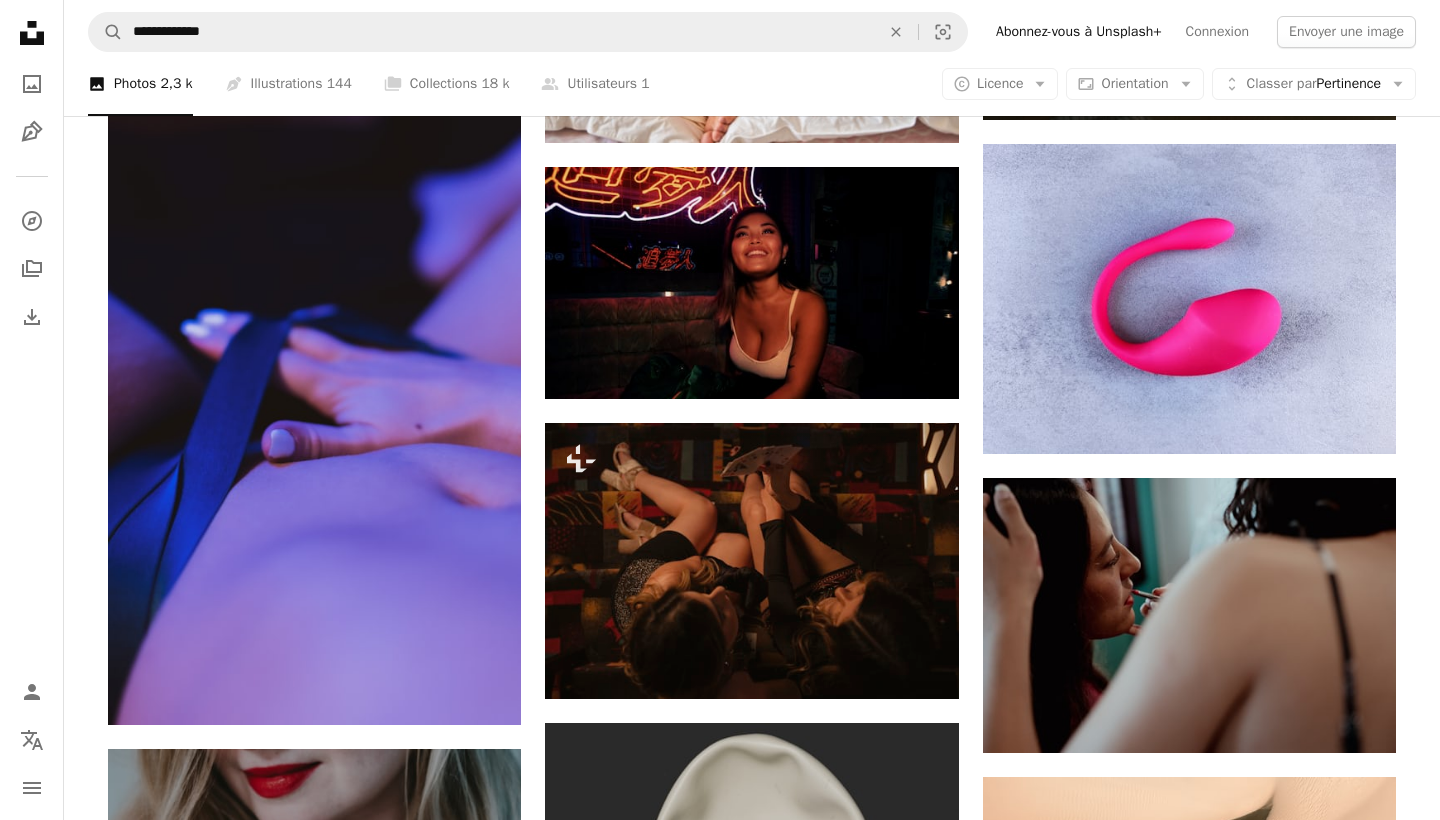scroll, scrollTop: 10379, scrollLeft: 0, axis: vertical 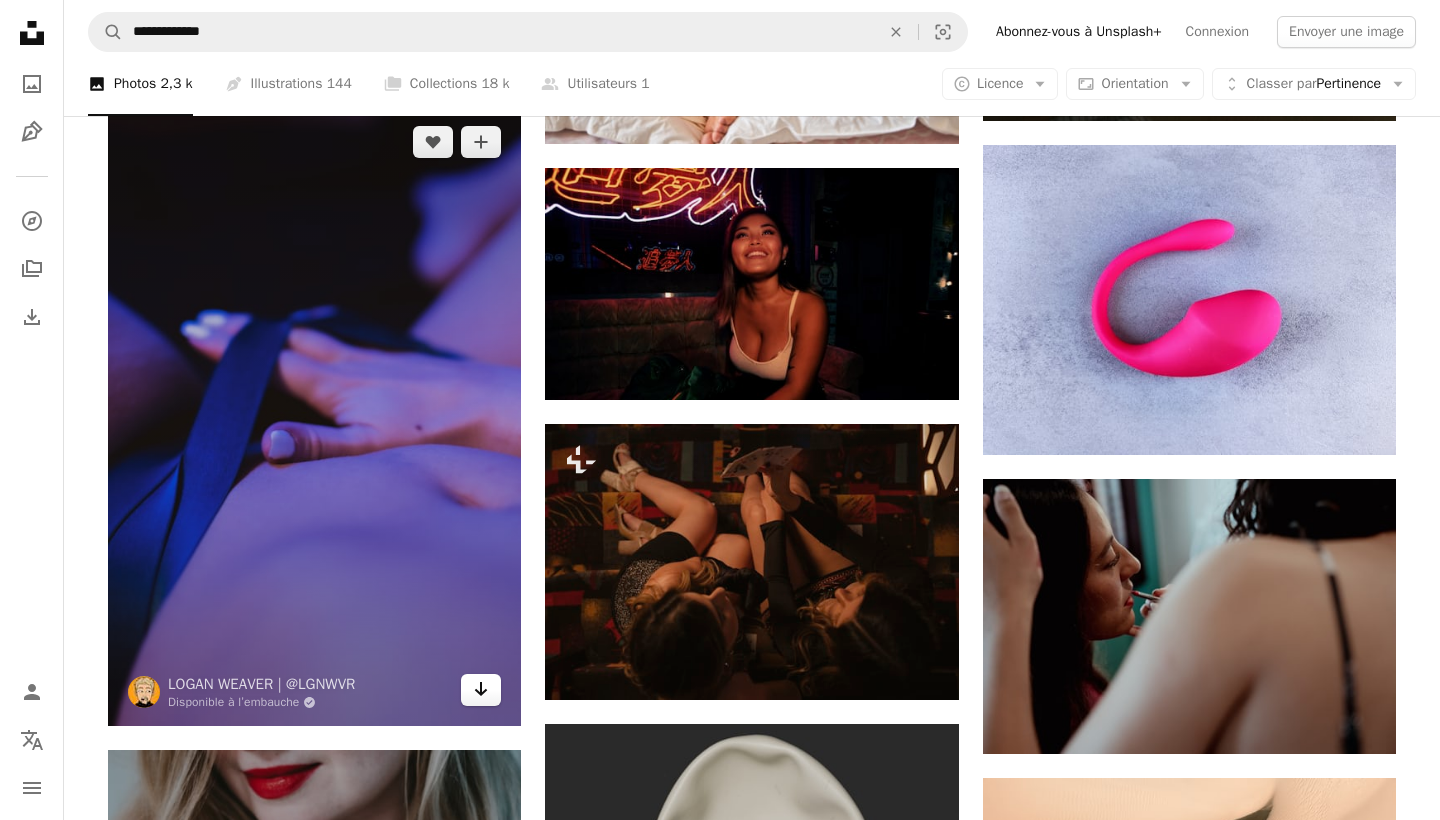 click on "Arrow pointing down" at bounding box center (481, 690) 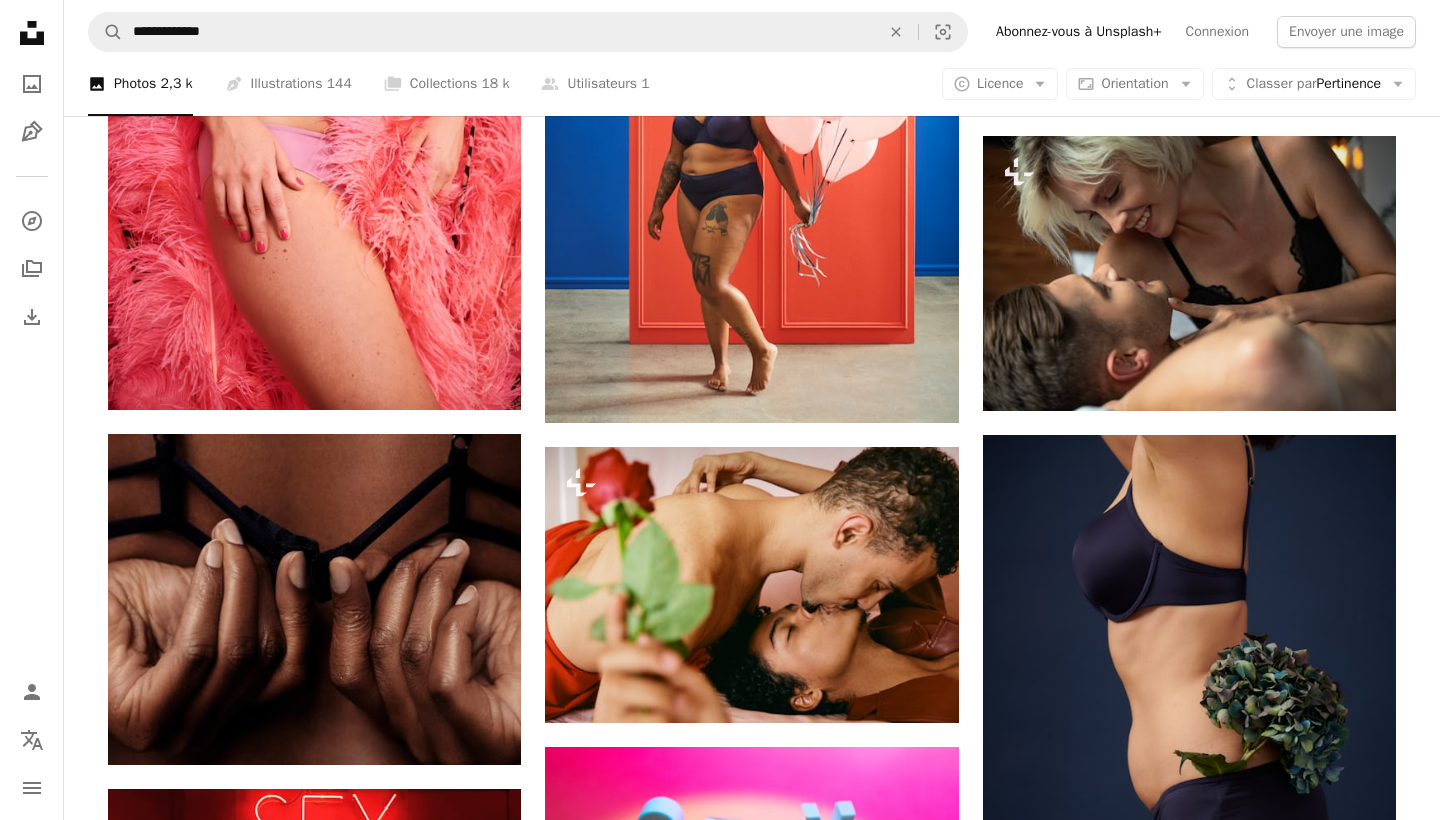 scroll, scrollTop: 1790, scrollLeft: 0, axis: vertical 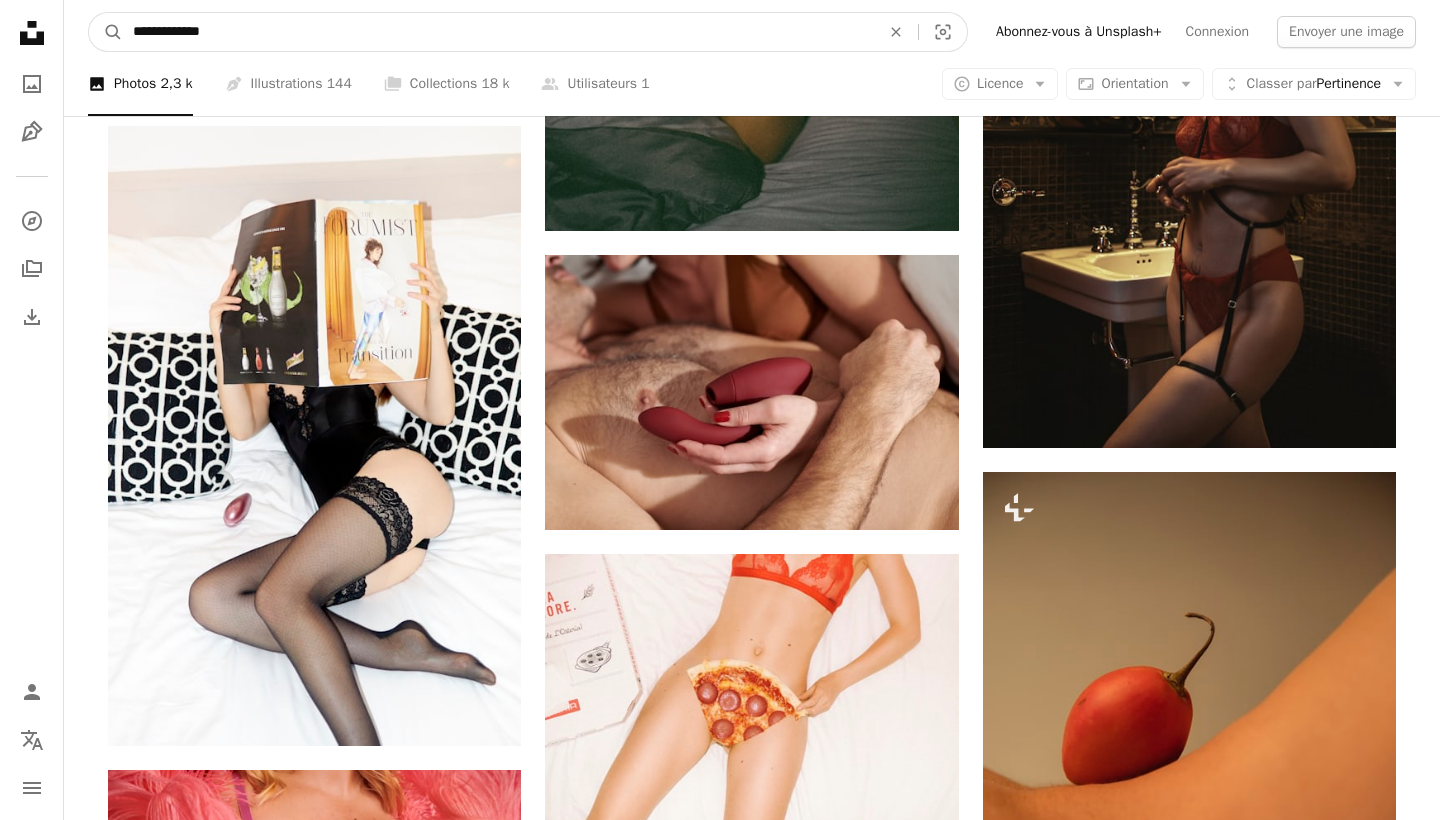 drag, startPoint x: 230, startPoint y: 26, endPoint x: 63, endPoint y: 24, distance: 167.01198 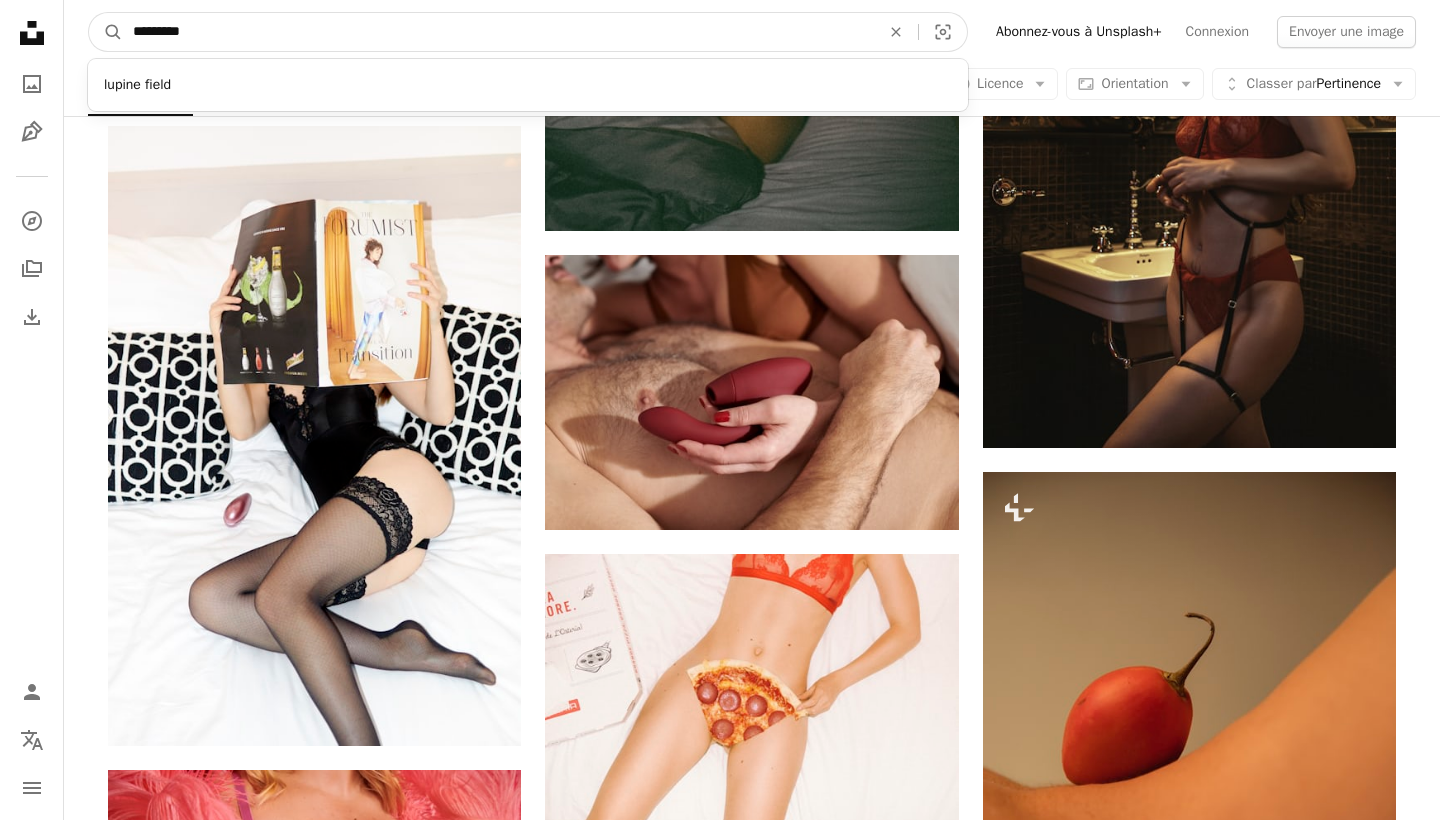 type on "**********" 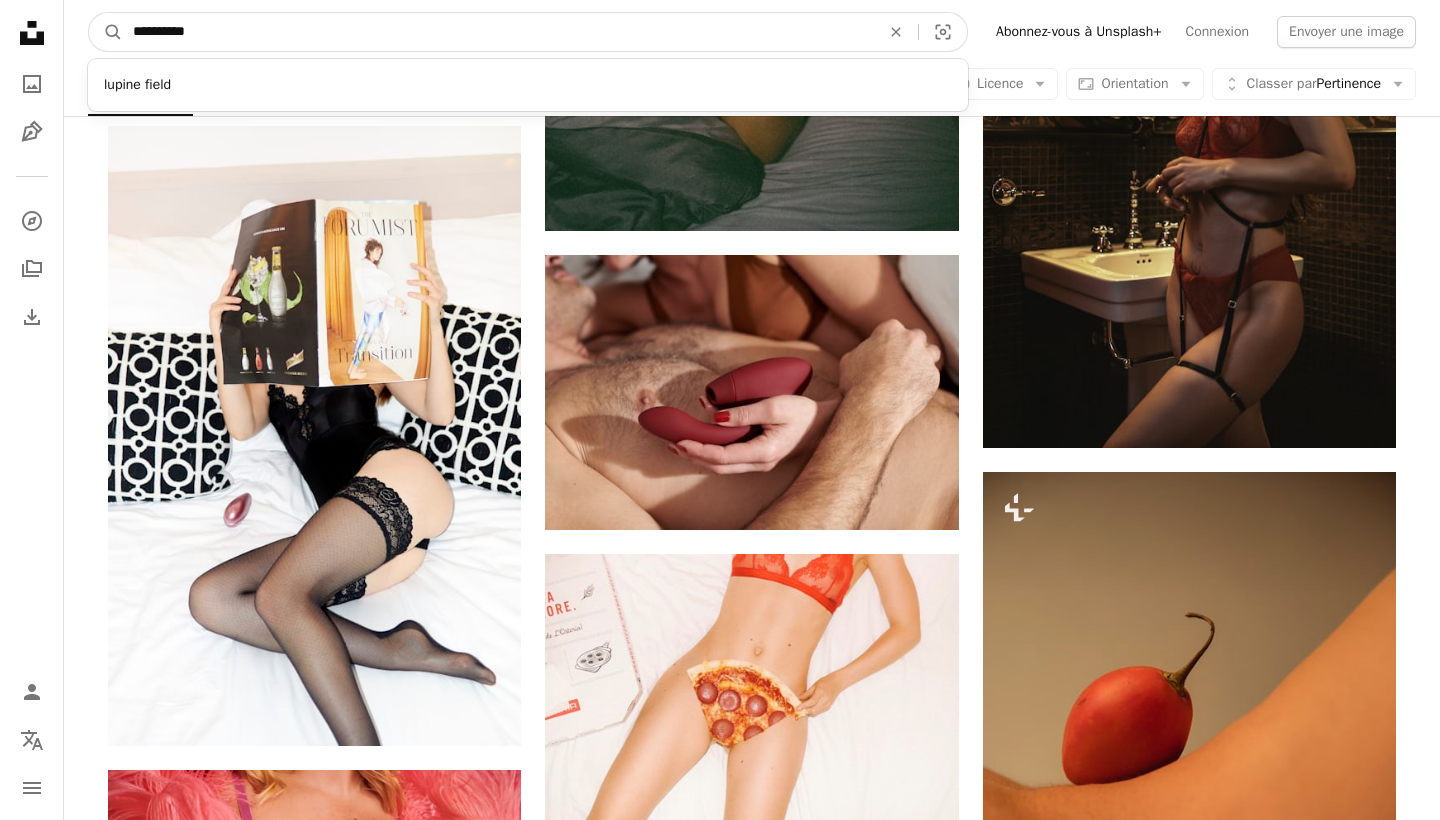 click on "A magnifying glass" at bounding box center [106, 32] 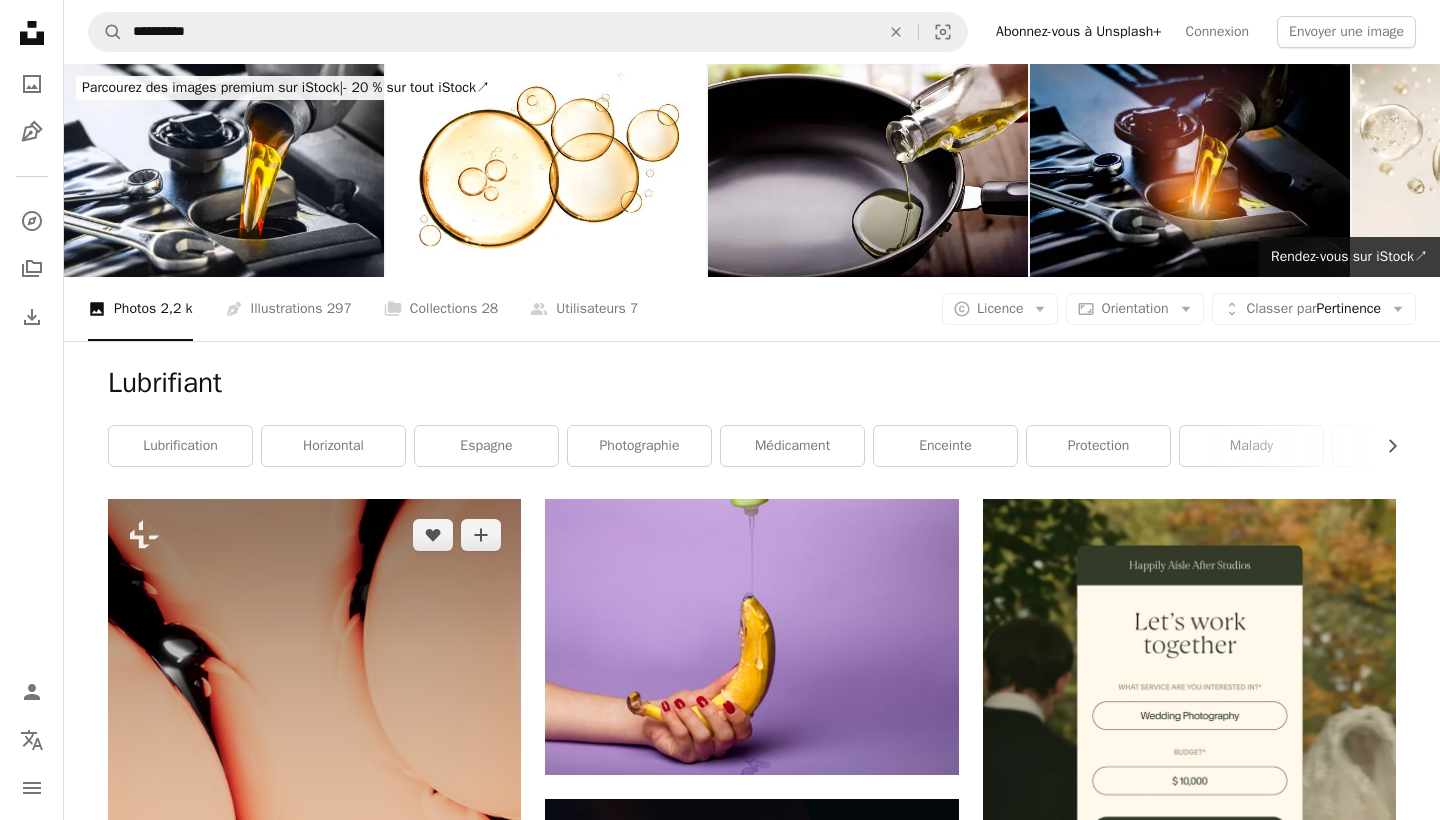 scroll, scrollTop: 177, scrollLeft: 0, axis: vertical 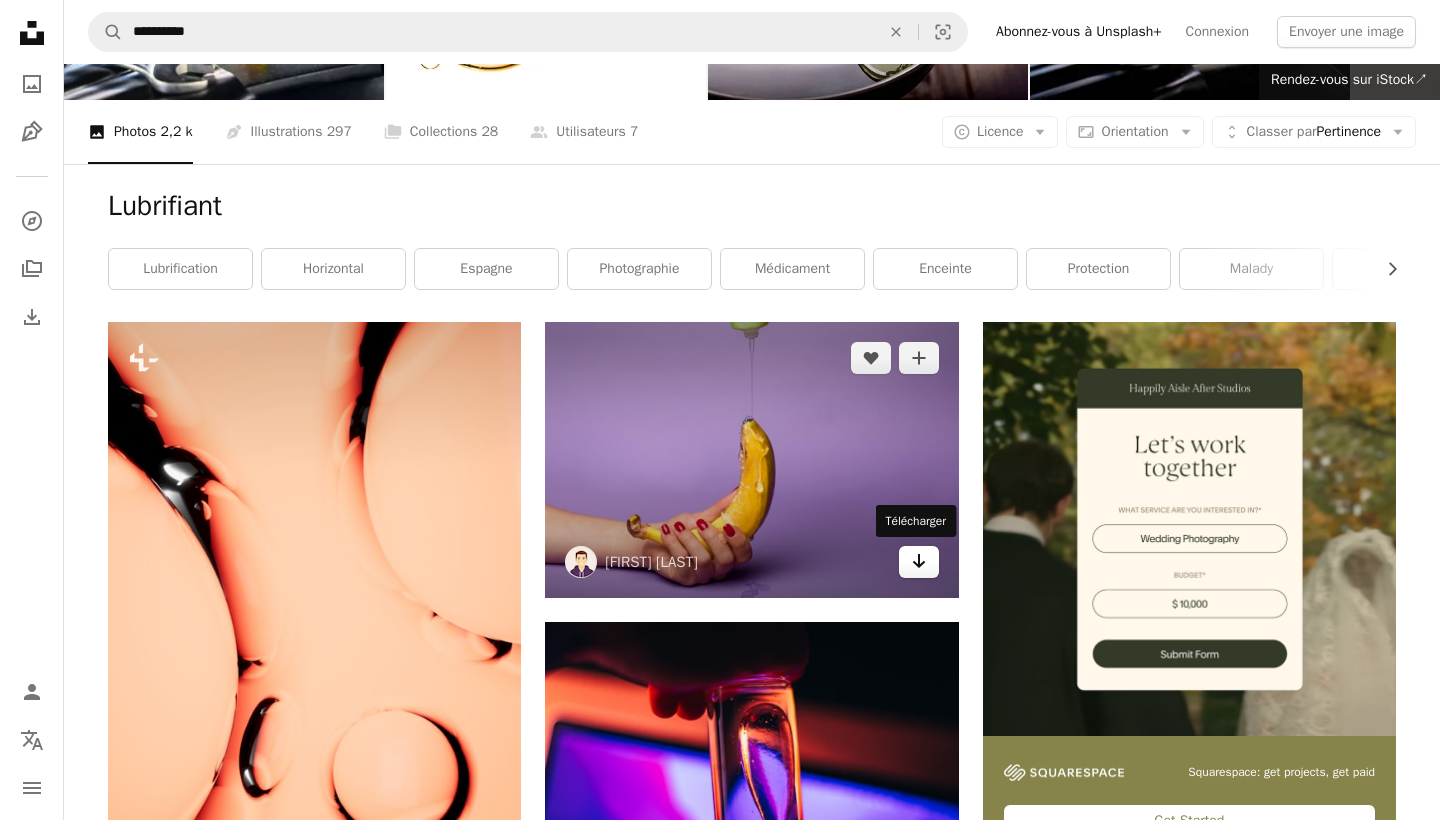 click on "Arrow pointing down" 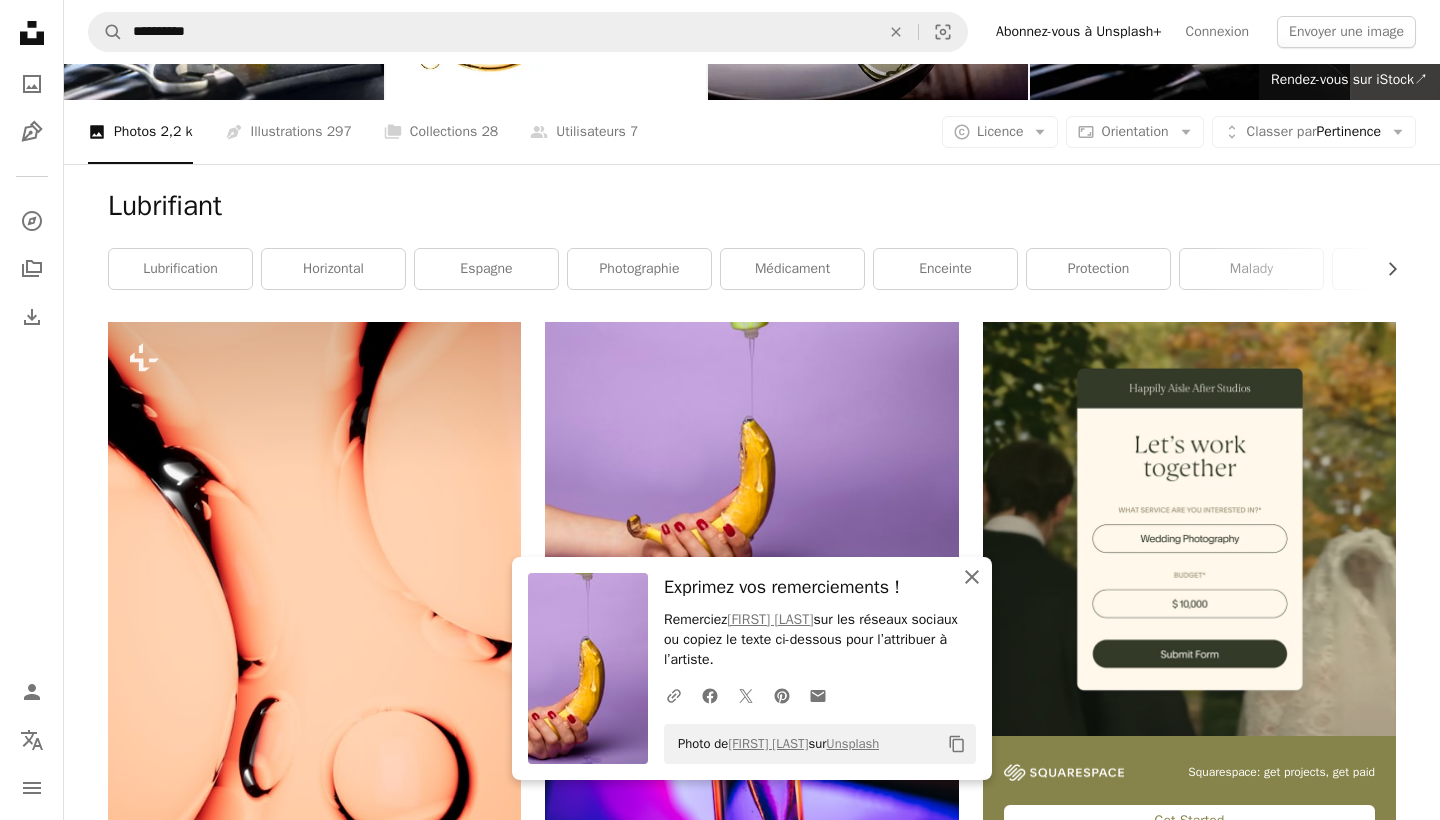 click on "An X shape" 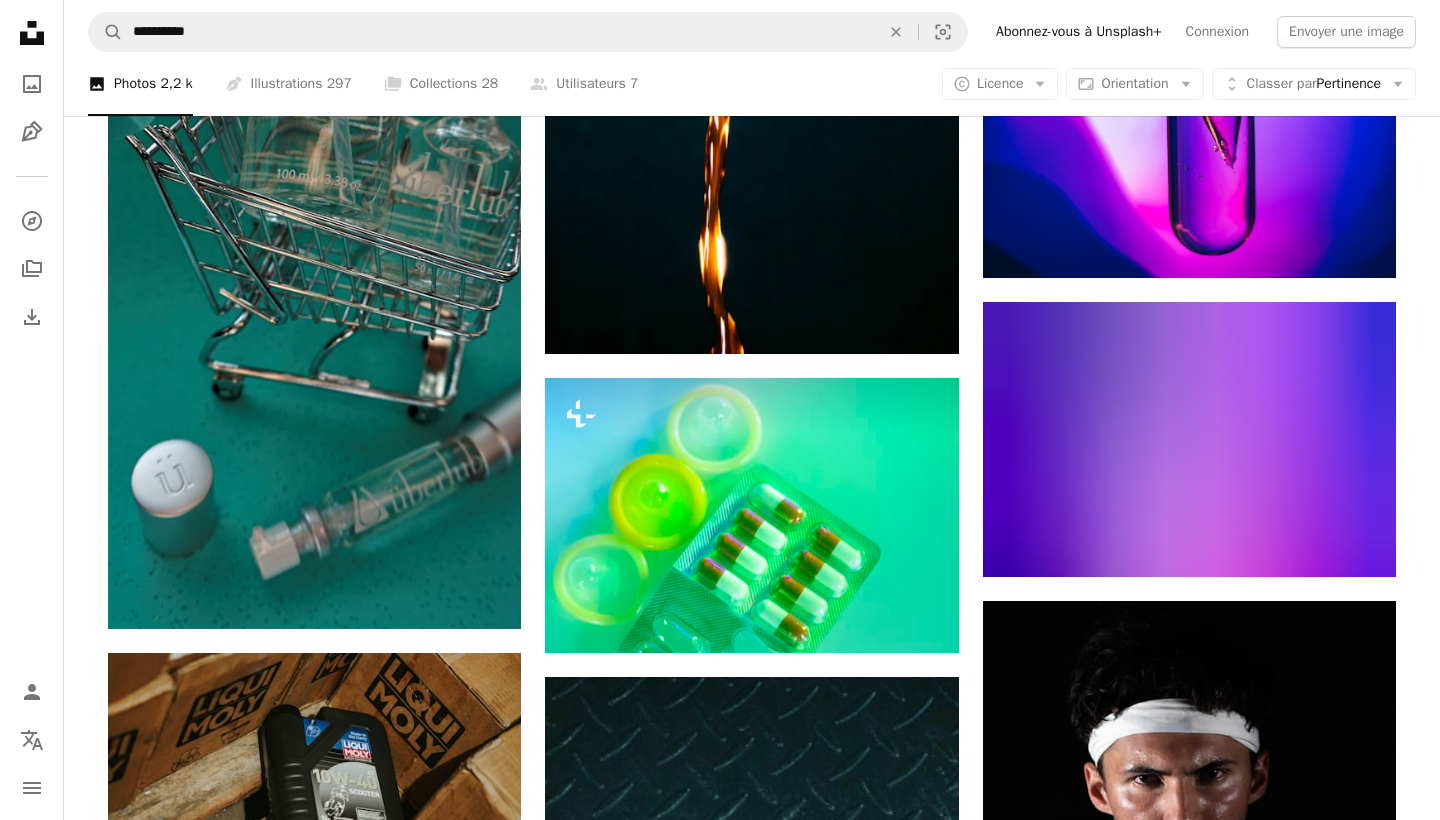 scroll, scrollTop: 1827, scrollLeft: 0, axis: vertical 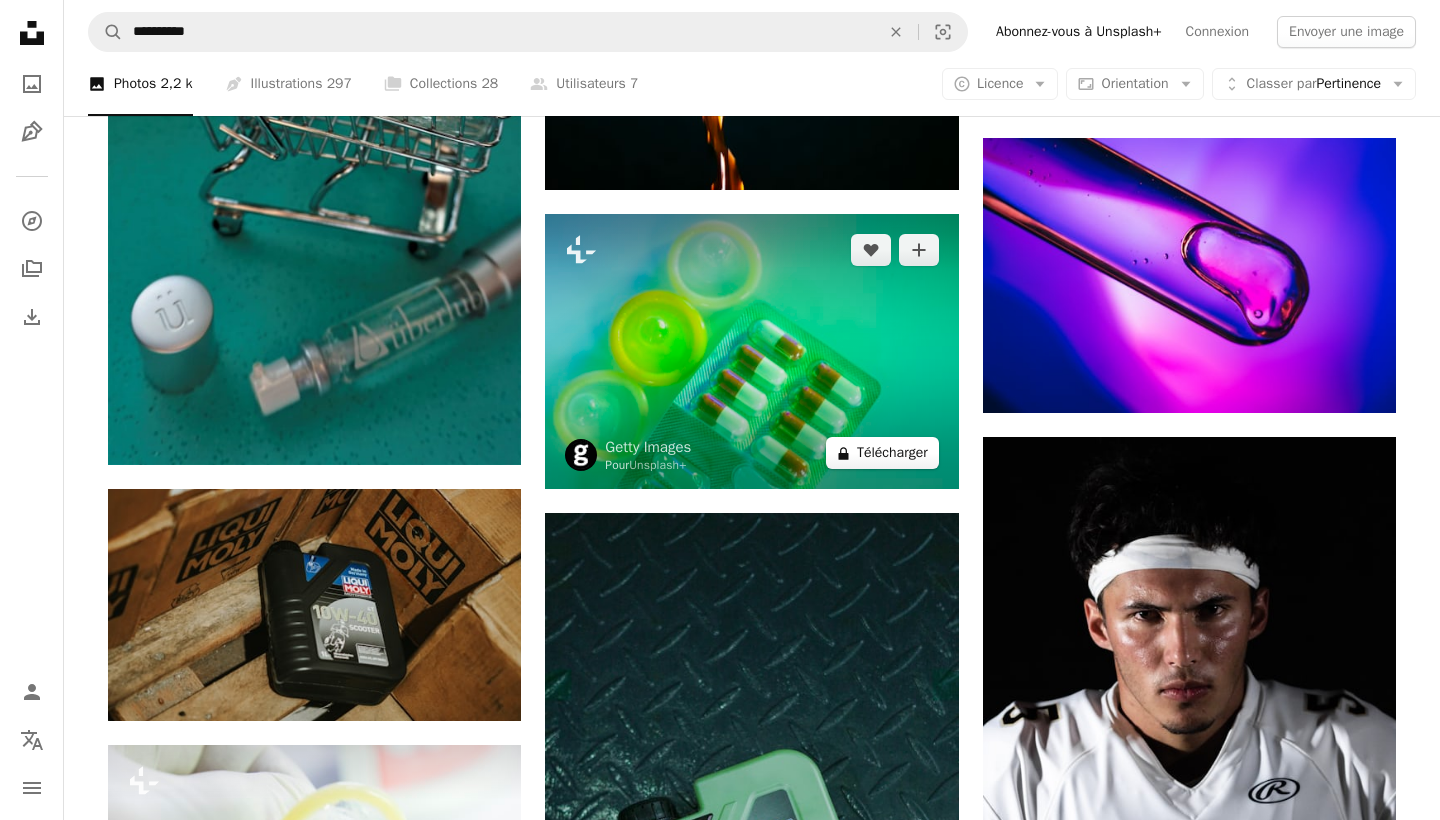 click on "A lock Télécharger" at bounding box center [882, 453] 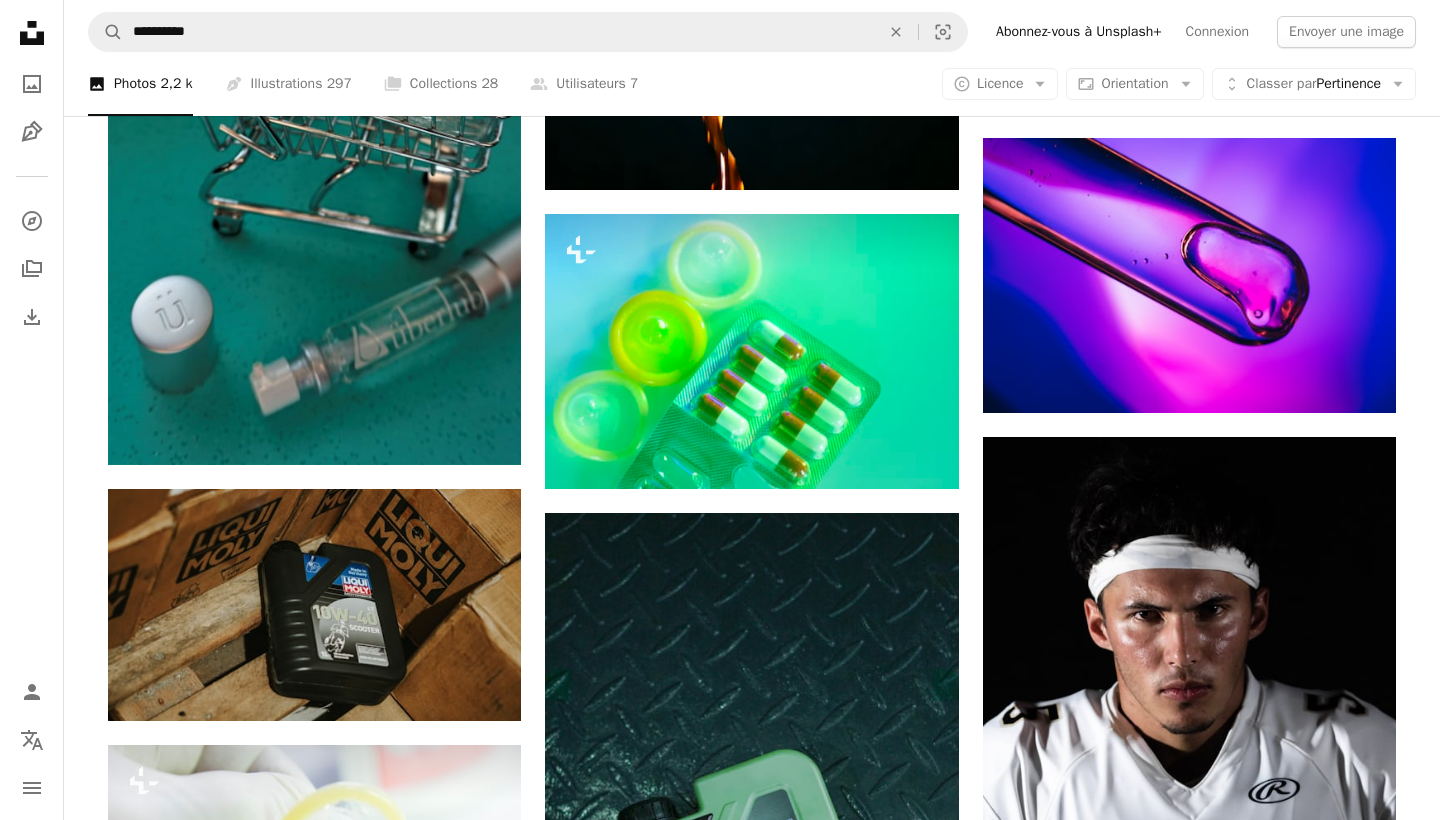 click on "An X shape Premium, images prêtes à l’emploi. Profitez d’un accès illimité. A plus sign Contenu ajouté chaque mois réservé aux membres A plus sign Téléchargements libres de droits illimités A plus sign Illustrations  Nouveau A plus sign Protections juridiques renforcées annuel 62 %  de réduction mensuel 16 €   6 € EUR par mois * Abonnez-vous à  Unsplash+ * Facturé à l’avance en cas de paiement annuel  72 € Plus les taxes applicables. Renouvellement automatique. Annuler à tout moment." at bounding box center [720, 3400] 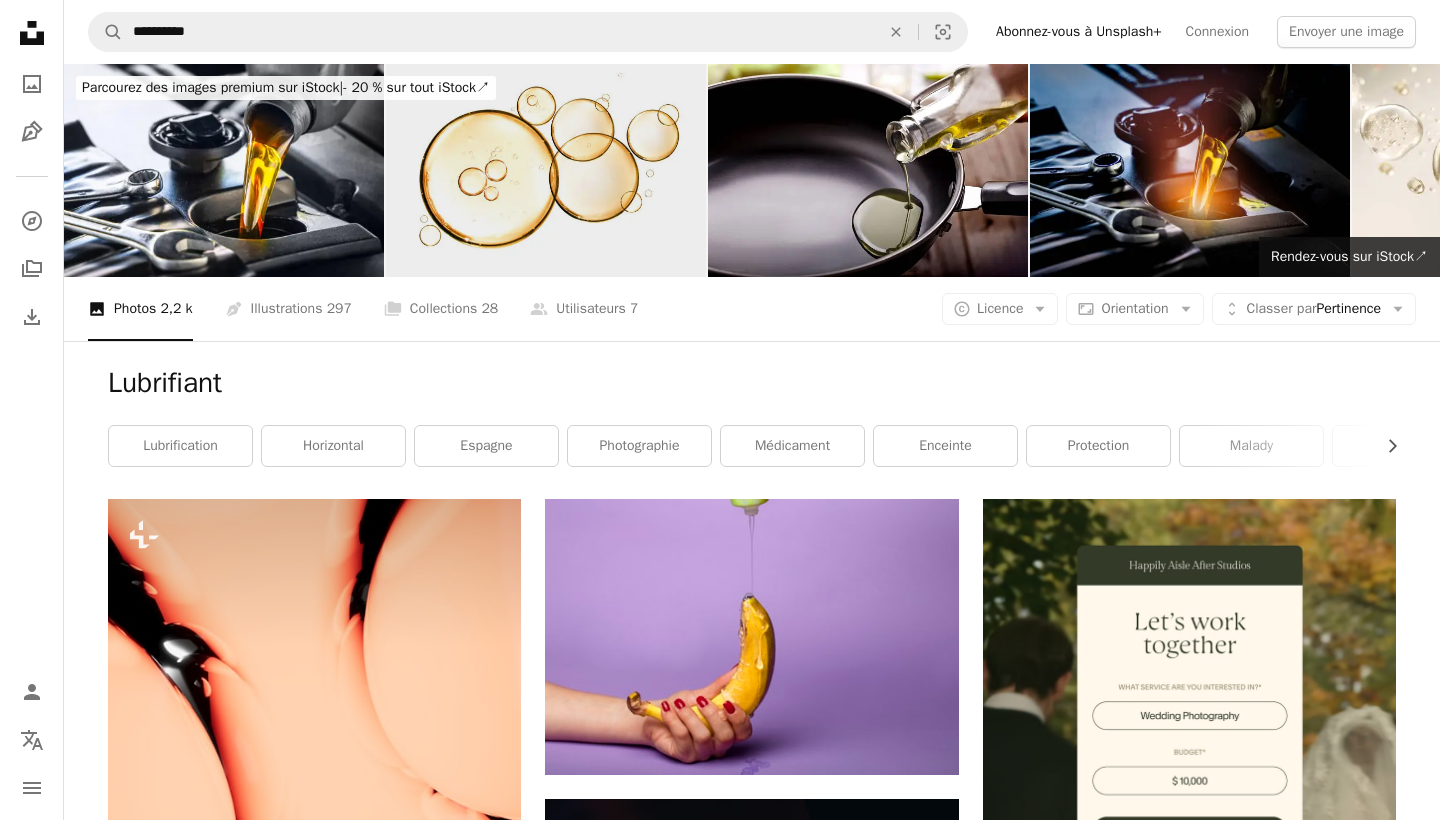 scroll, scrollTop: 0, scrollLeft: 0, axis: both 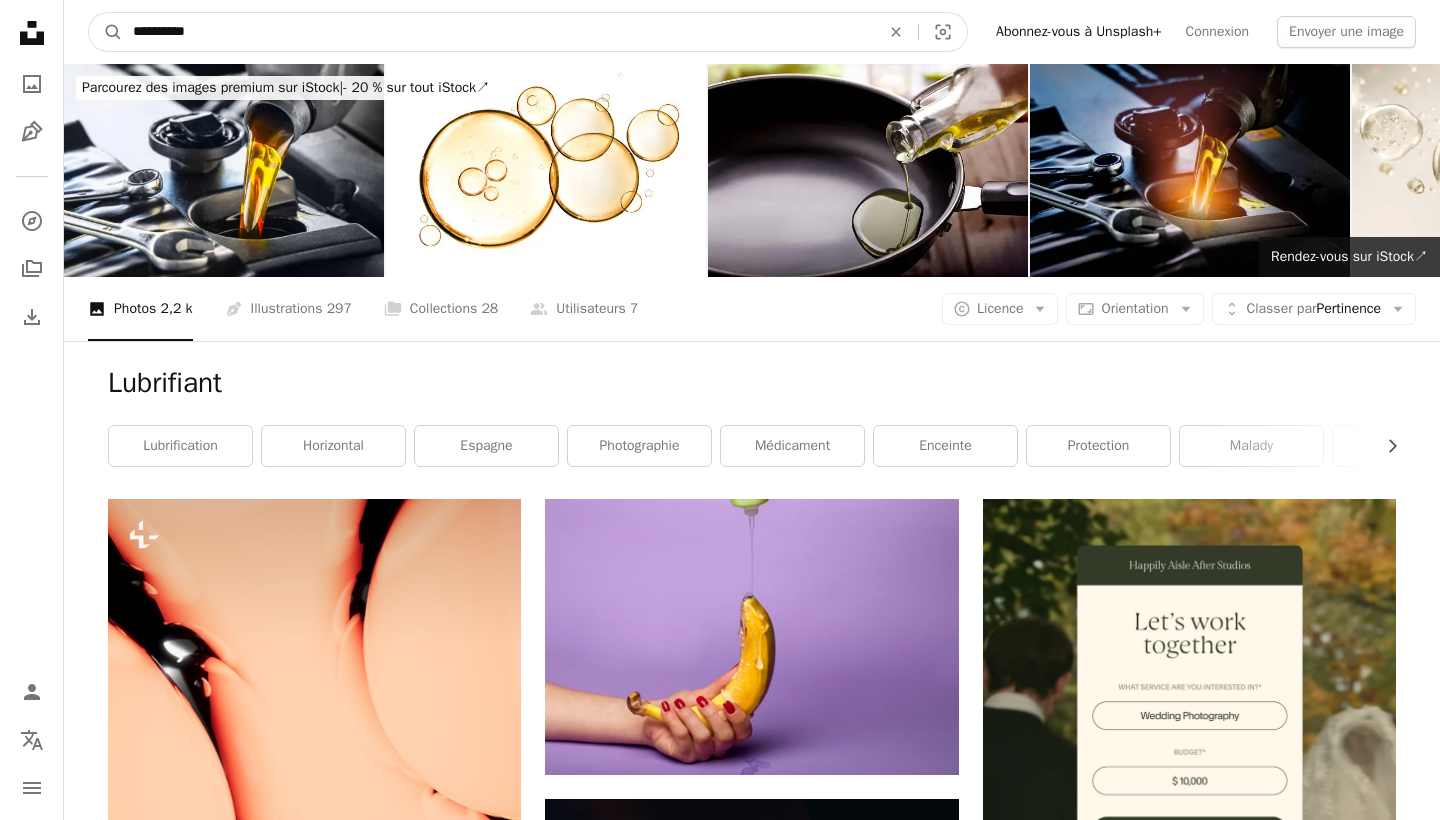click on "**********" at bounding box center (498, 32) 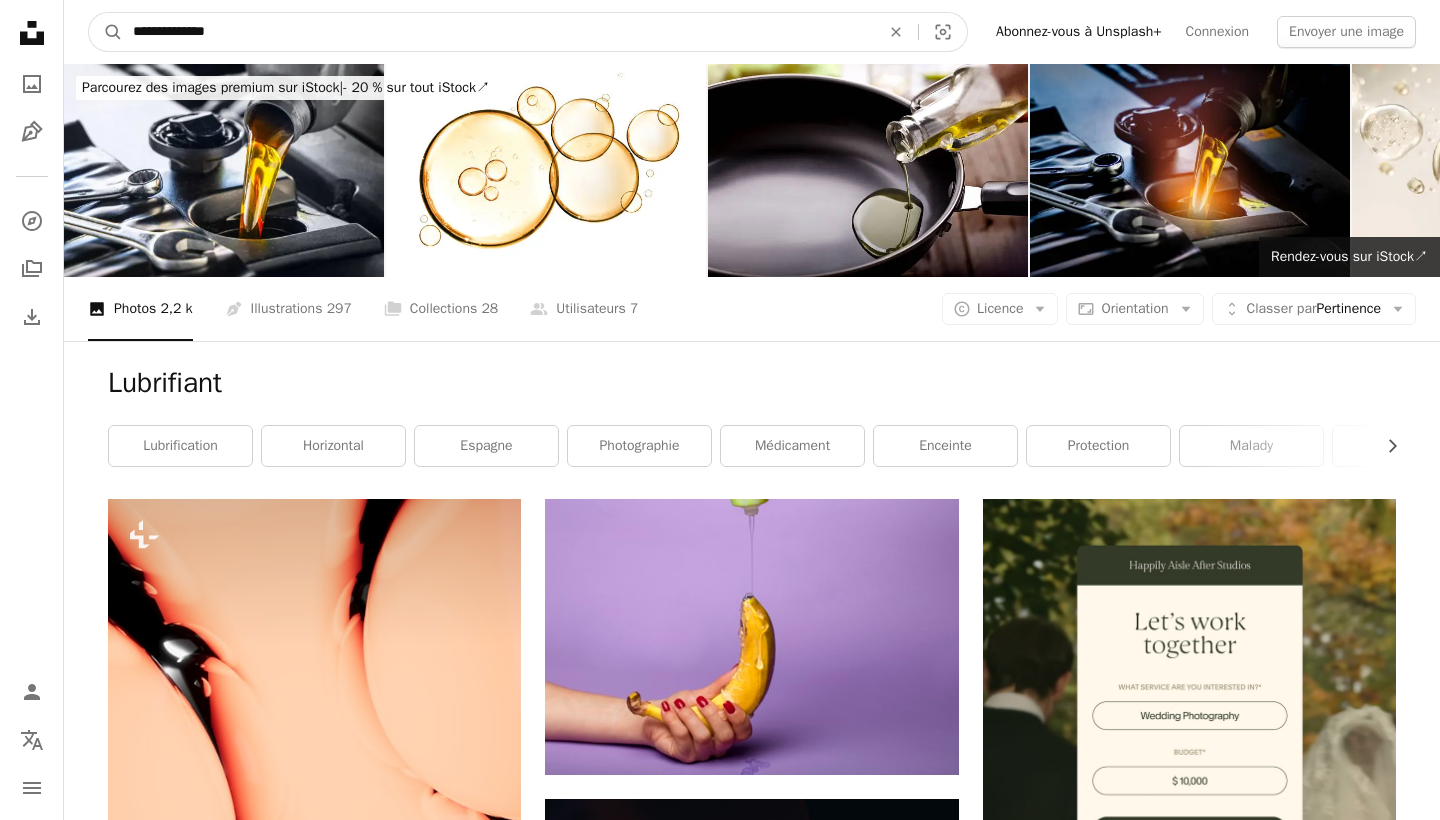 type on "**********" 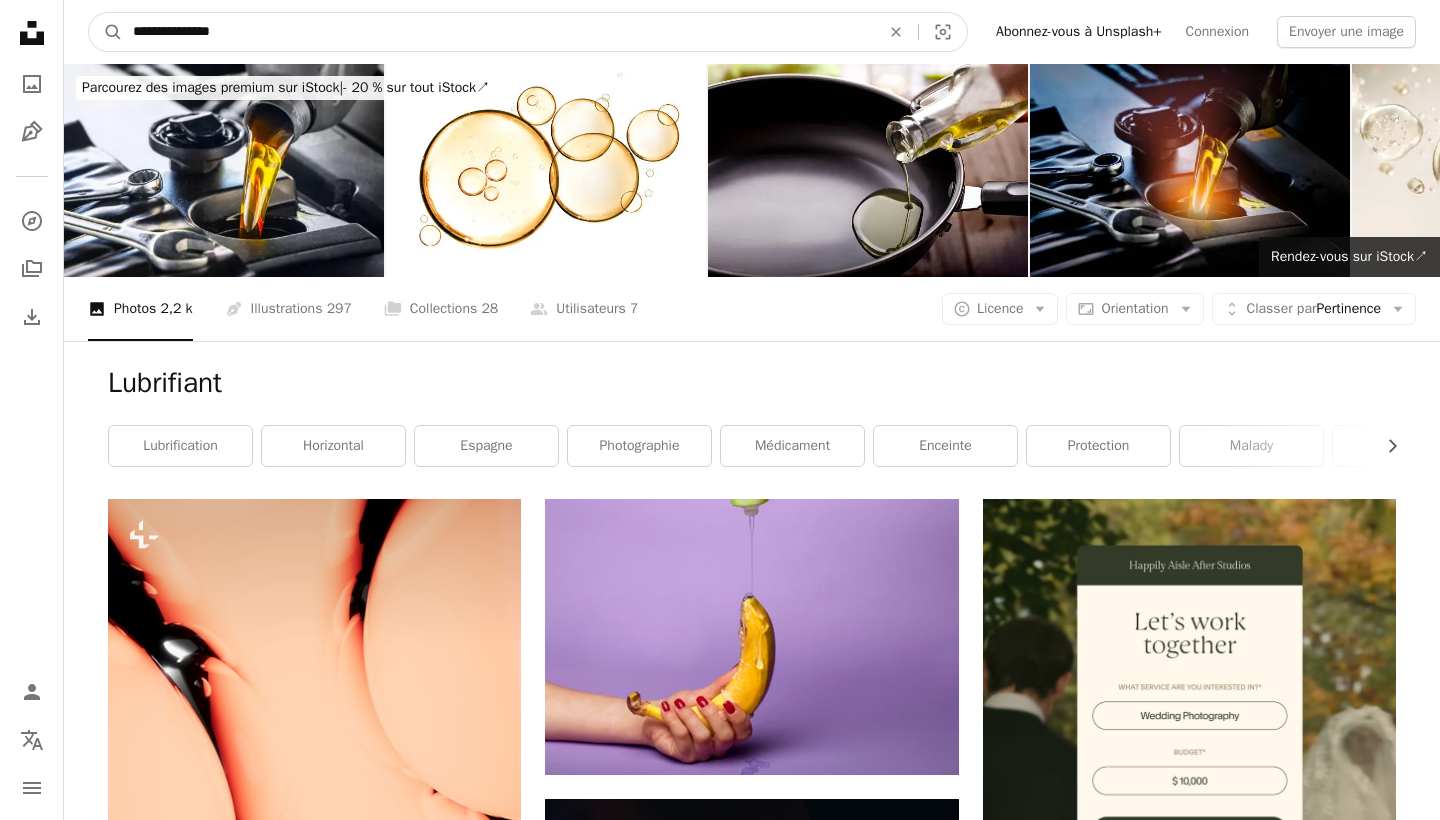 click on "A magnifying glass" at bounding box center (106, 32) 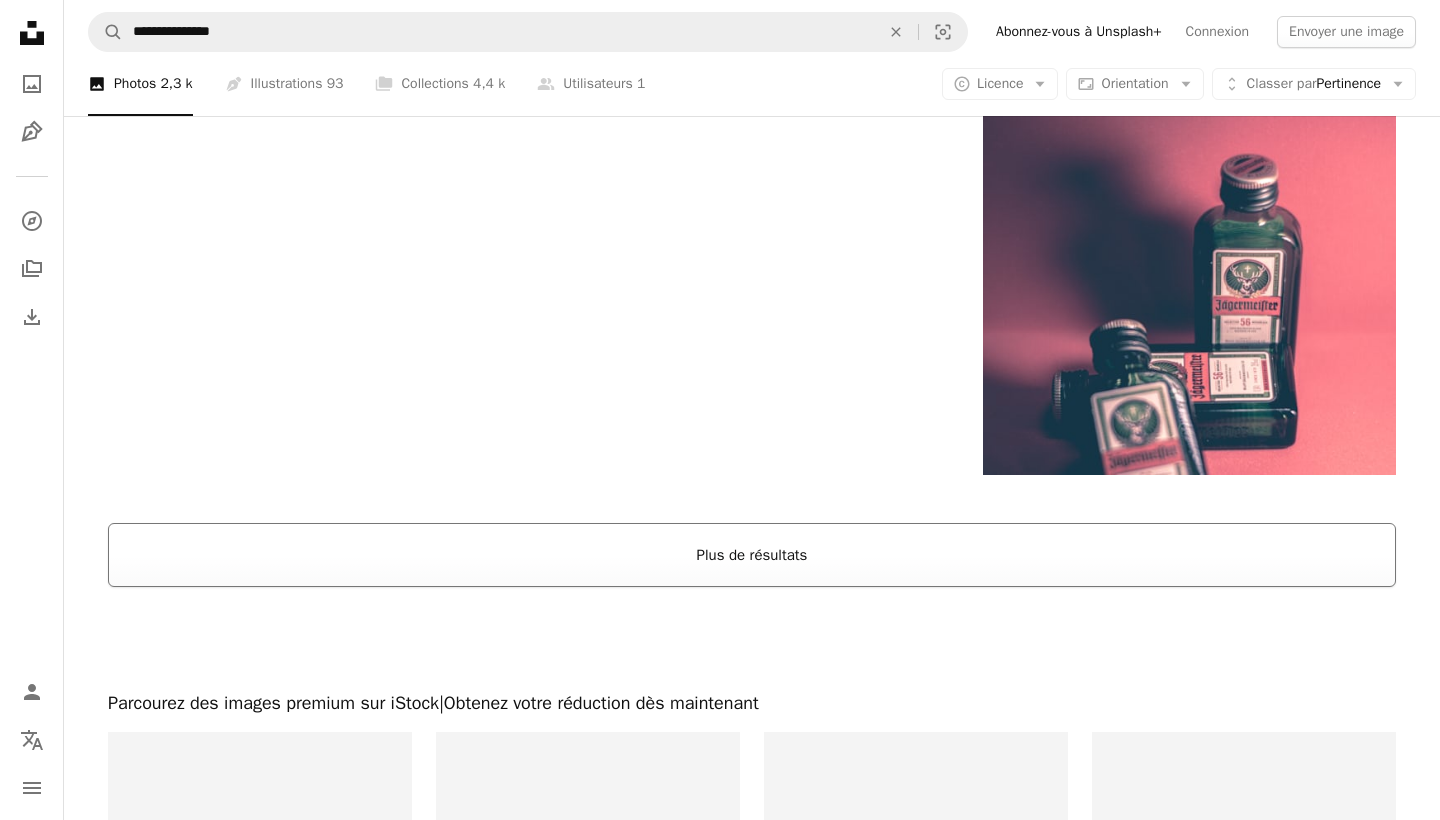 scroll, scrollTop: 3447, scrollLeft: 0, axis: vertical 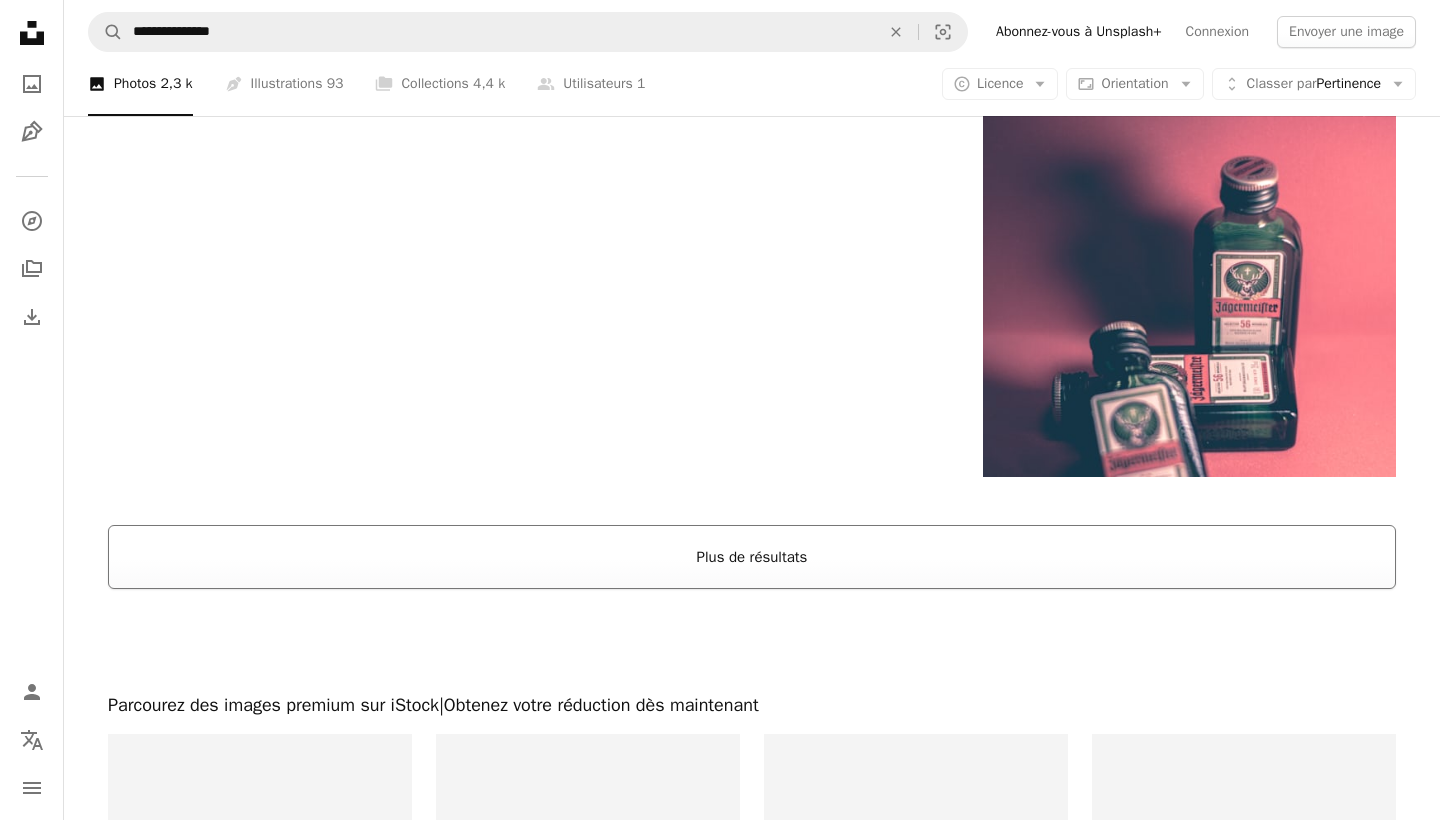 click on "Plus de résultats" at bounding box center (752, 557) 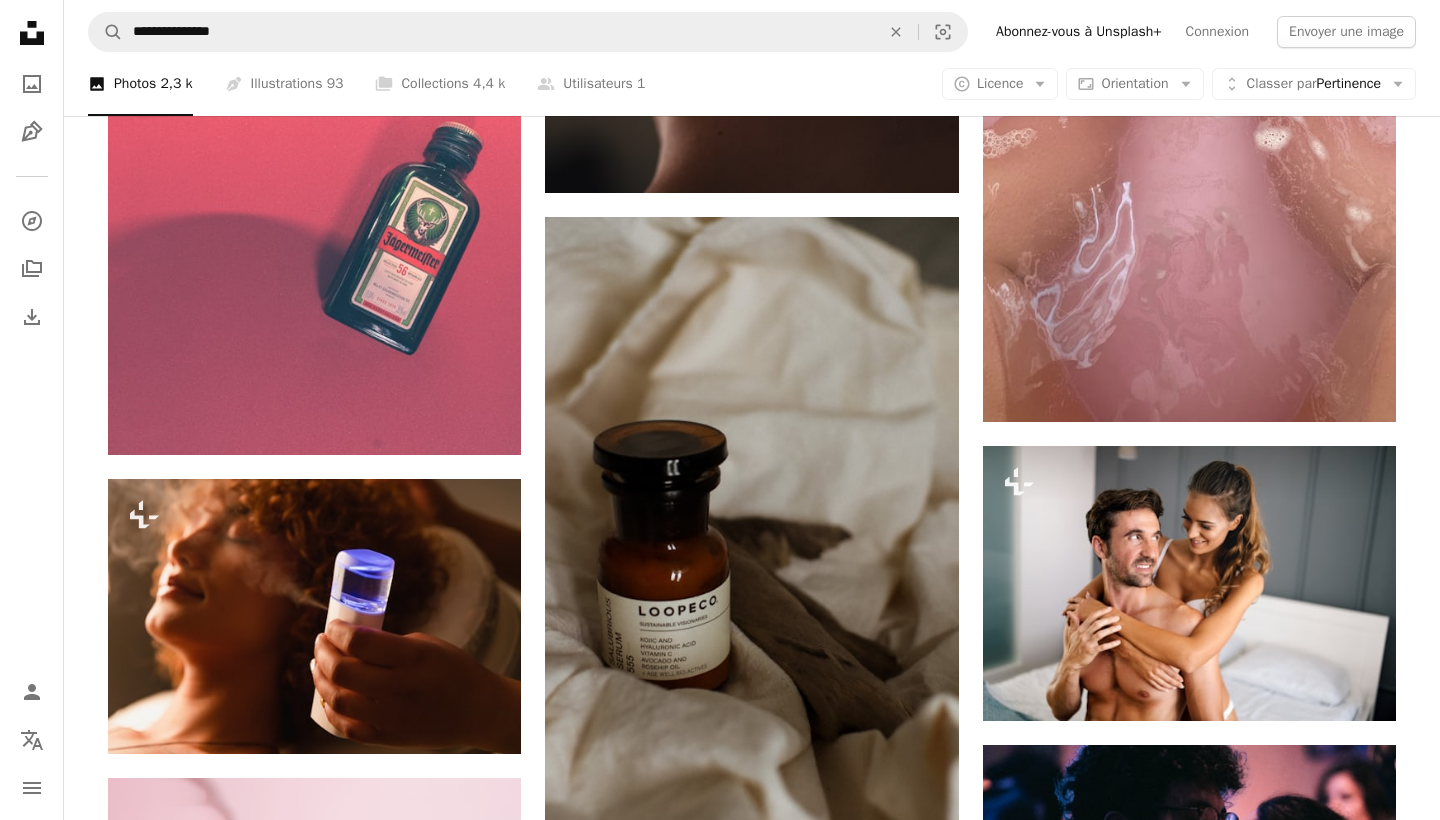 scroll, scrollTop: 15586, scrollLeft: 0, axis: vertical 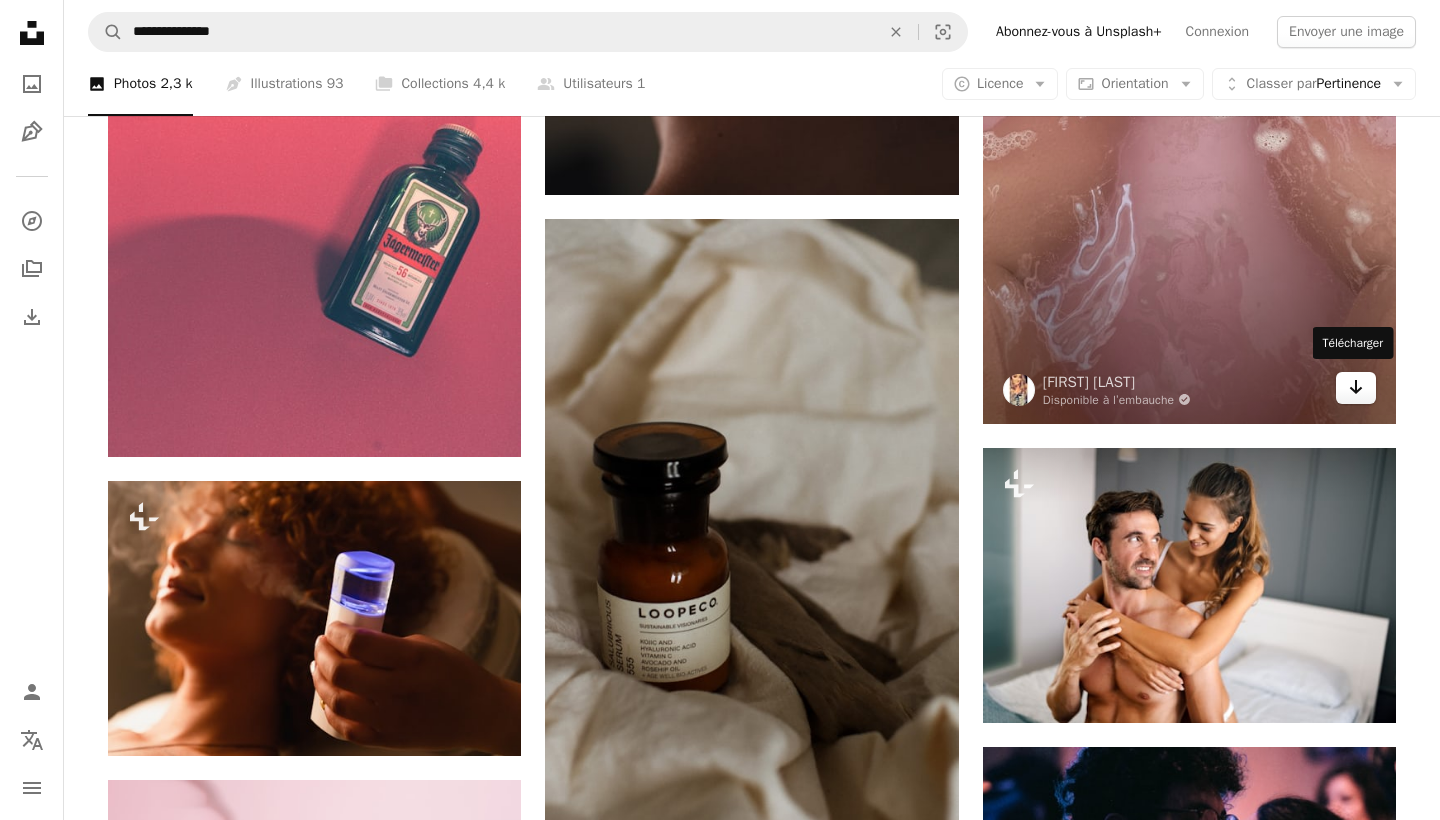 click 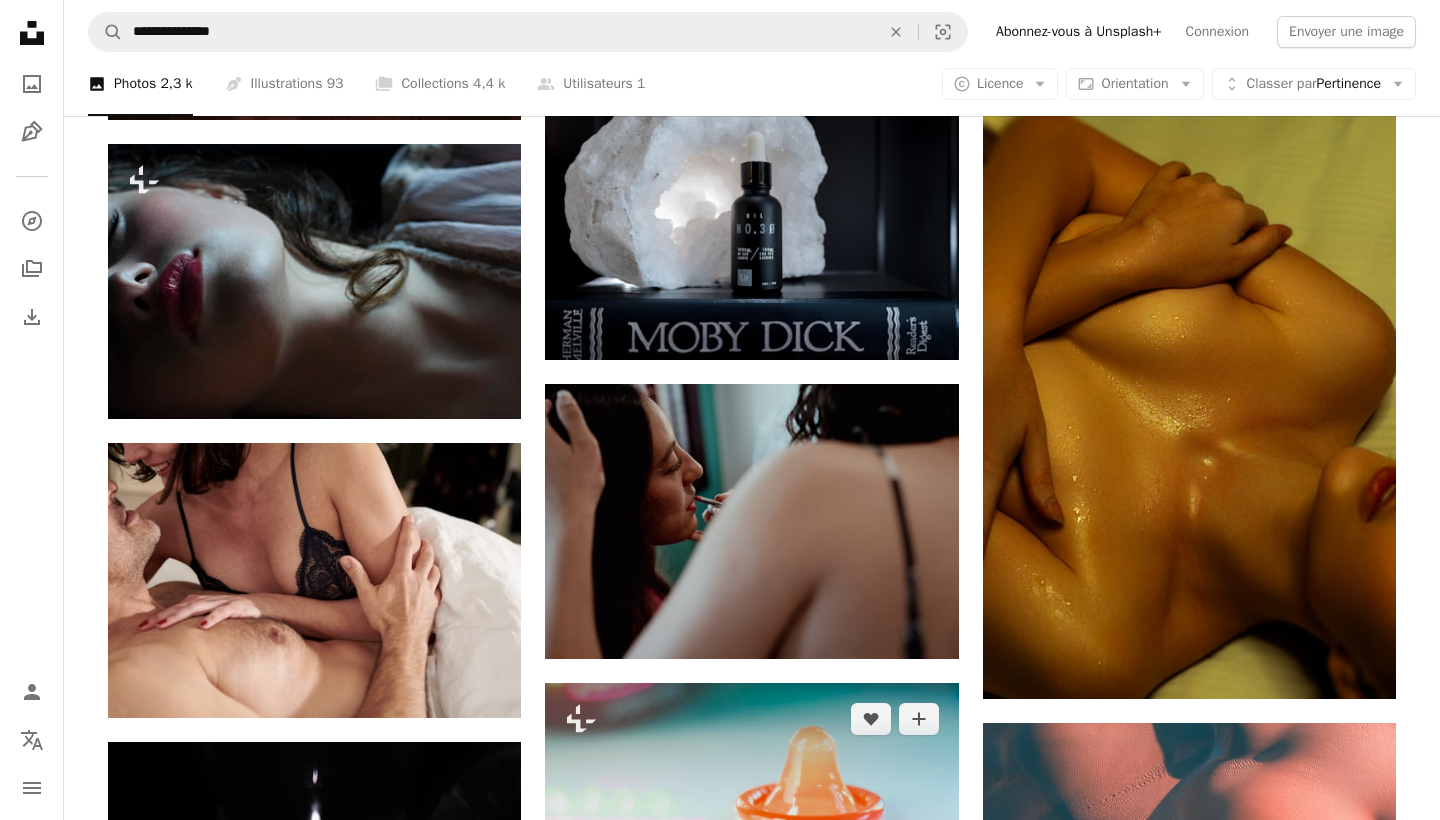 scroll, scrollTop: 21085, scrollLeft: 0, axis: vertical 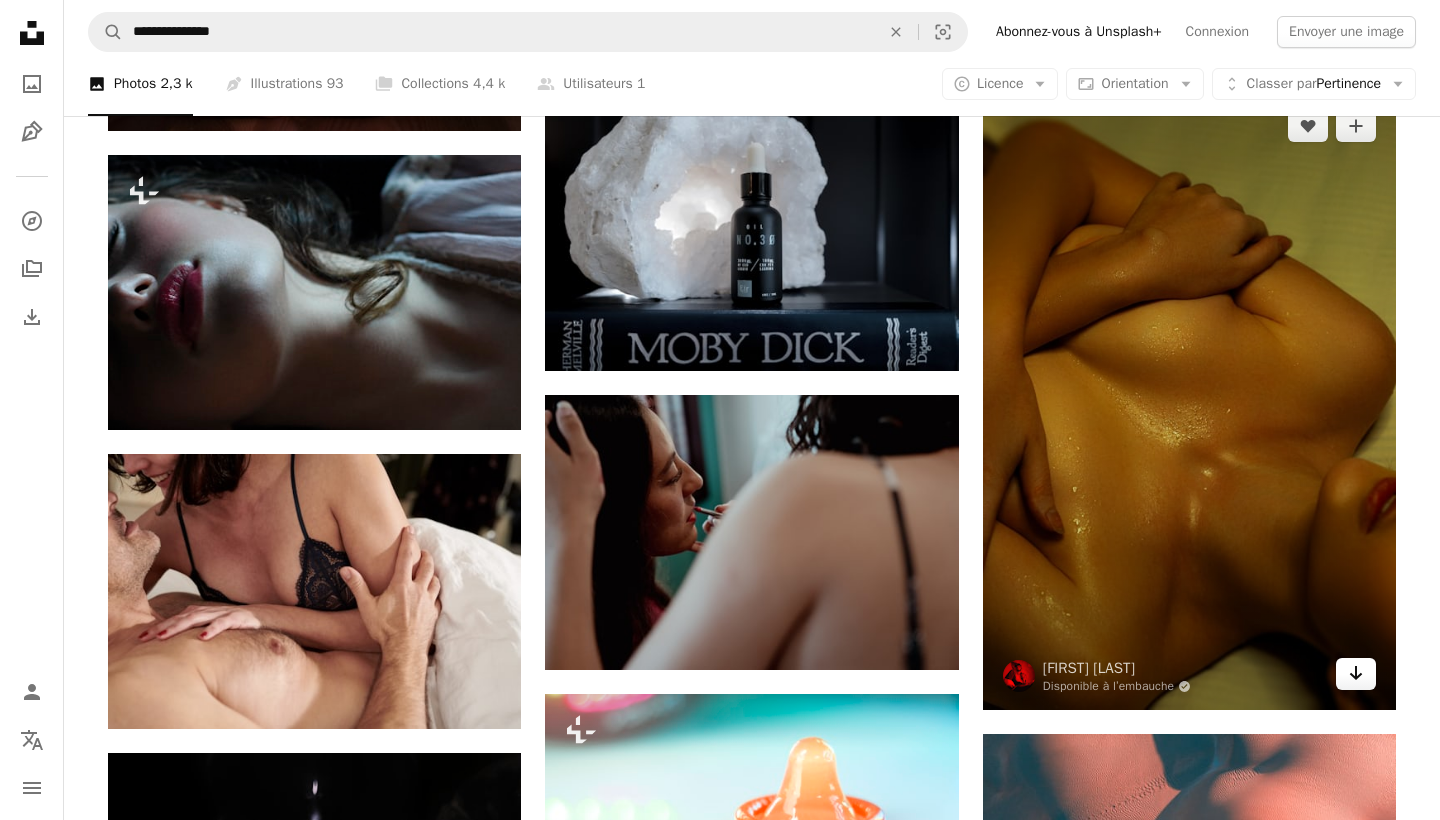 click 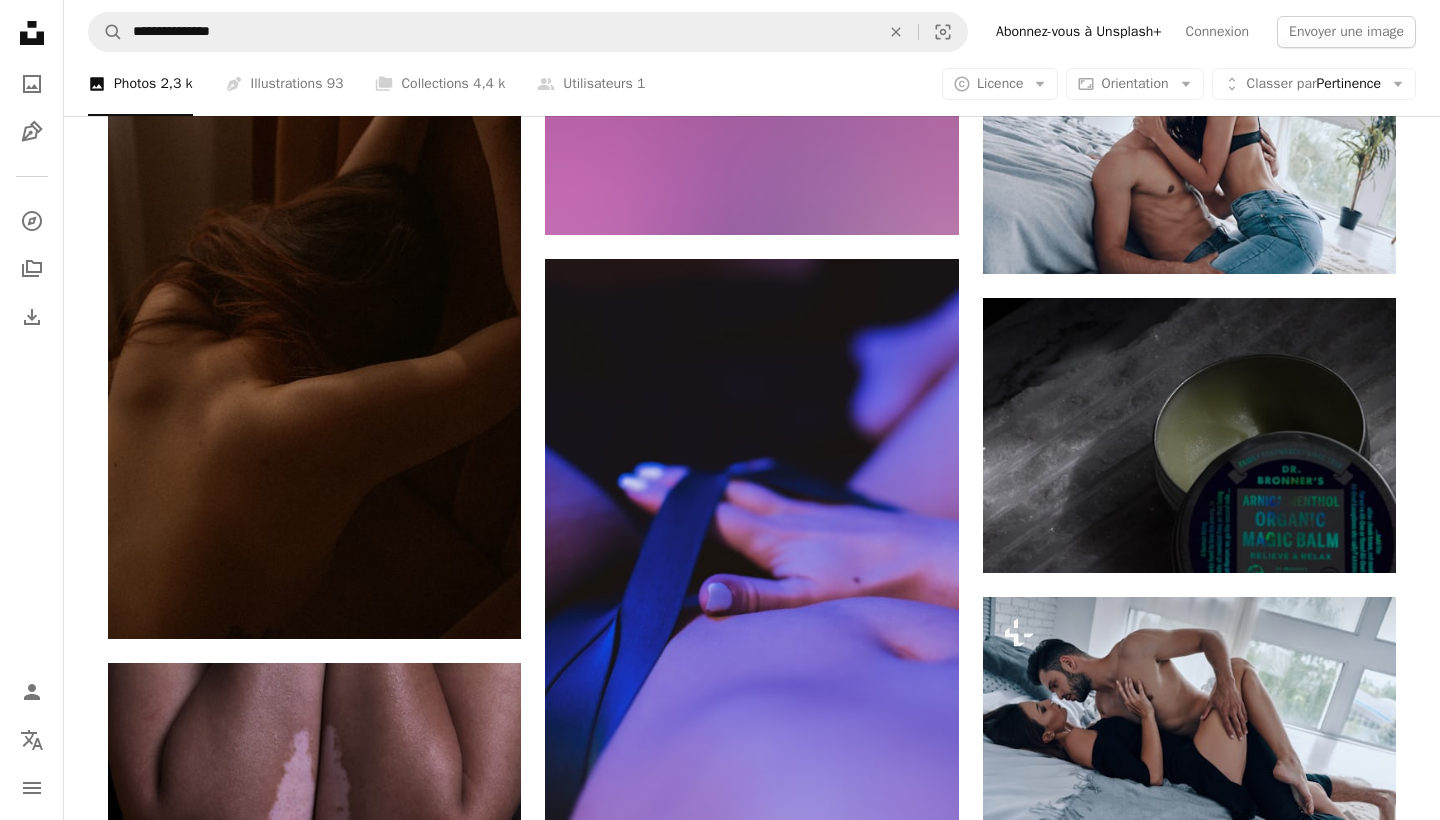 scroll, scrollTop: 19282, scrollLeft: 0, axis: vertical 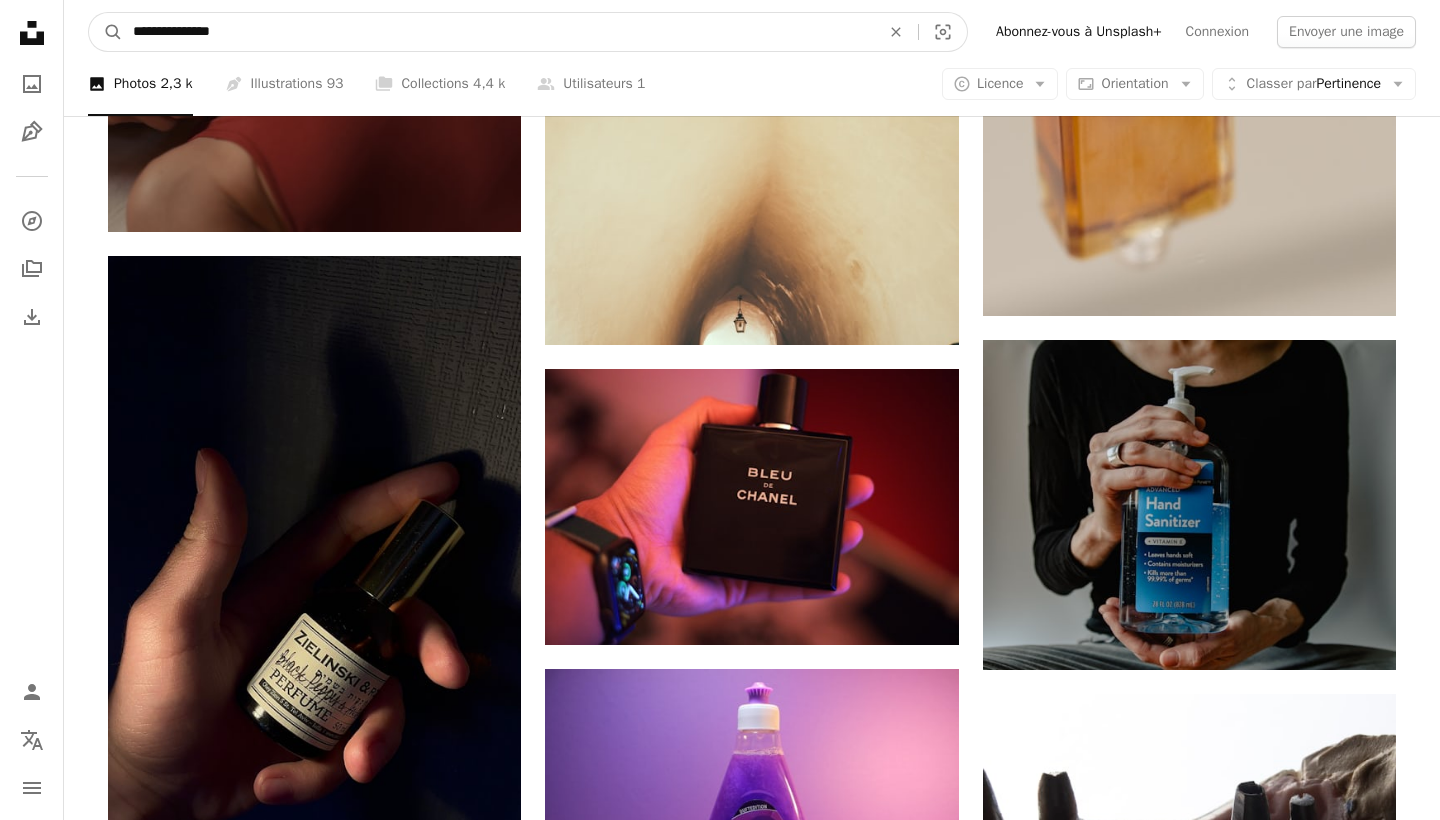 drag, startPoint x: 264, startPoint y: 35, endPoint x: 51, endPoint y: 31, distance: 213.03755 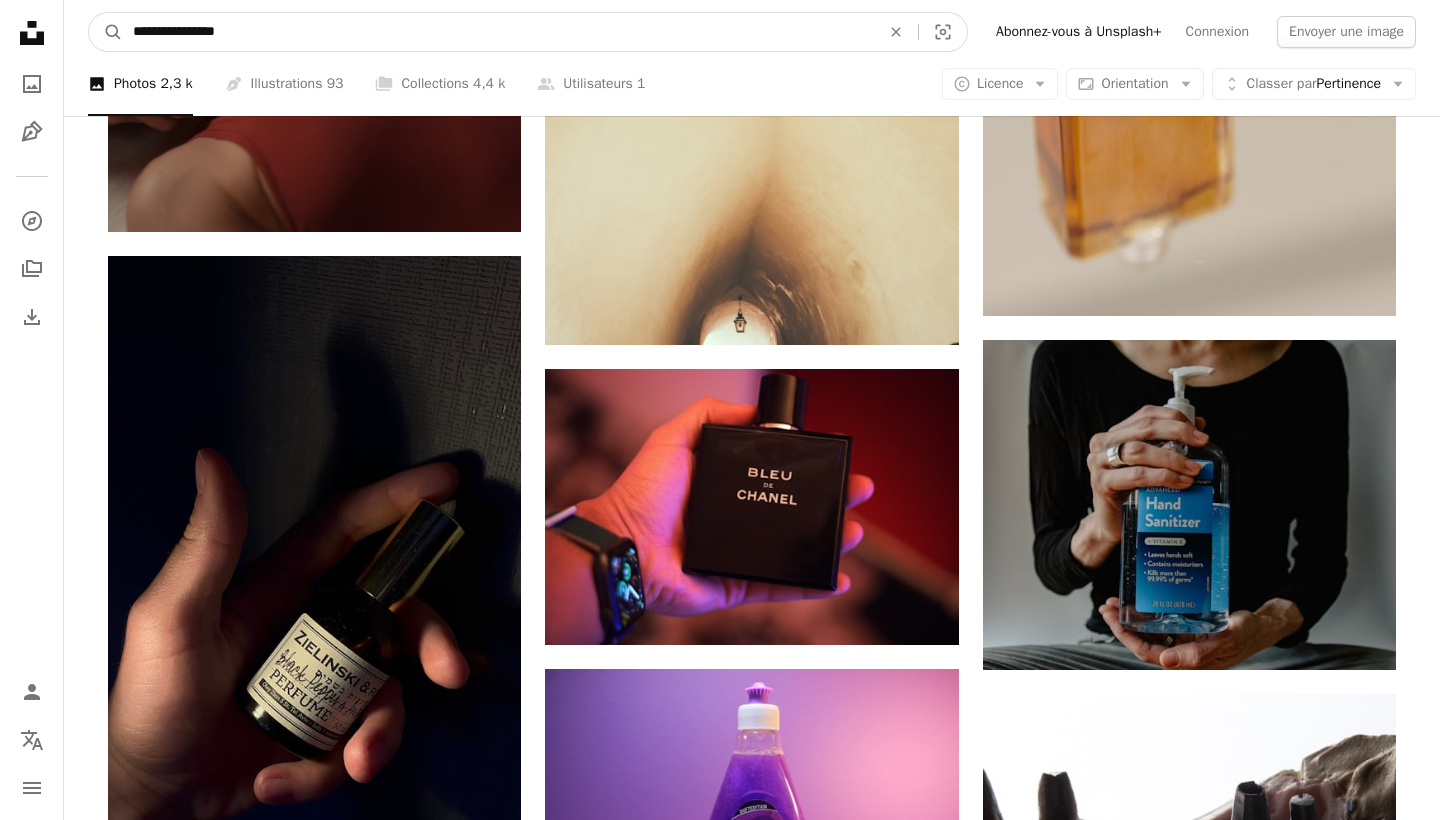 click on "A magnifying glass" at bounding box center (106, 32) 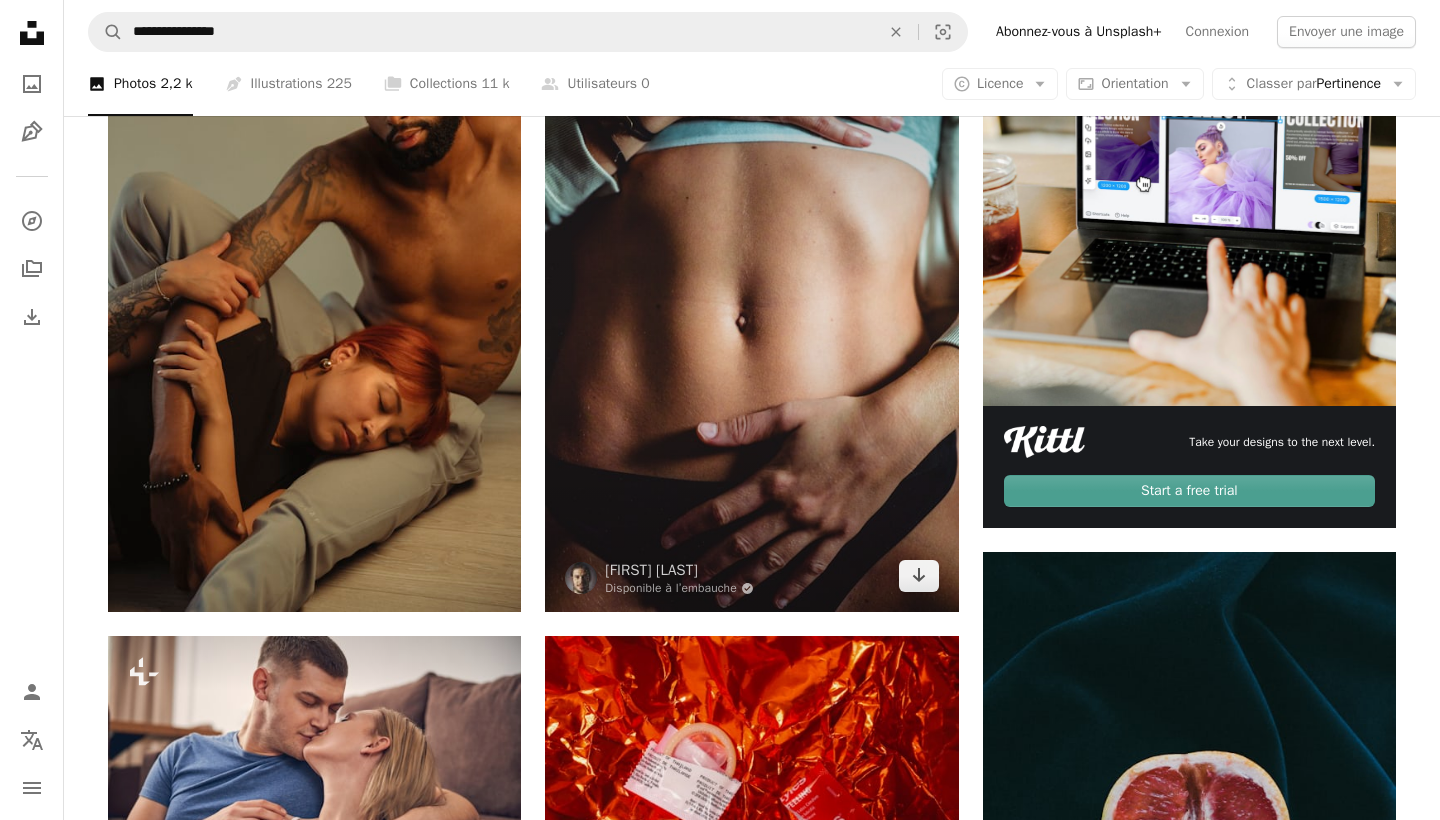 scroll, scrollTop: 507, scrollLeft: 0, axis: vertical 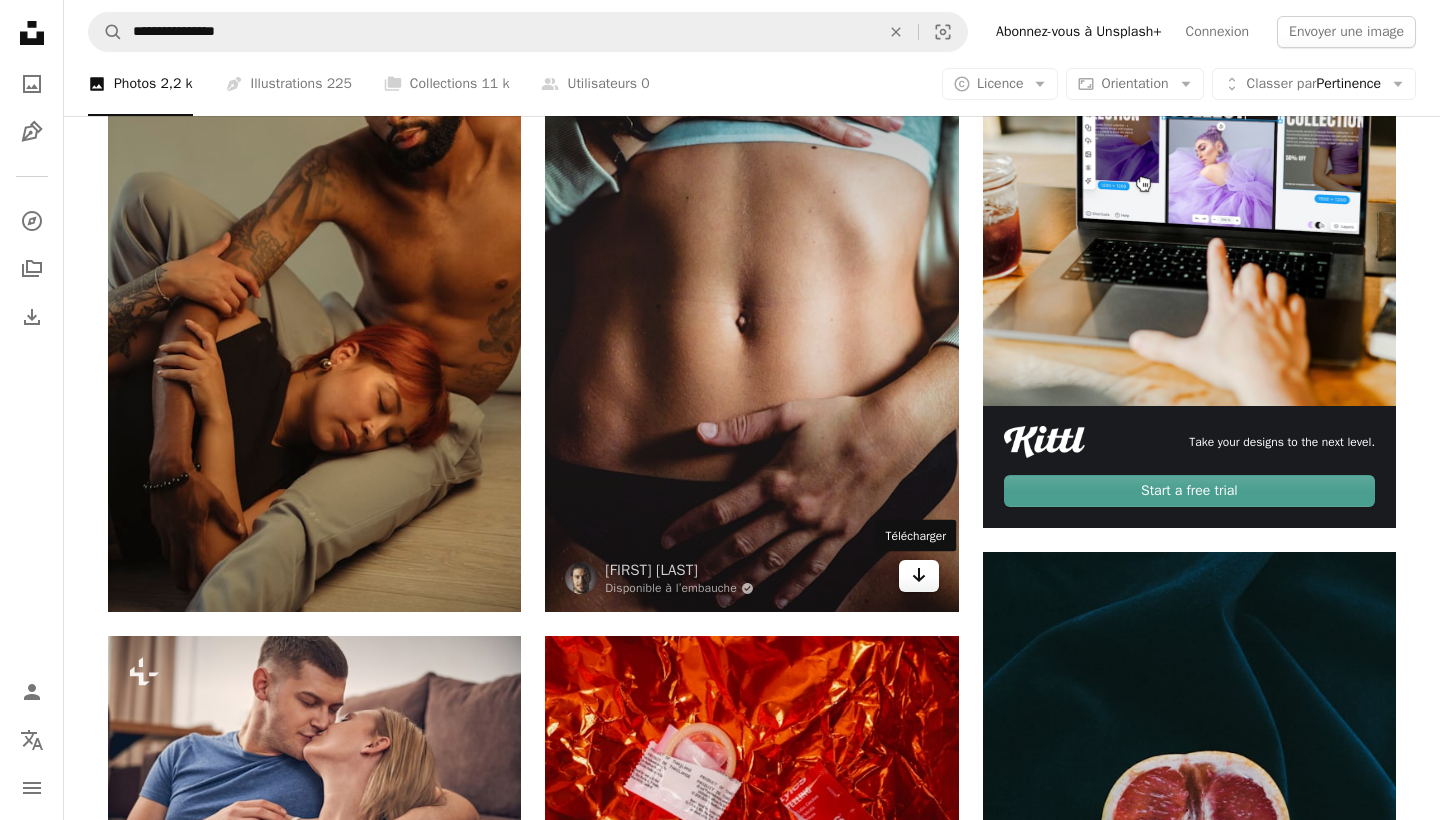 click 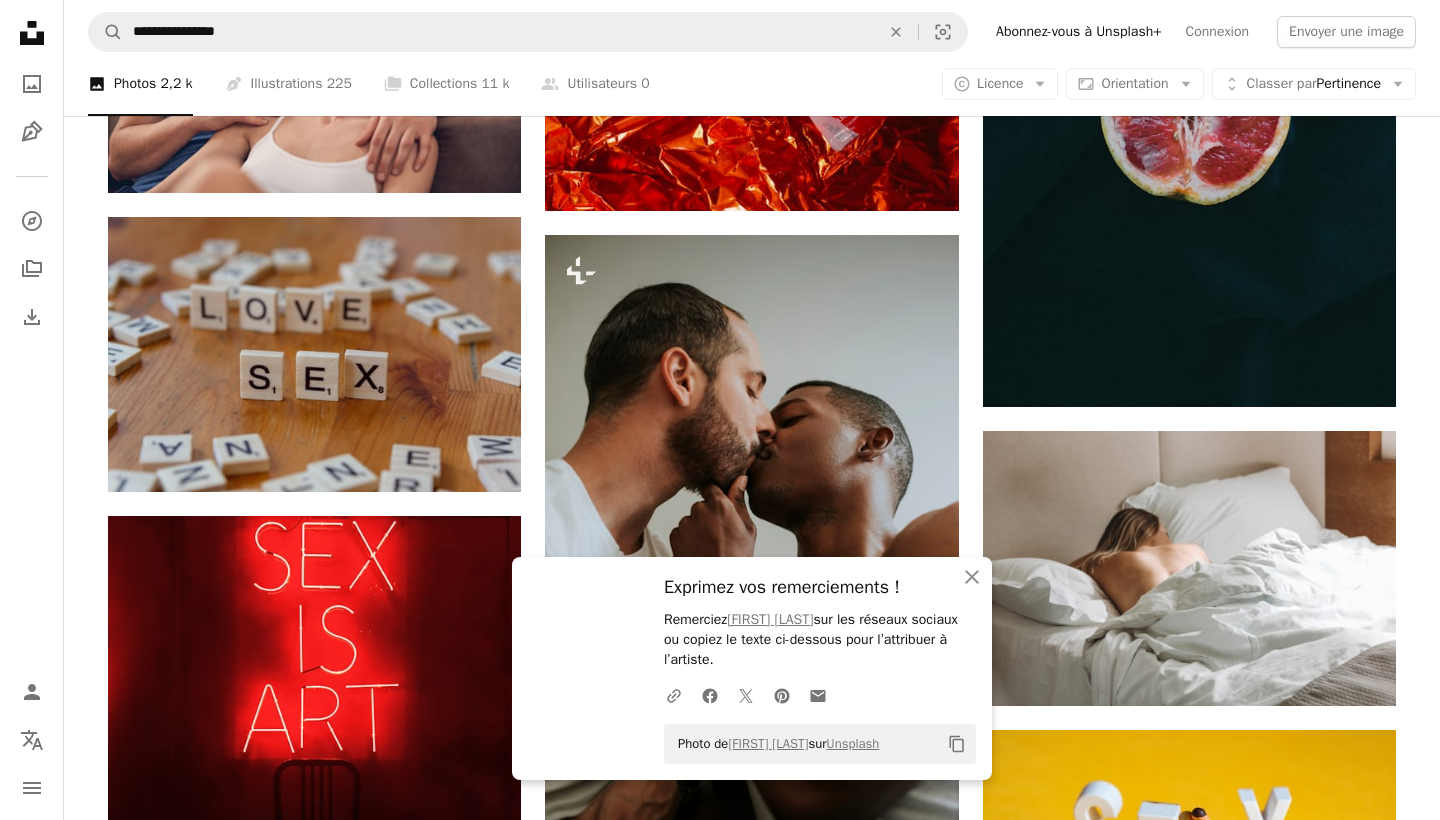 scroll, scrollTop: 1249, scrollLeft: 0, axis: vertical 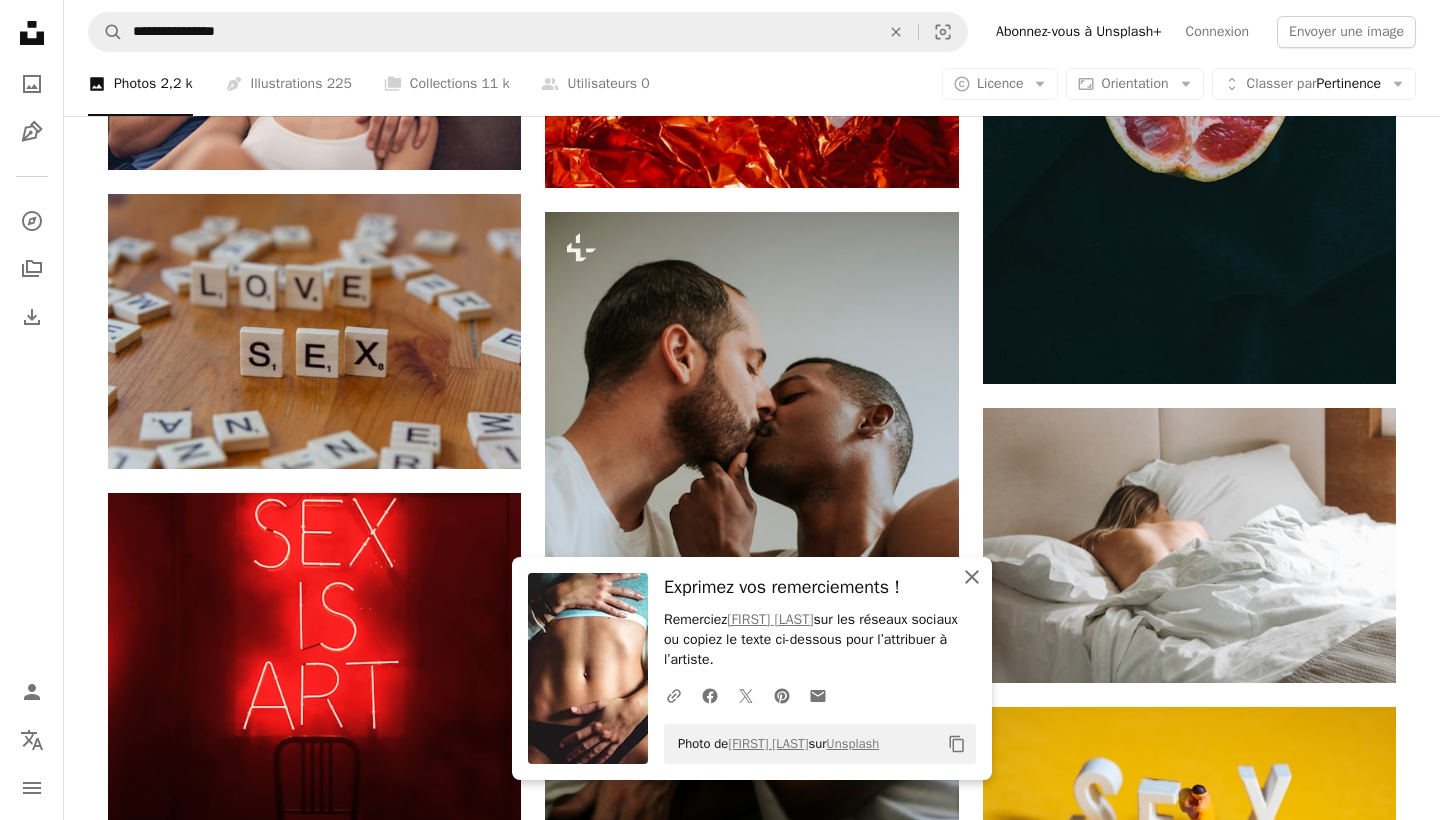 click on "An X shape" 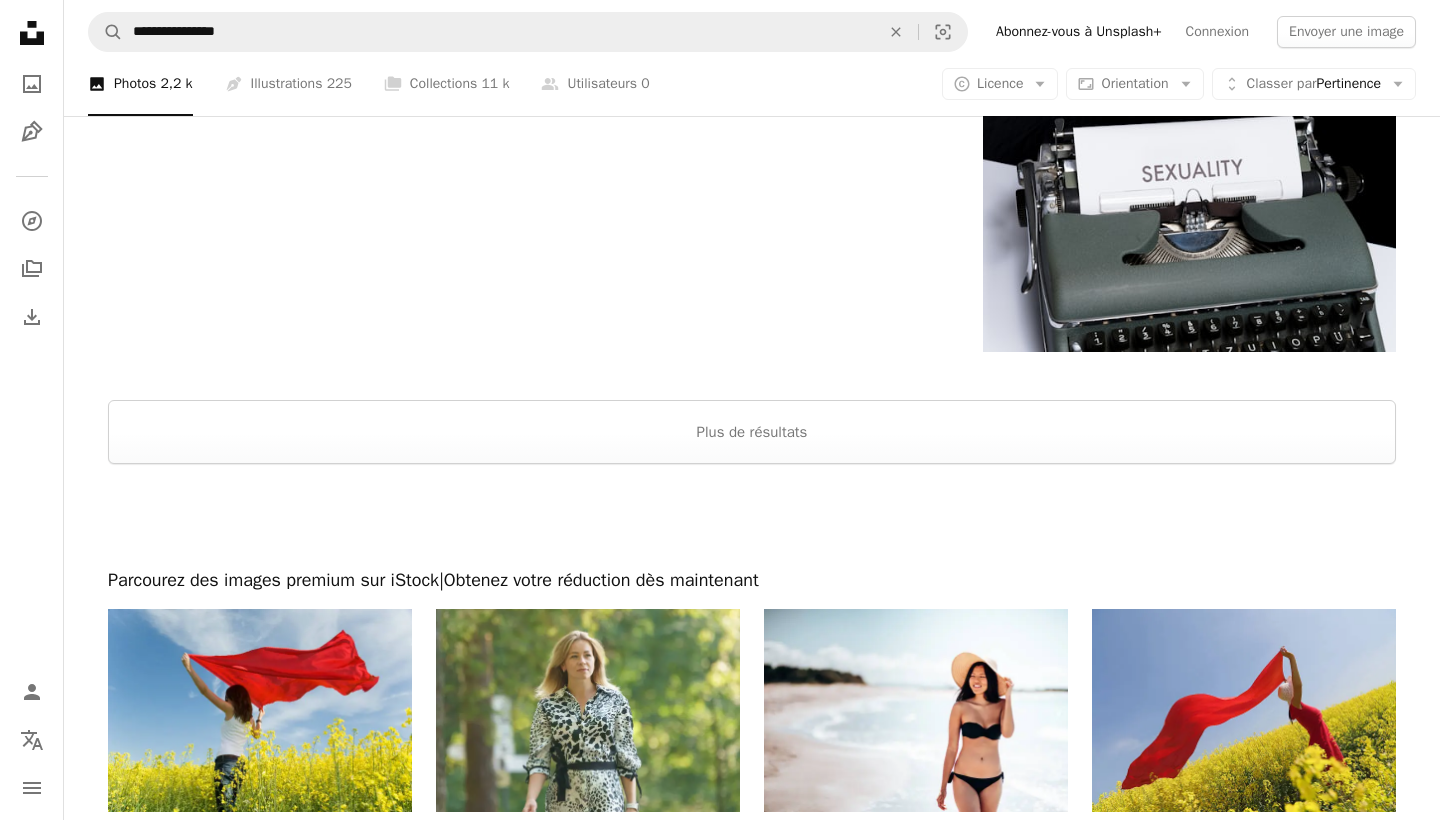 scroll, scrollTop: 3589, scrollLeft: 0, axis: vertical 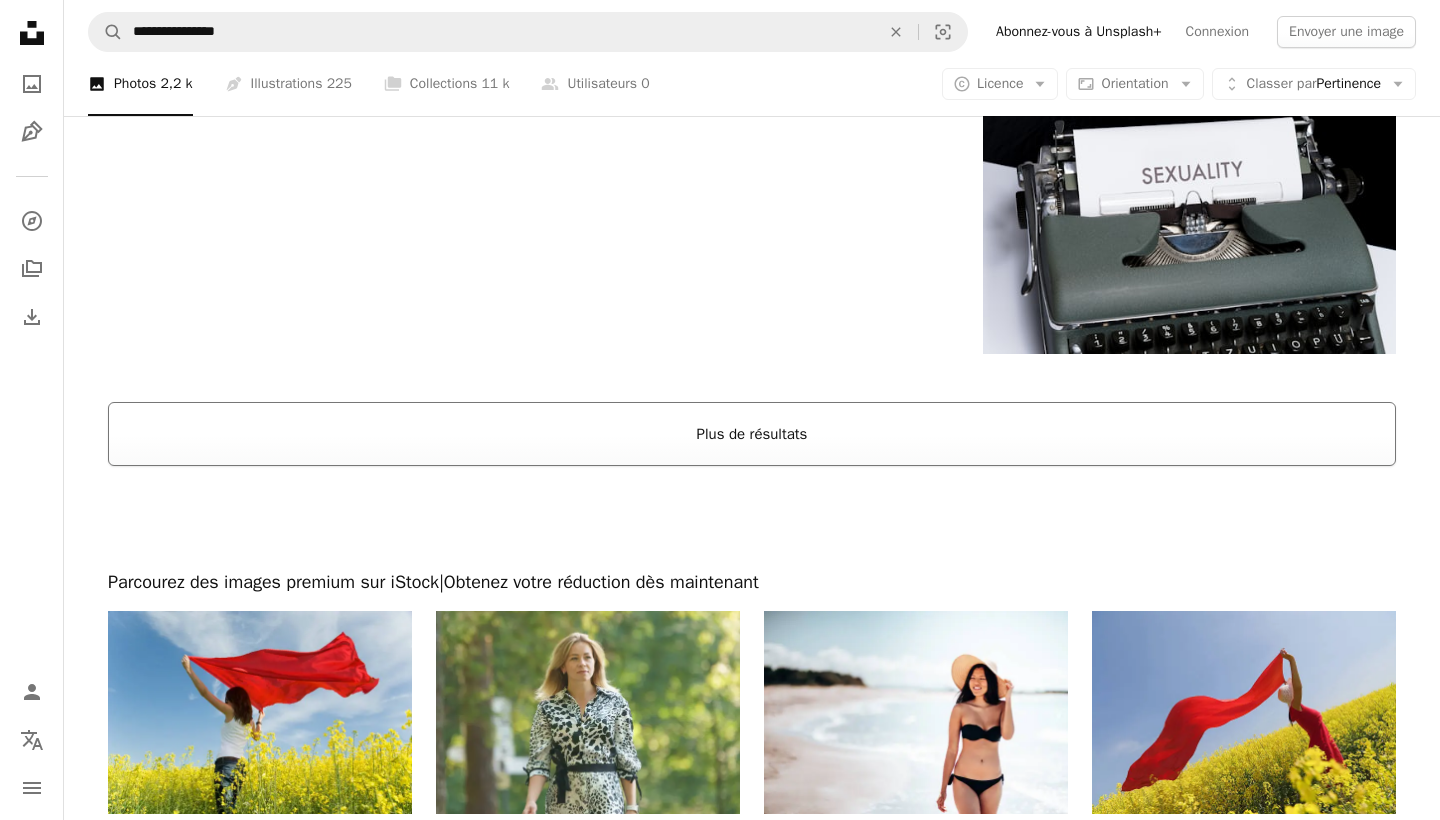 click on "Plus de résultats" at bounding box center (752, 434) 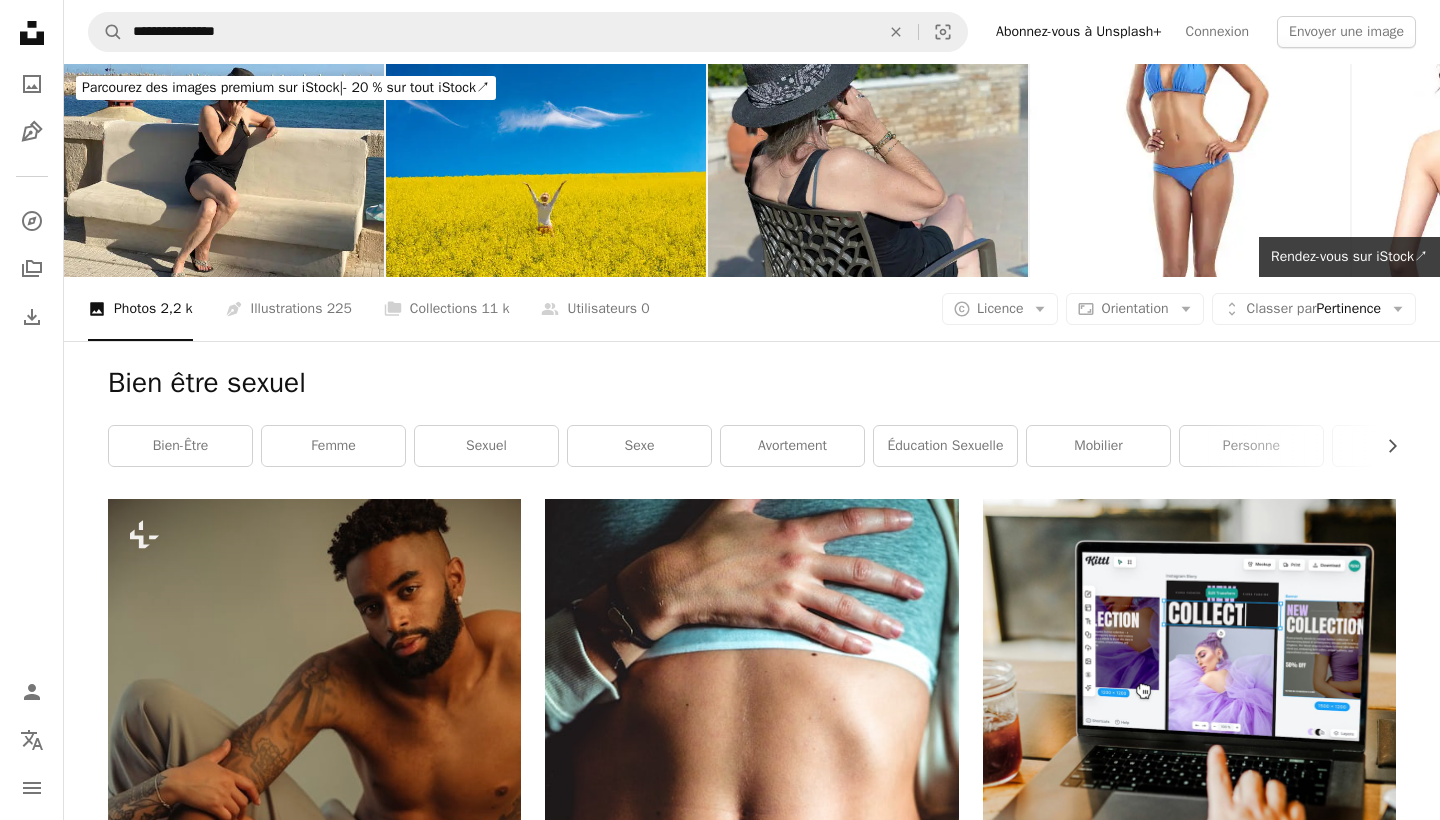 scroll, scrollTop: 0, scrollLeft: 0, axis: both 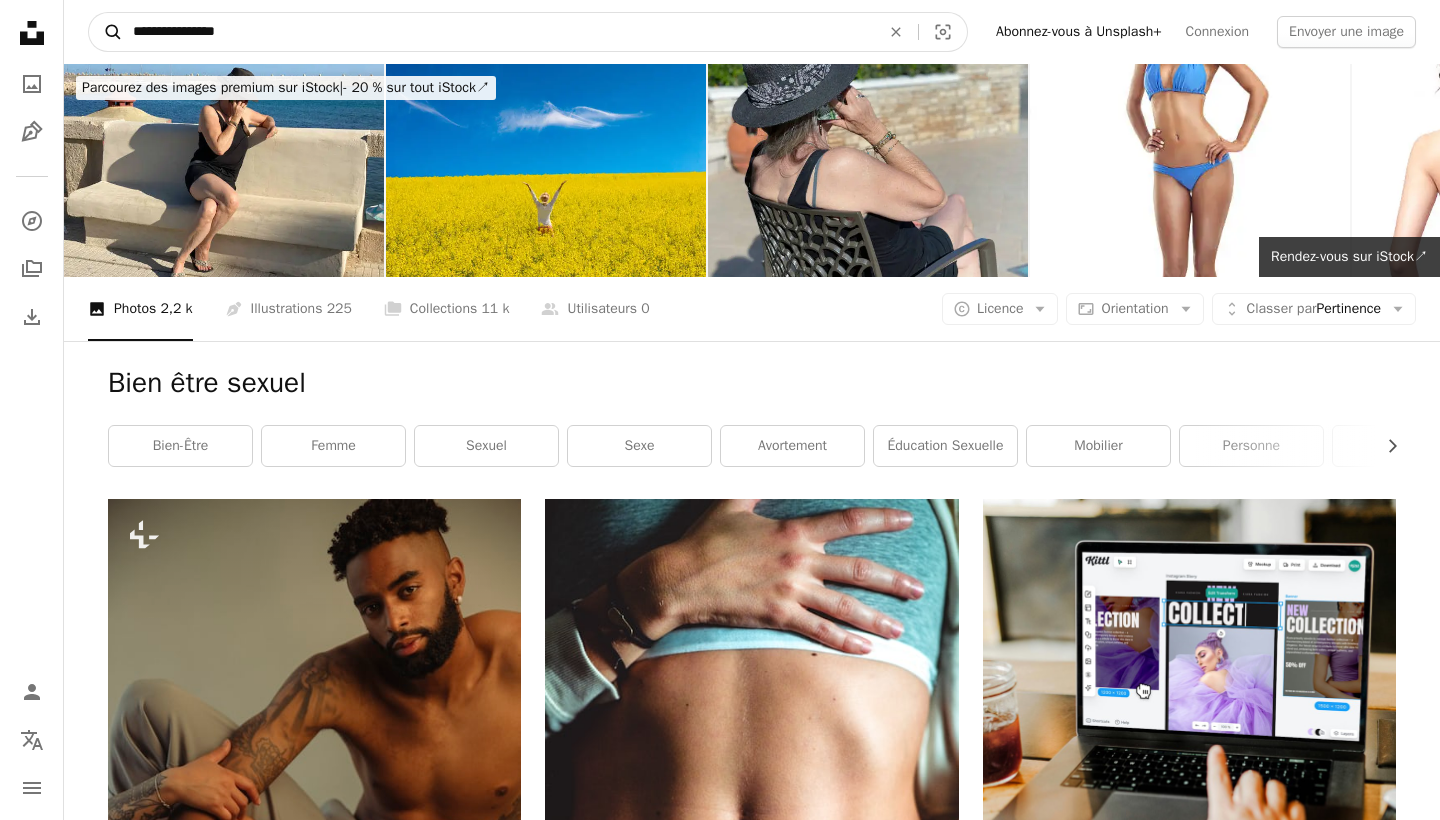 drag, startPoint x: 297, startPoint y: 22, endPoint x: 93, endPoint y: 19, distance: 204.02206 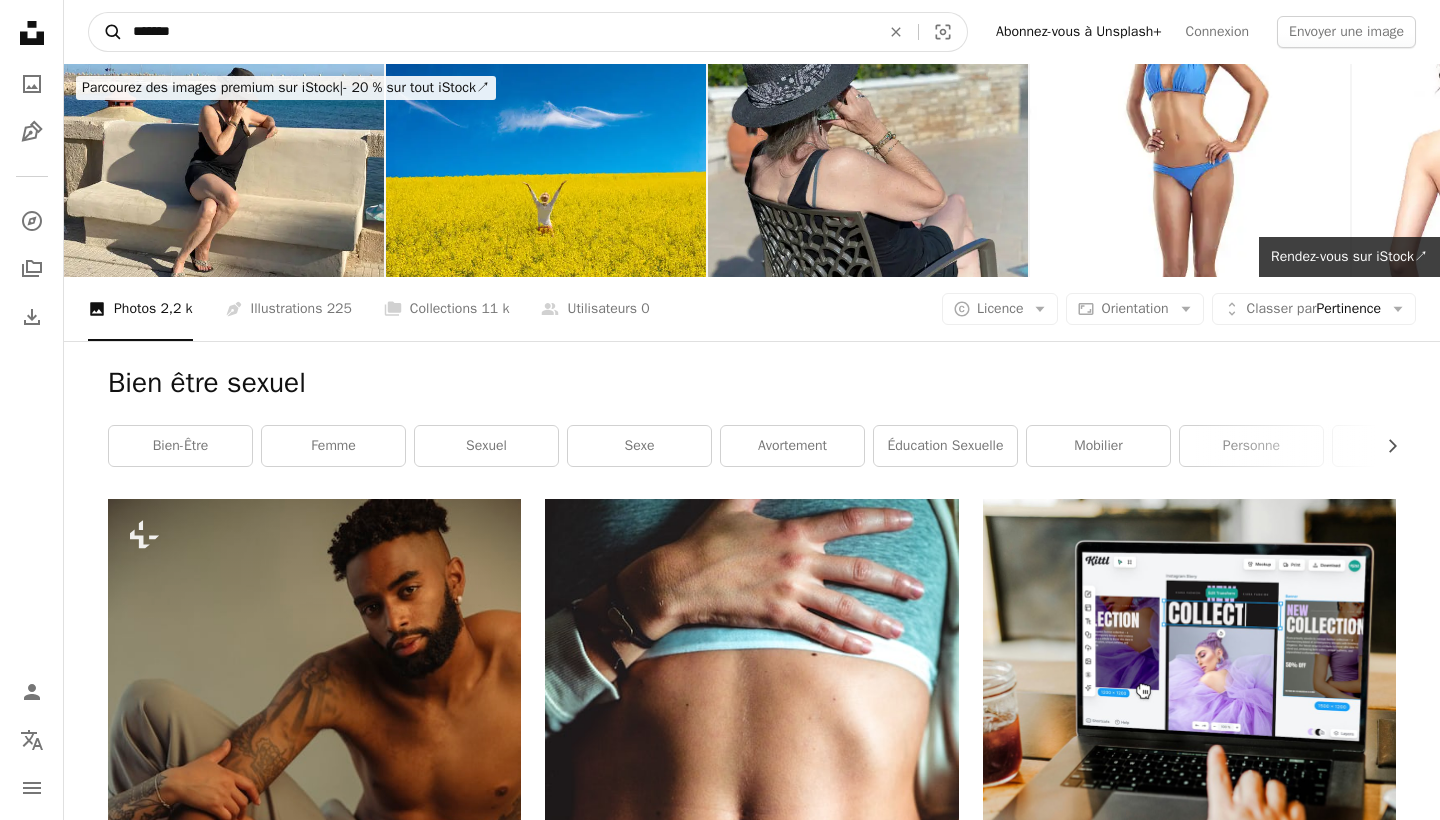 type on "********" 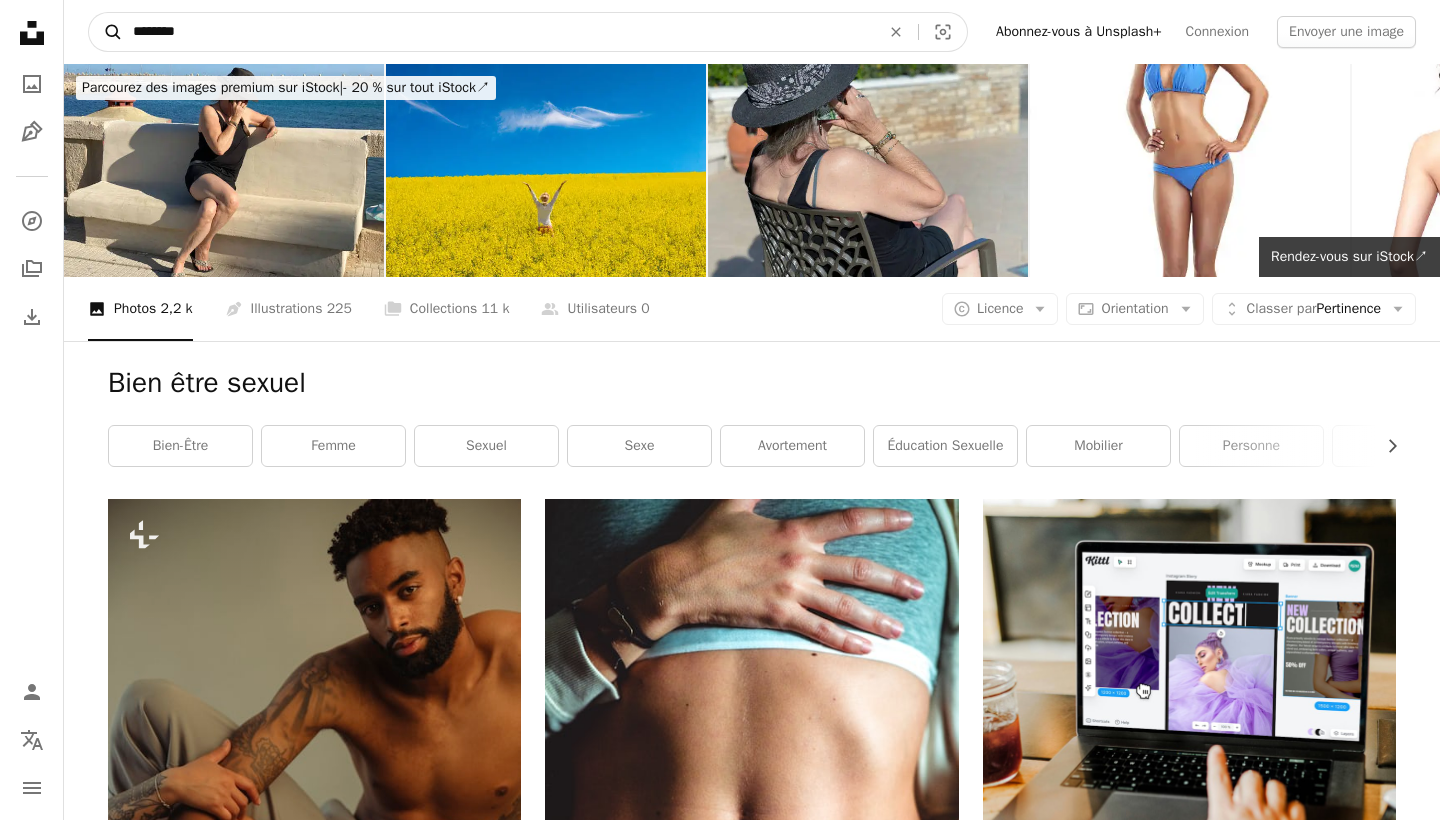 click on "A magnifying glass" at bounding box center [106, 32] 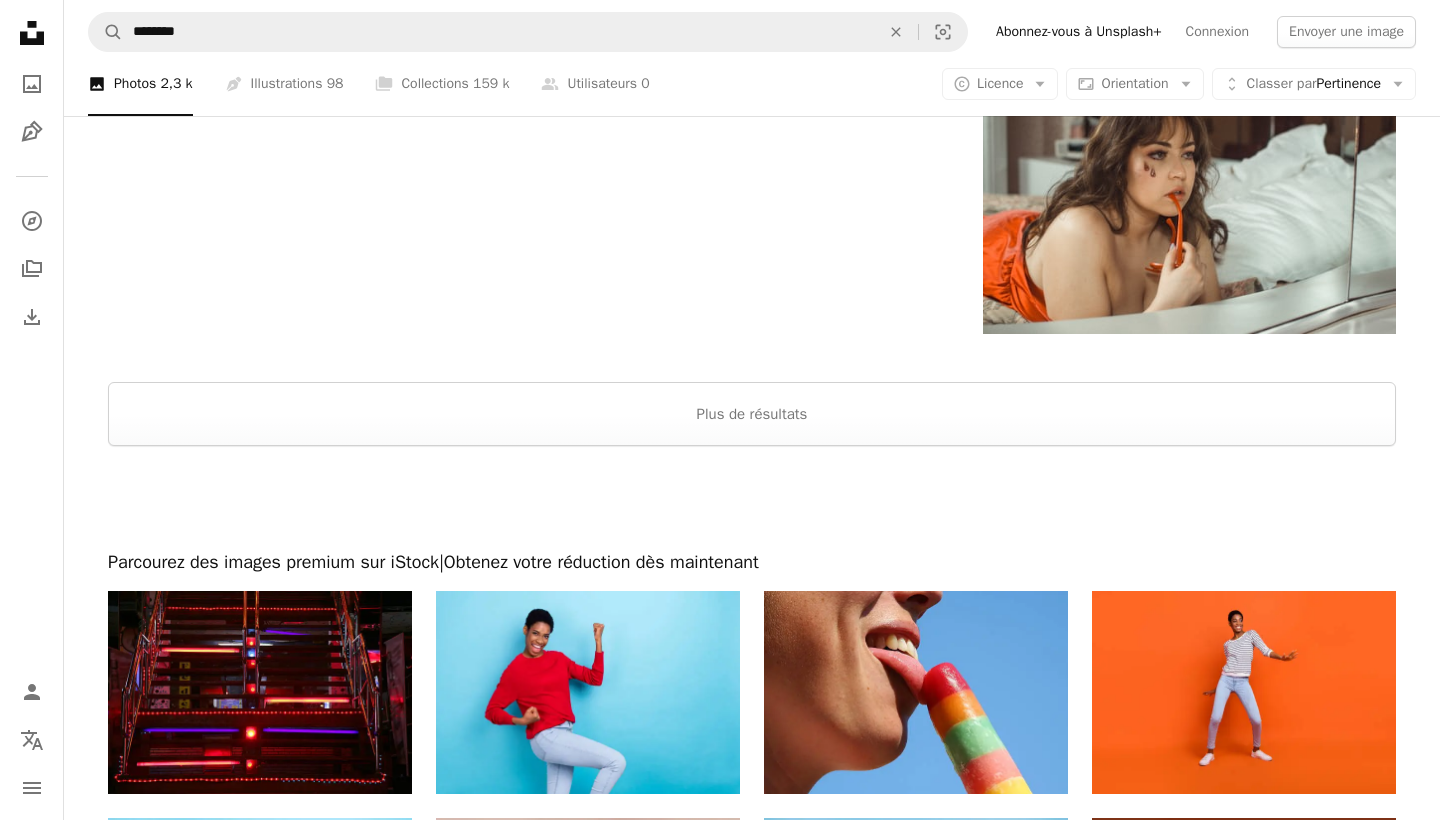 scroll, scrollTop: 3101, scrollLeft: 0, axis: vertical 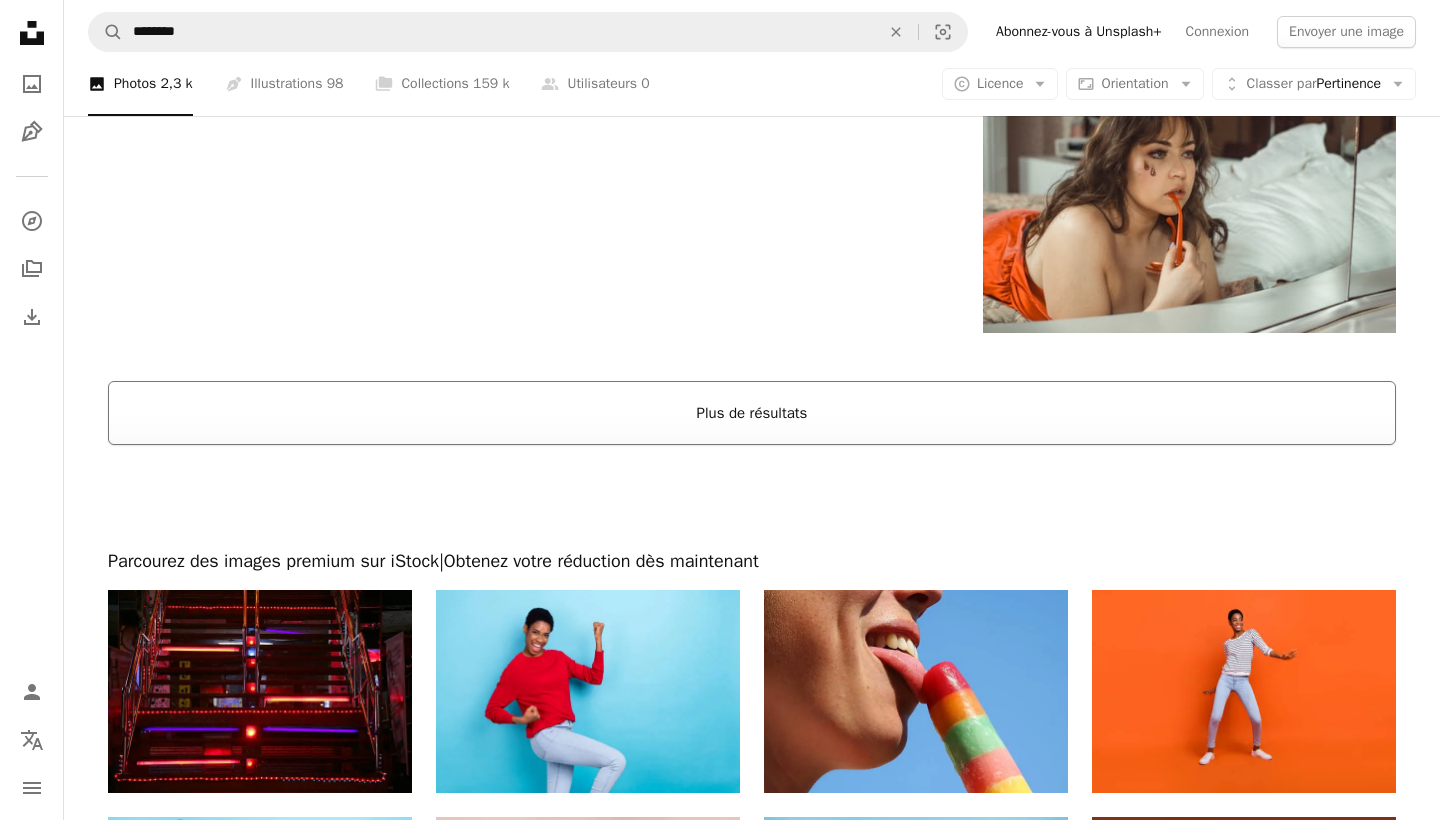 click on "Plus de résultats" at bounding box center (752, 413) 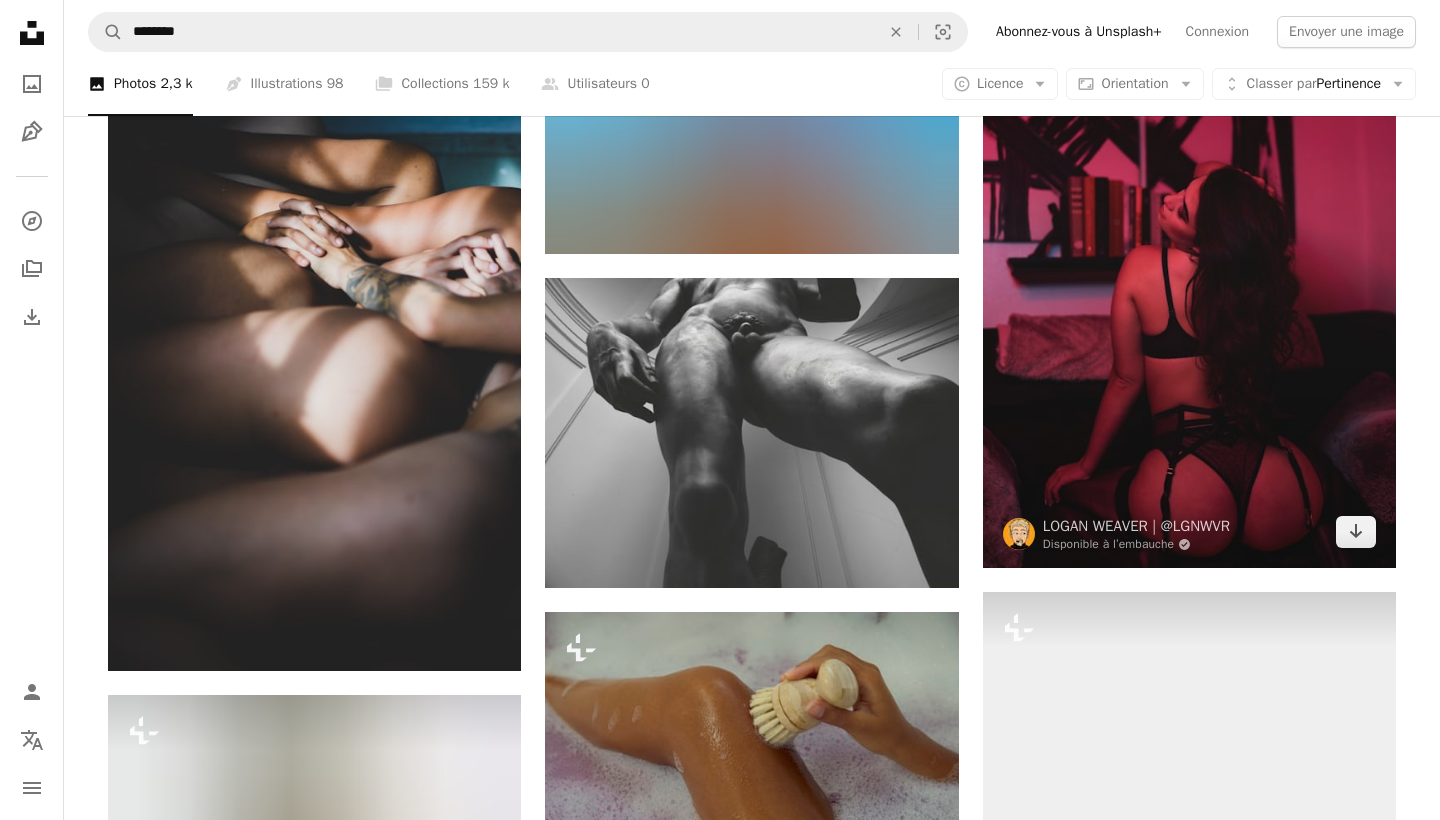 scroll, scrollTop: 11928, scrollLeft: 0, axis: vertical 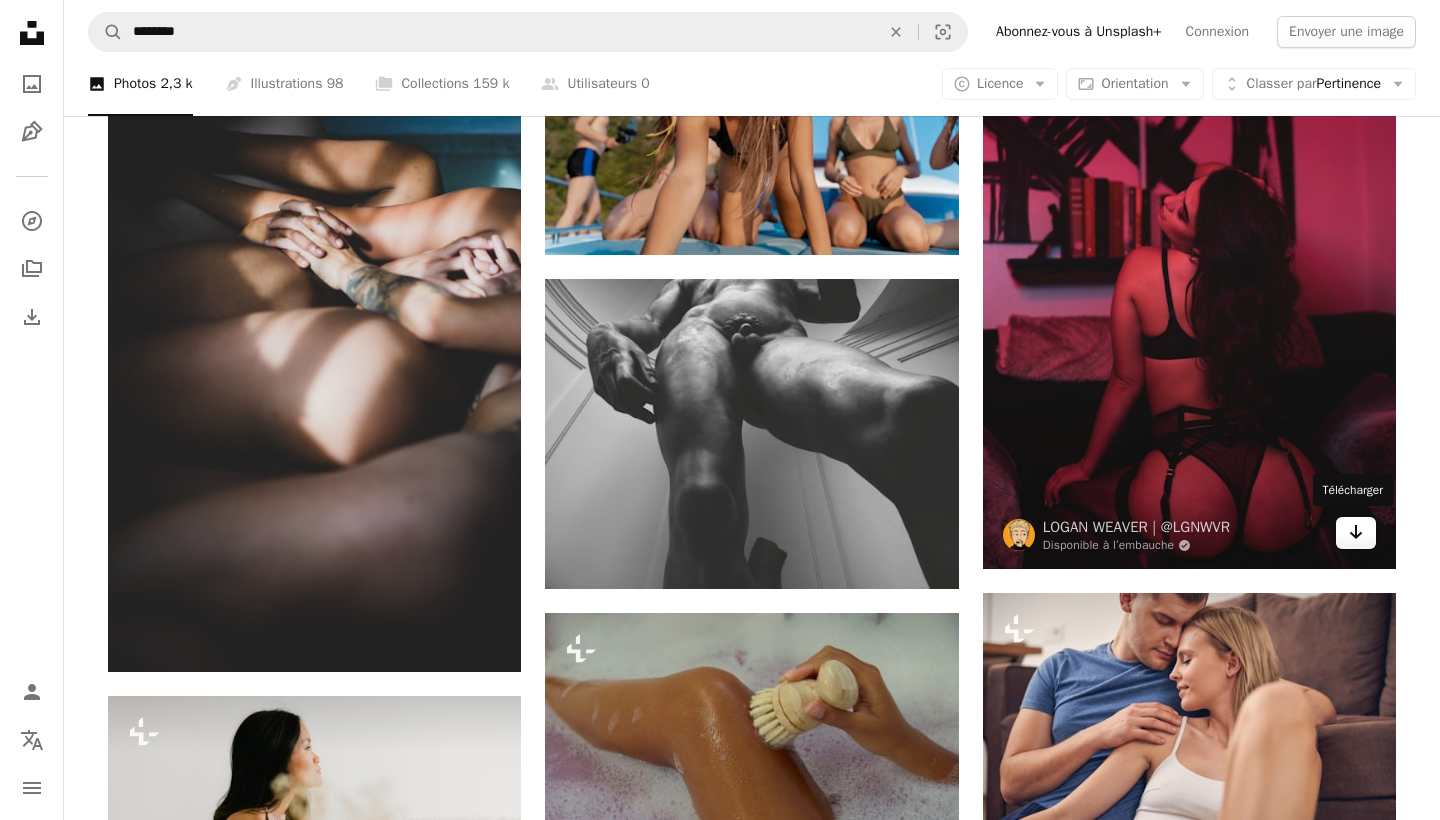 click on "Arrow pointing down" 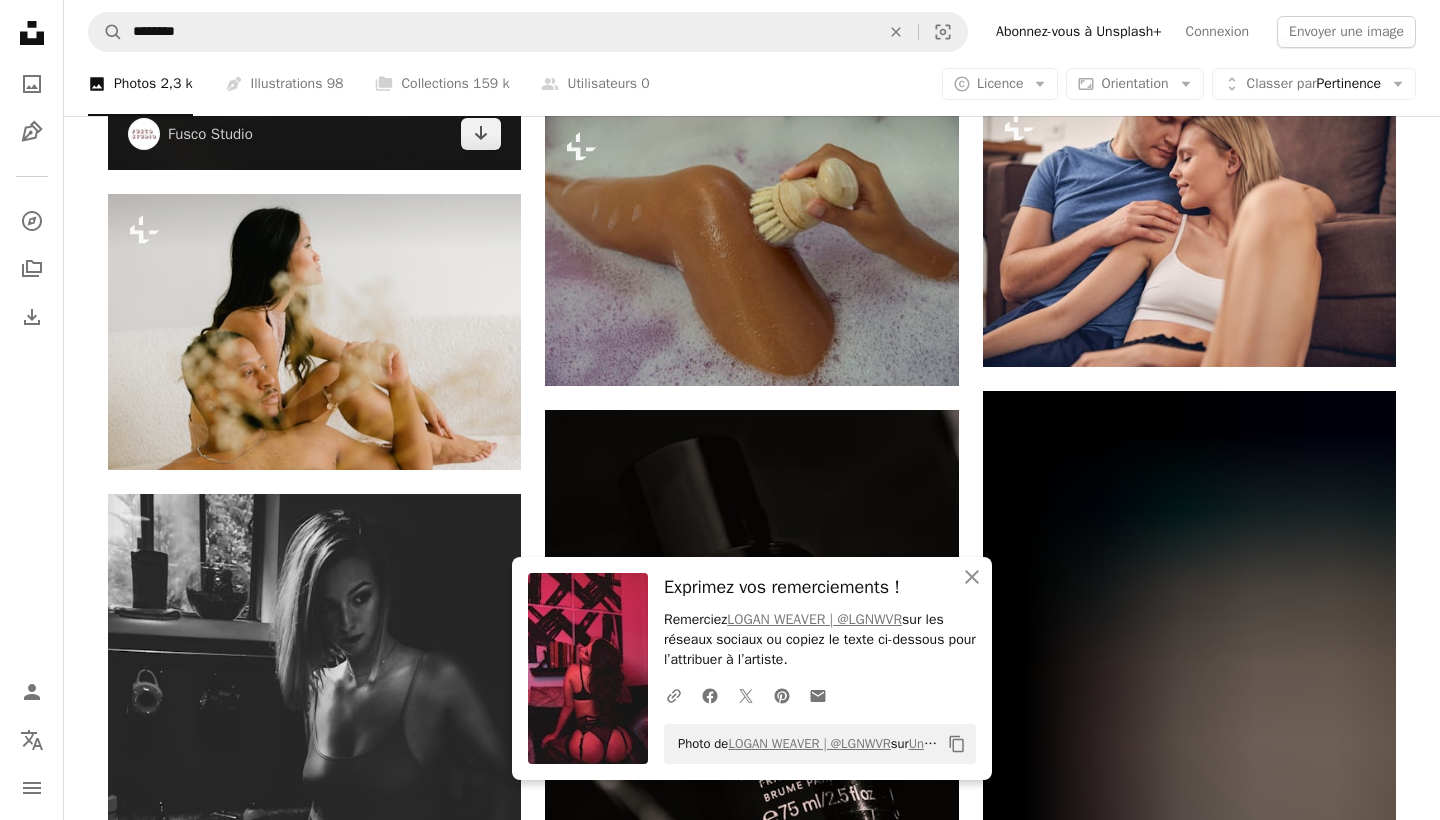 scroll, scrollTop: 12429, scrollLeft: 0, axis: vertical 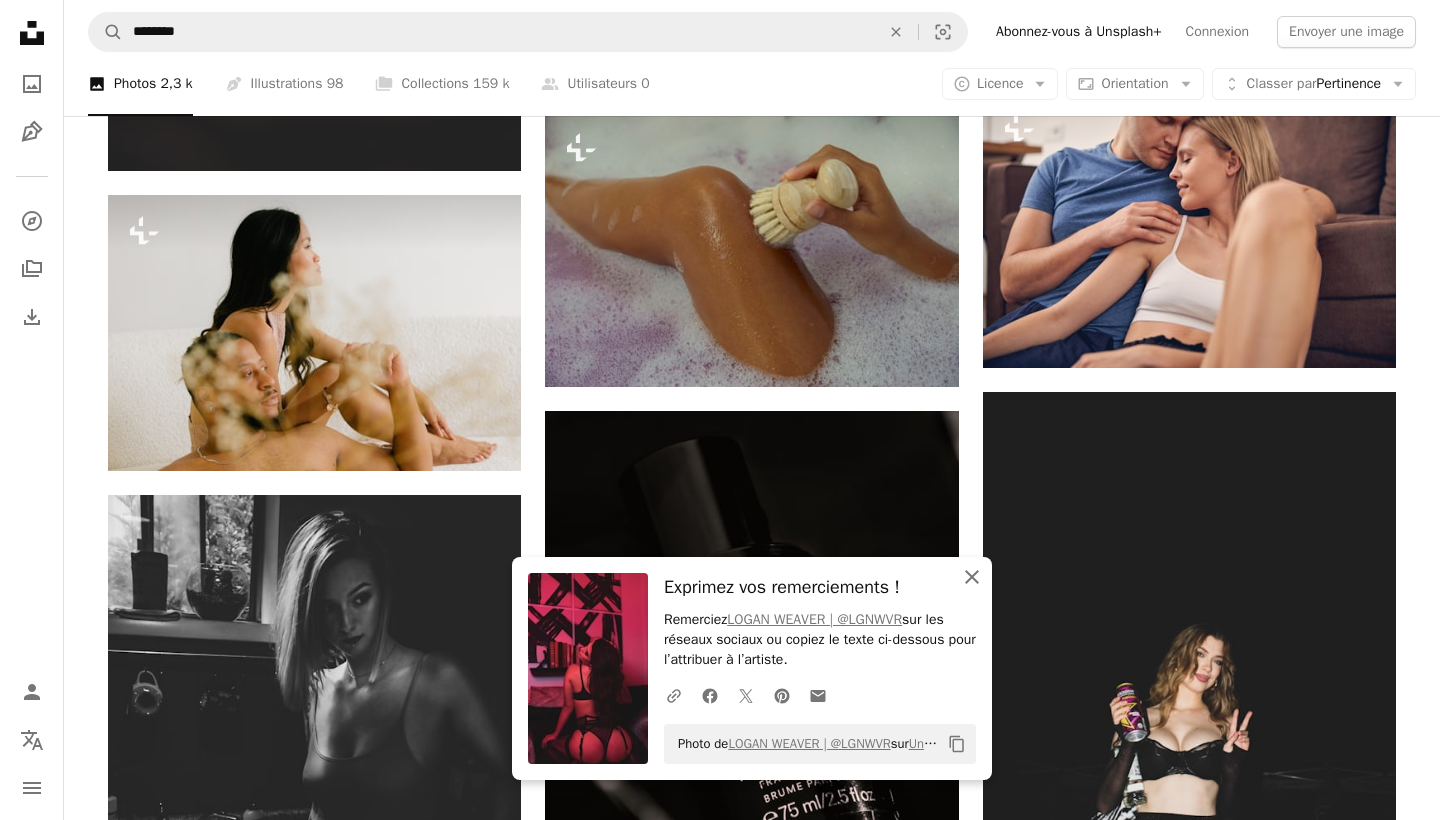 click 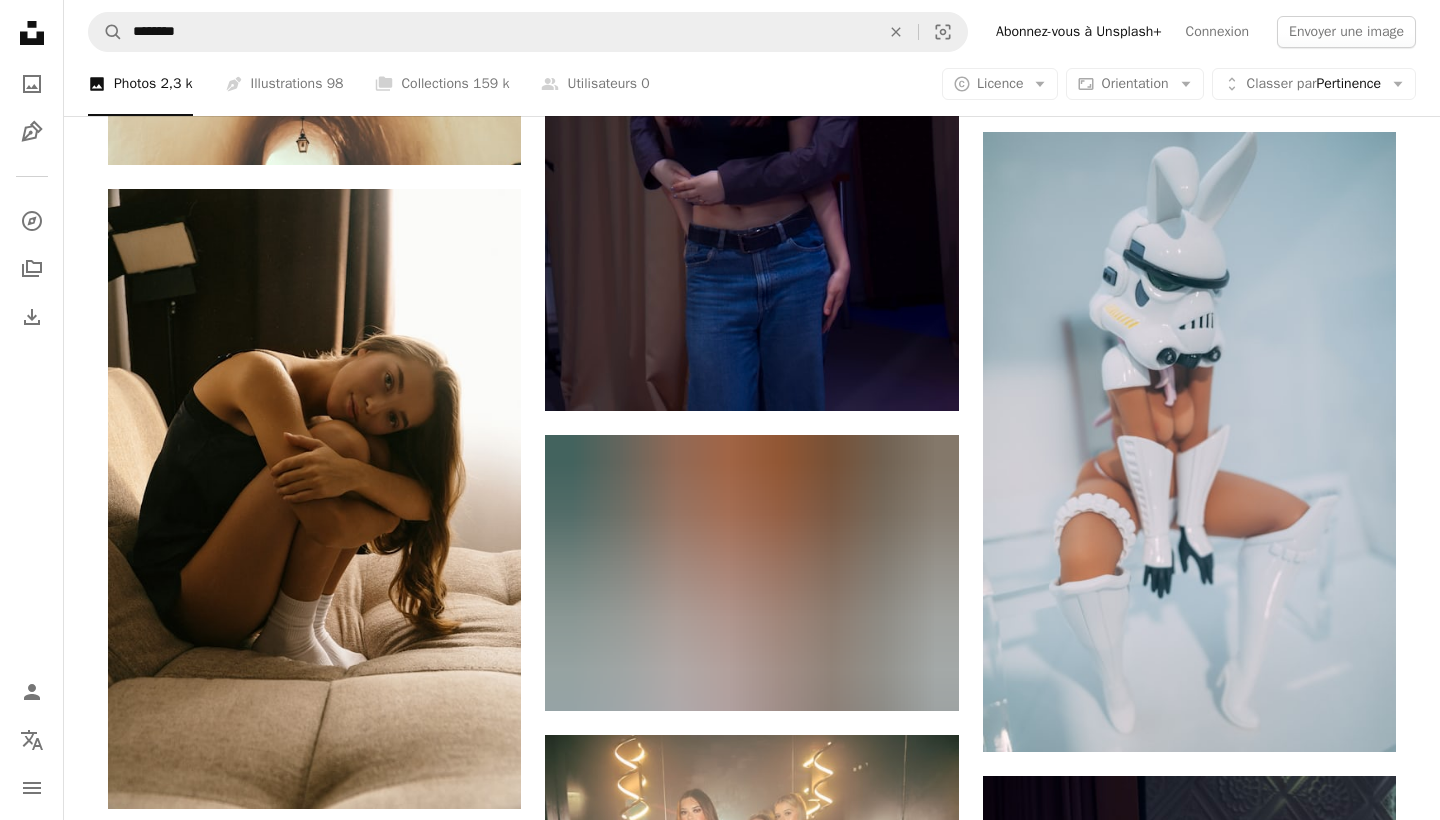 scroll, scrollTop: 14359, scrollLeft: 0, axis: vertical 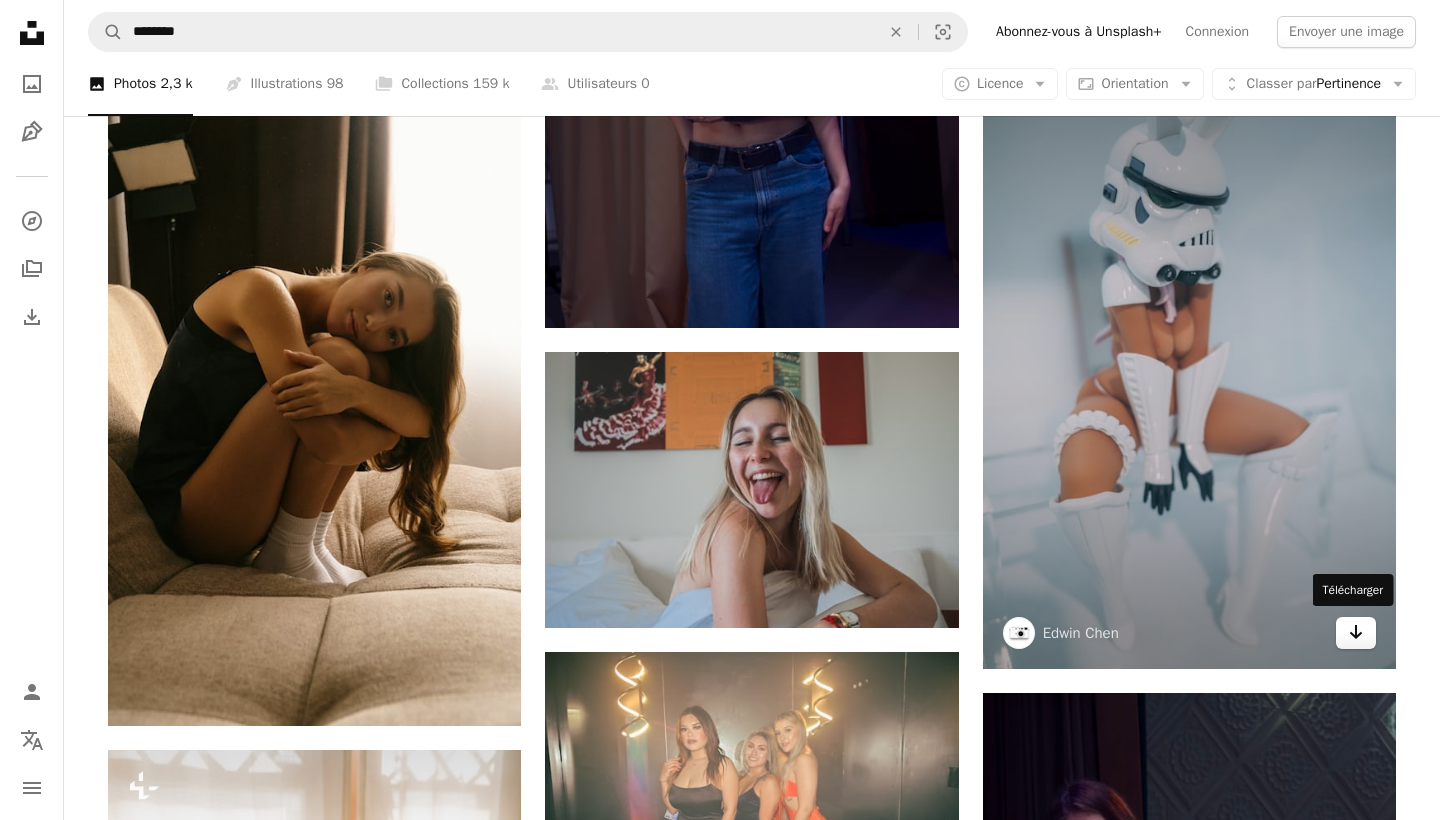 click on "Arrow pointing down" 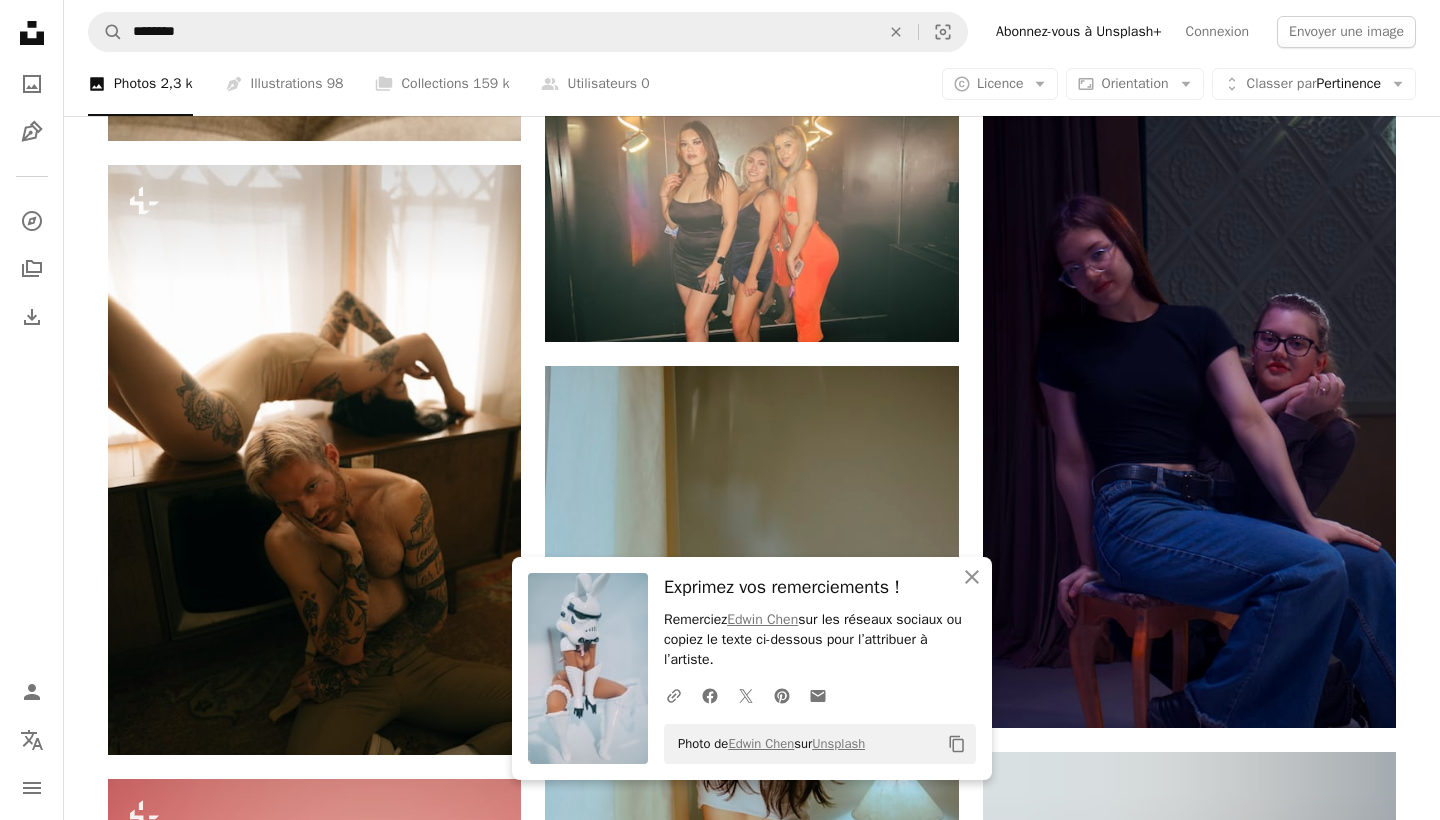 scroll, scrollTop: 14949, scrollLeft: 0, axis: vertical 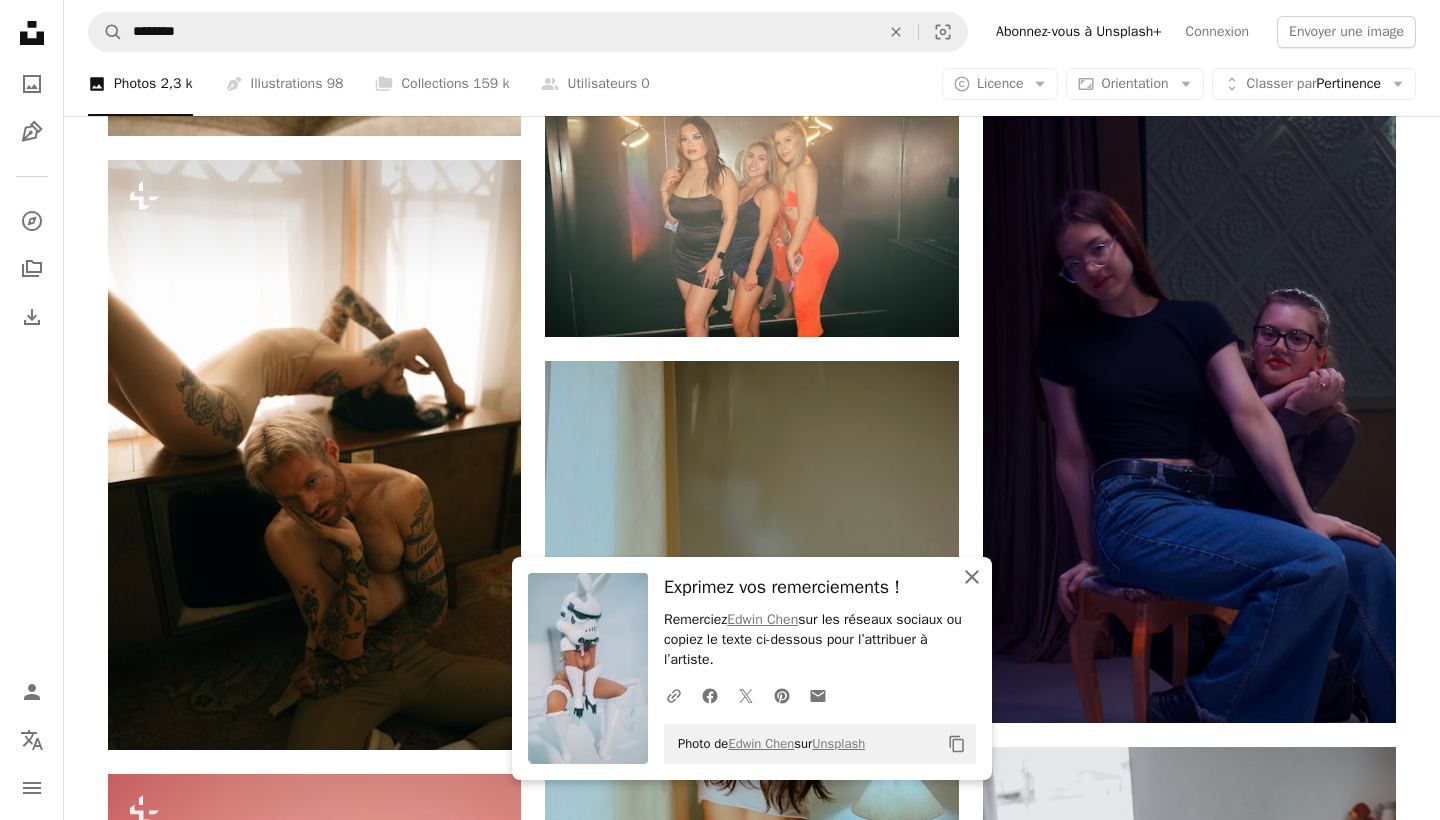 click on "An X shape" 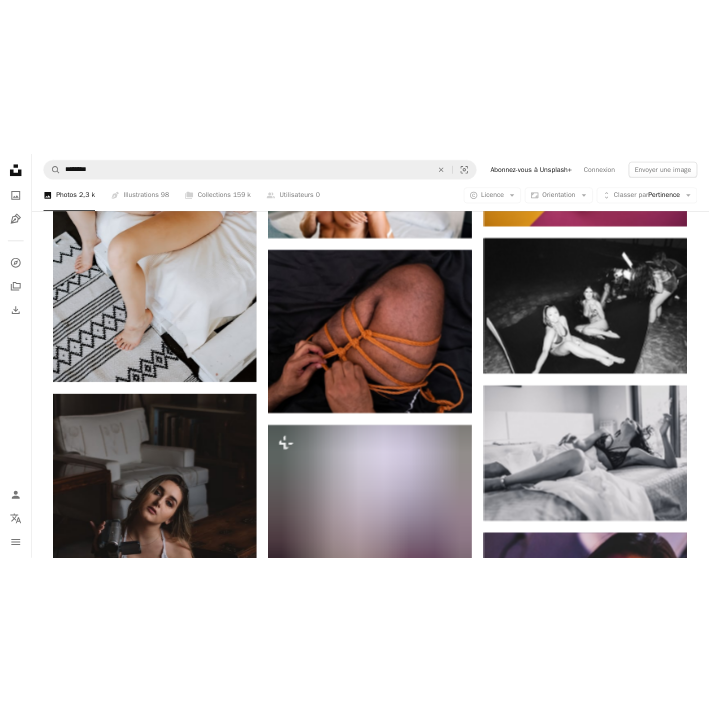 scroll, scrollTop: 15086, scrollLeft: 0, axis: vertical 